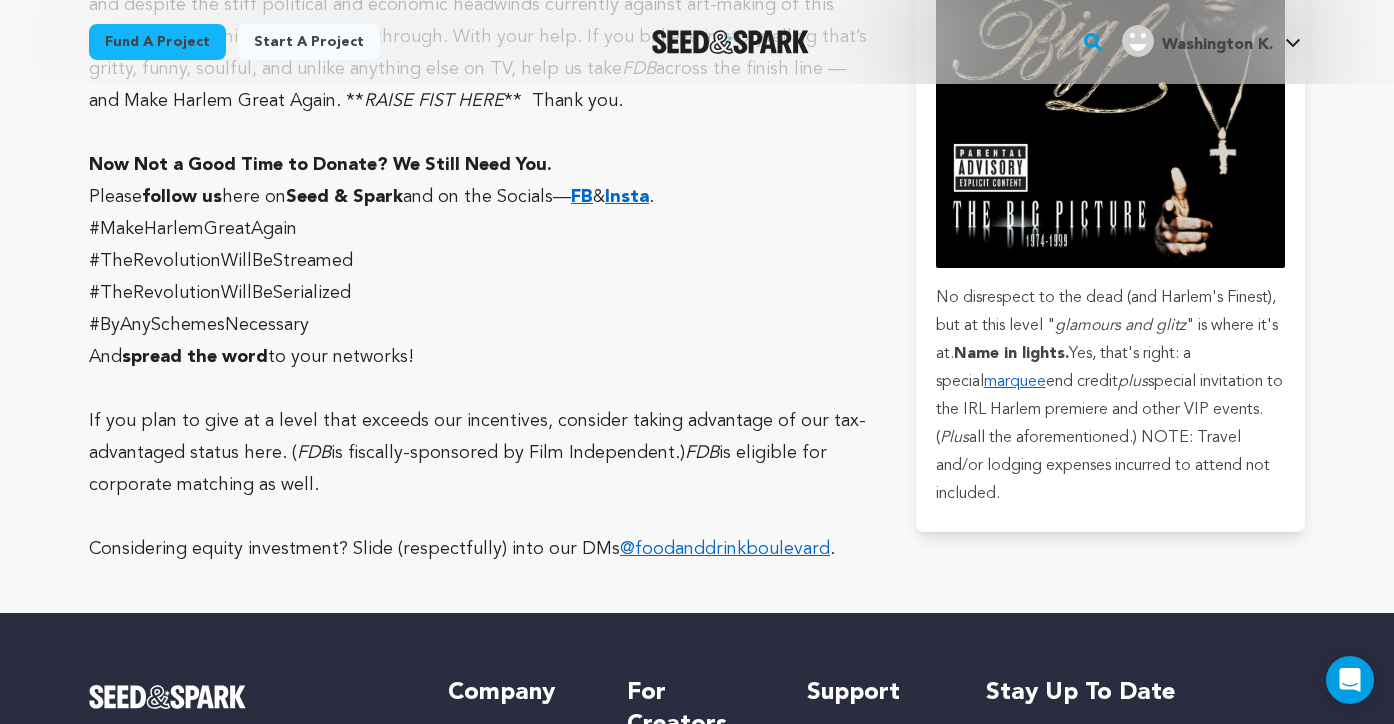 scroll, scrollTop: 5357, scrollLeft: 0, axis: vertical 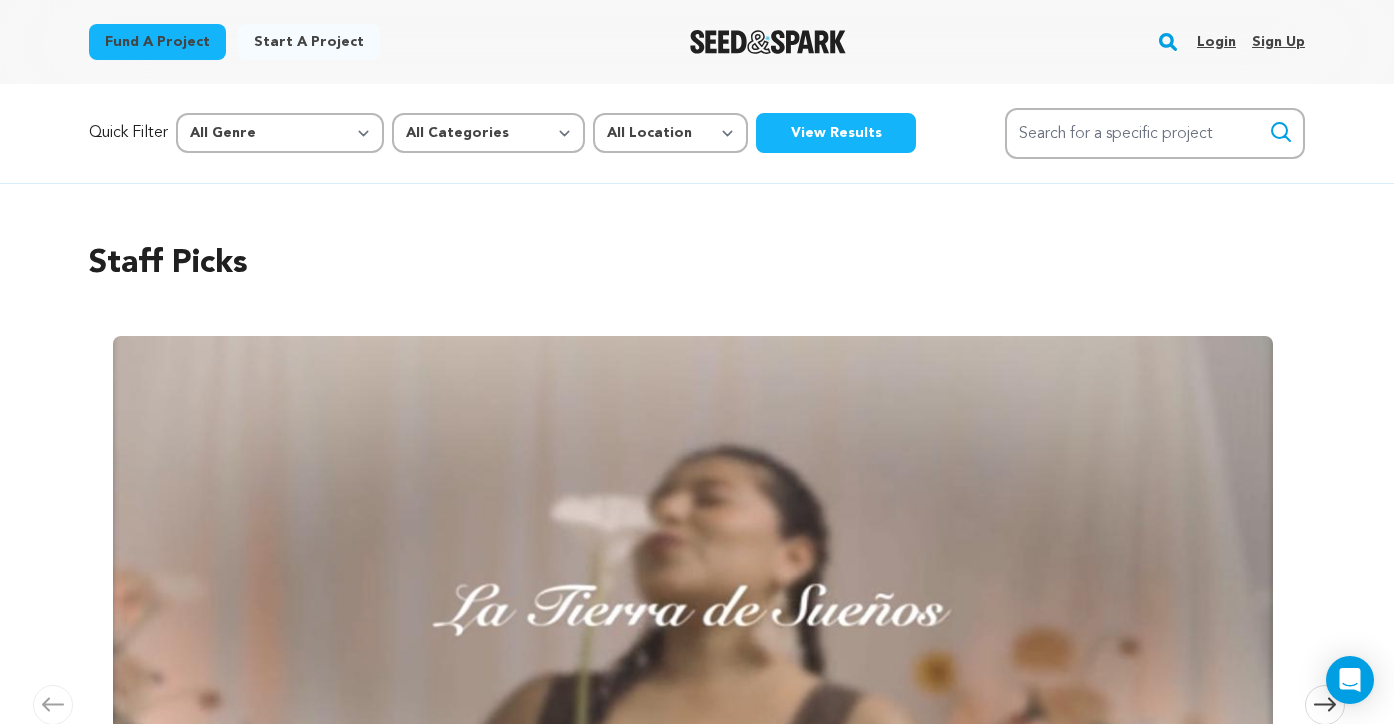 click on "Login" at bounding box center (1216, 42) 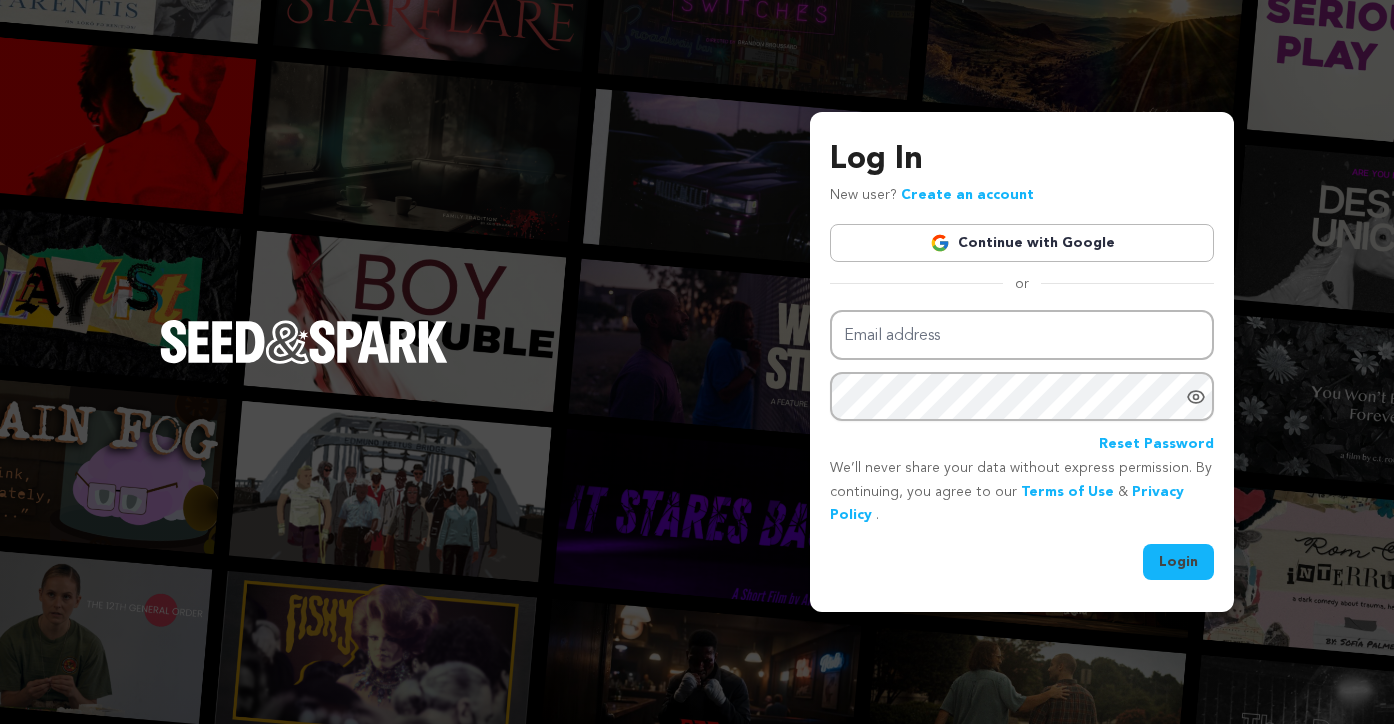 scroll, scrollTop: 0, scrollLeft: 0, axis: both 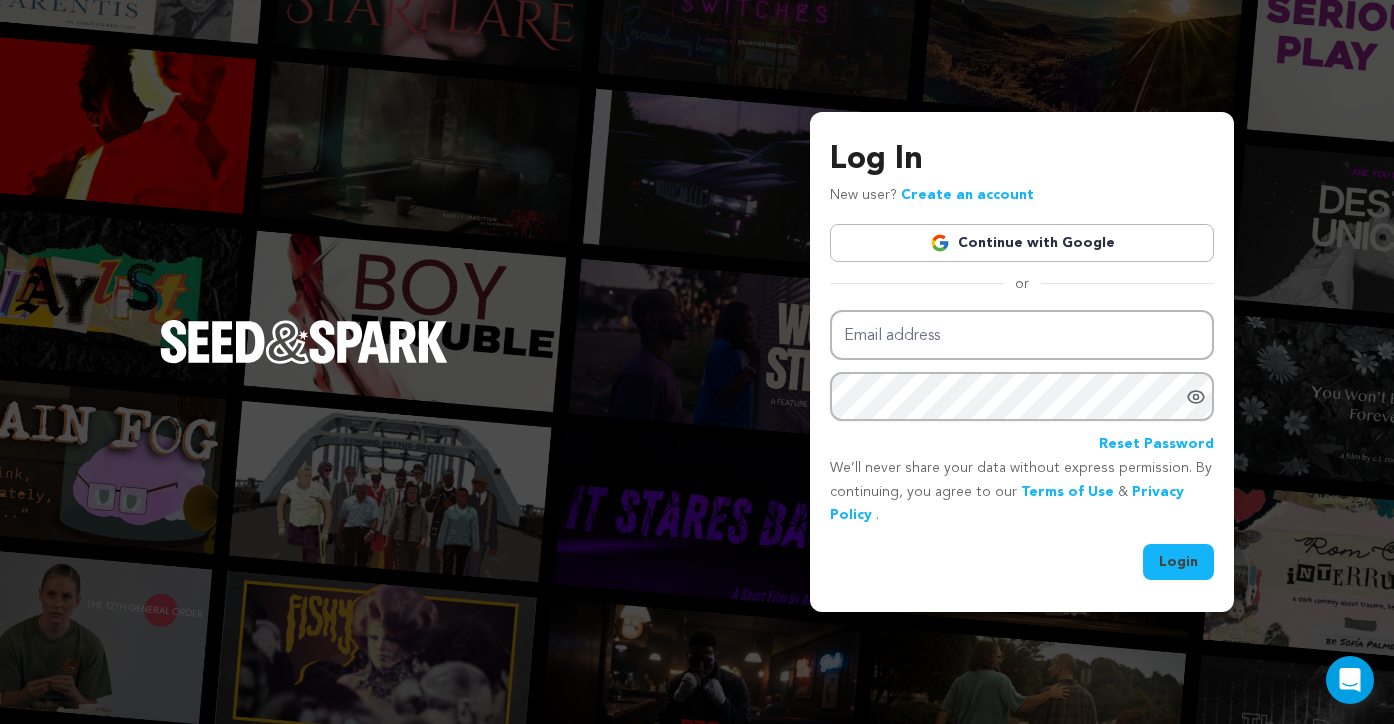 click on "Continue with Google" at bounding box center (1022, 243) 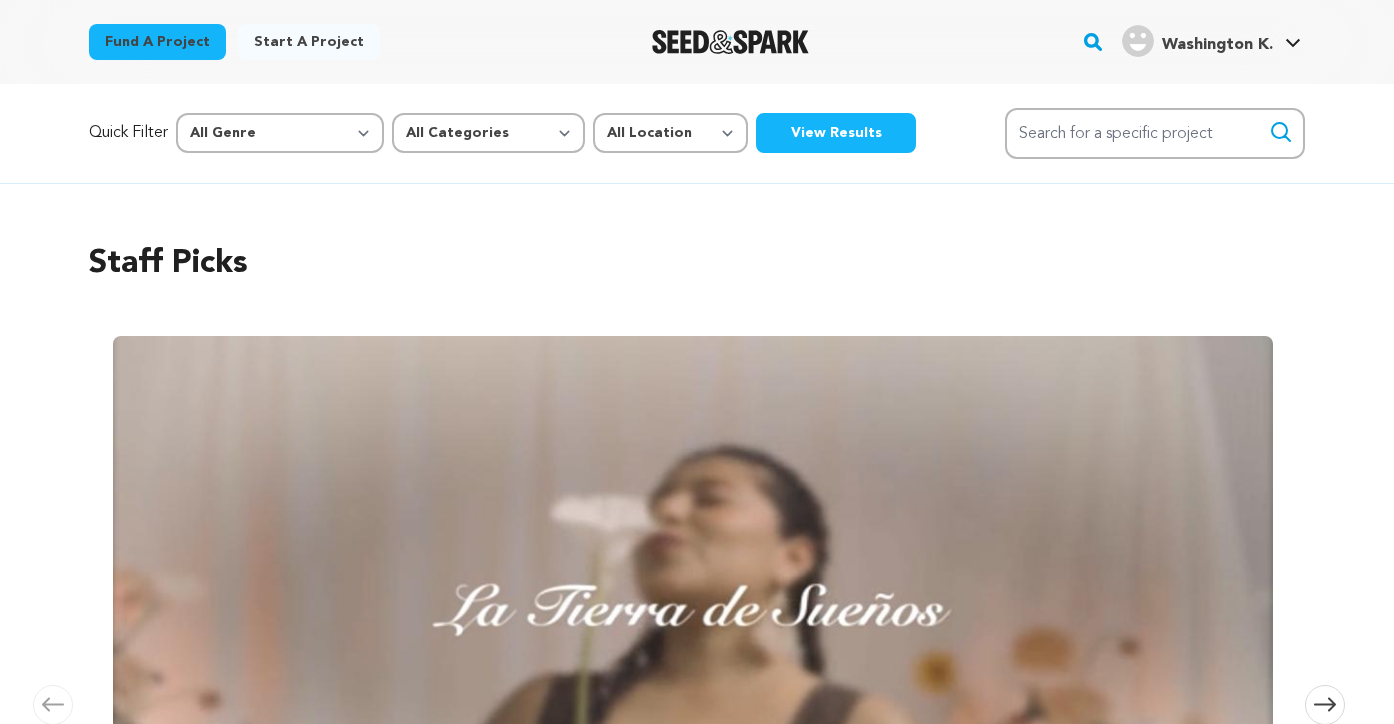 scroll, scrollTop: 0, scrollLeft: 0, axis: both 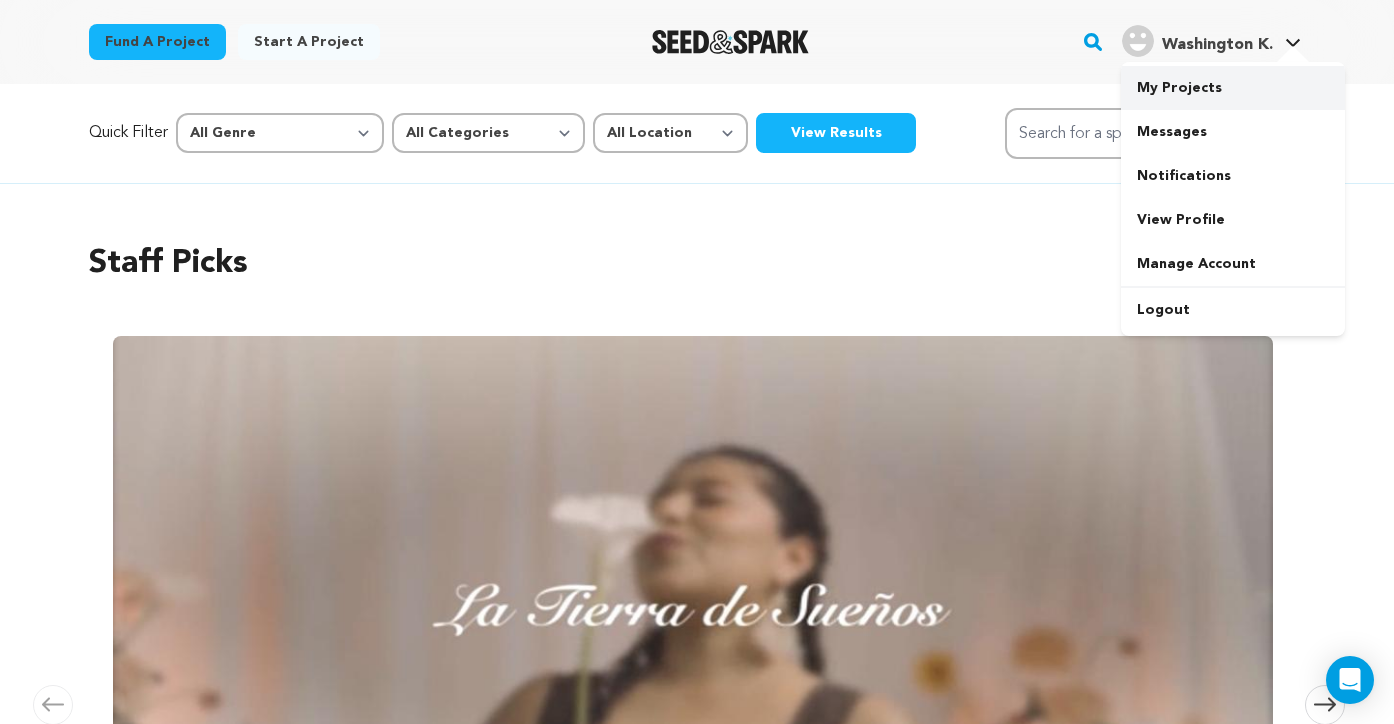 click on "My Projects" at bounding box center (1233, 88) 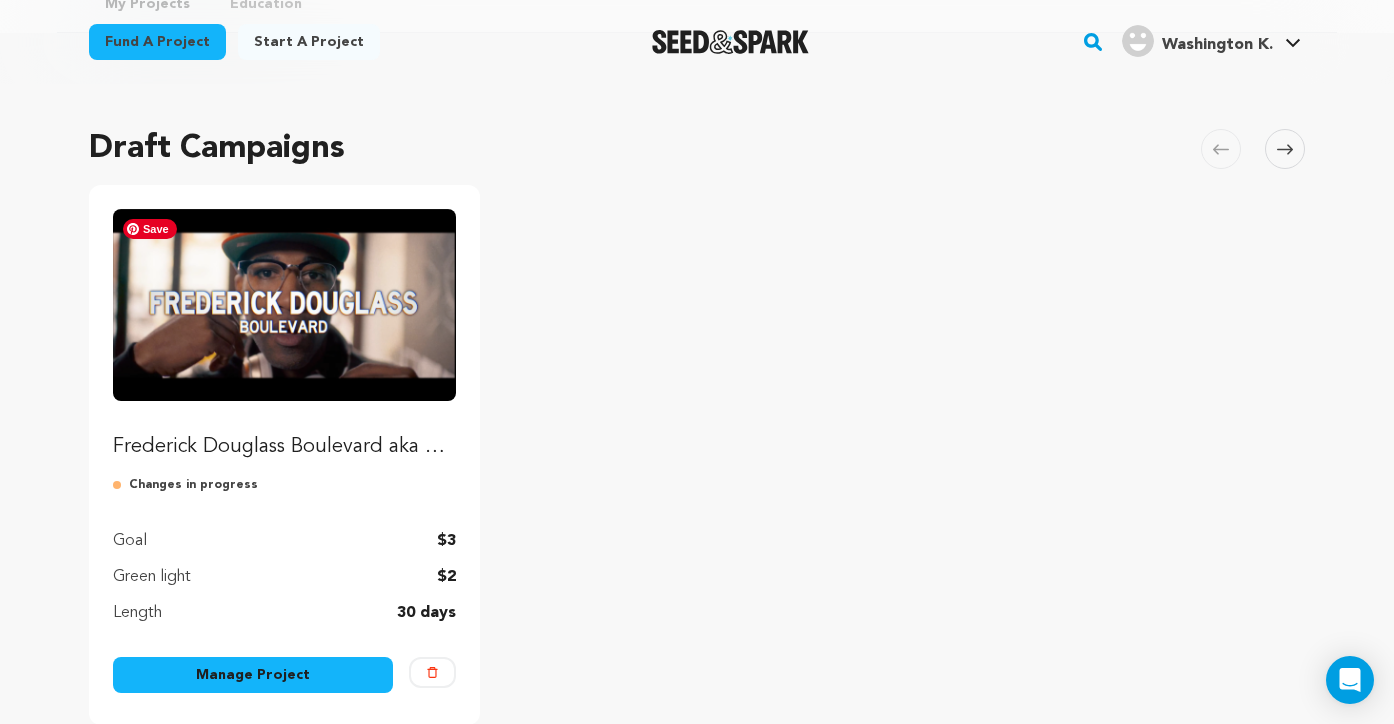 scroll, scrollTop: 207, scrollLeft: 0, axis: vertical 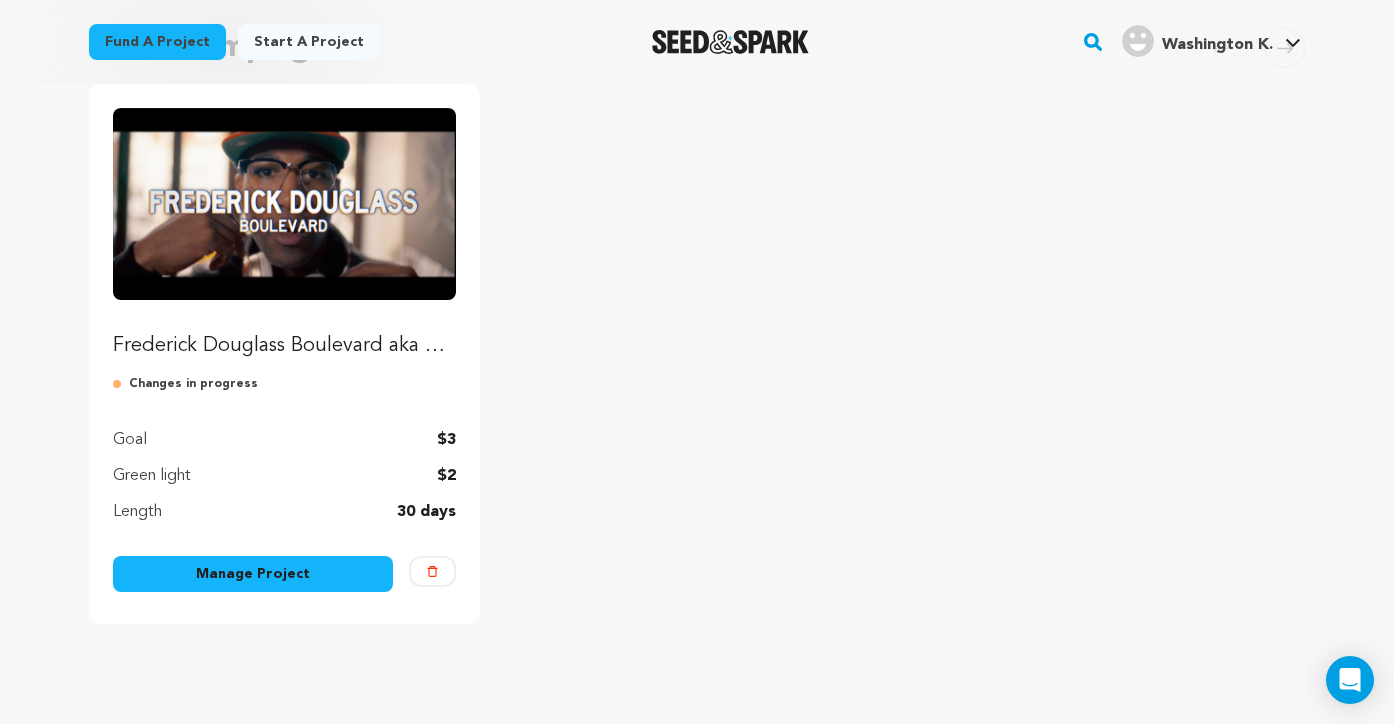 click on "Manage Project" at bounding box center [253, 574] 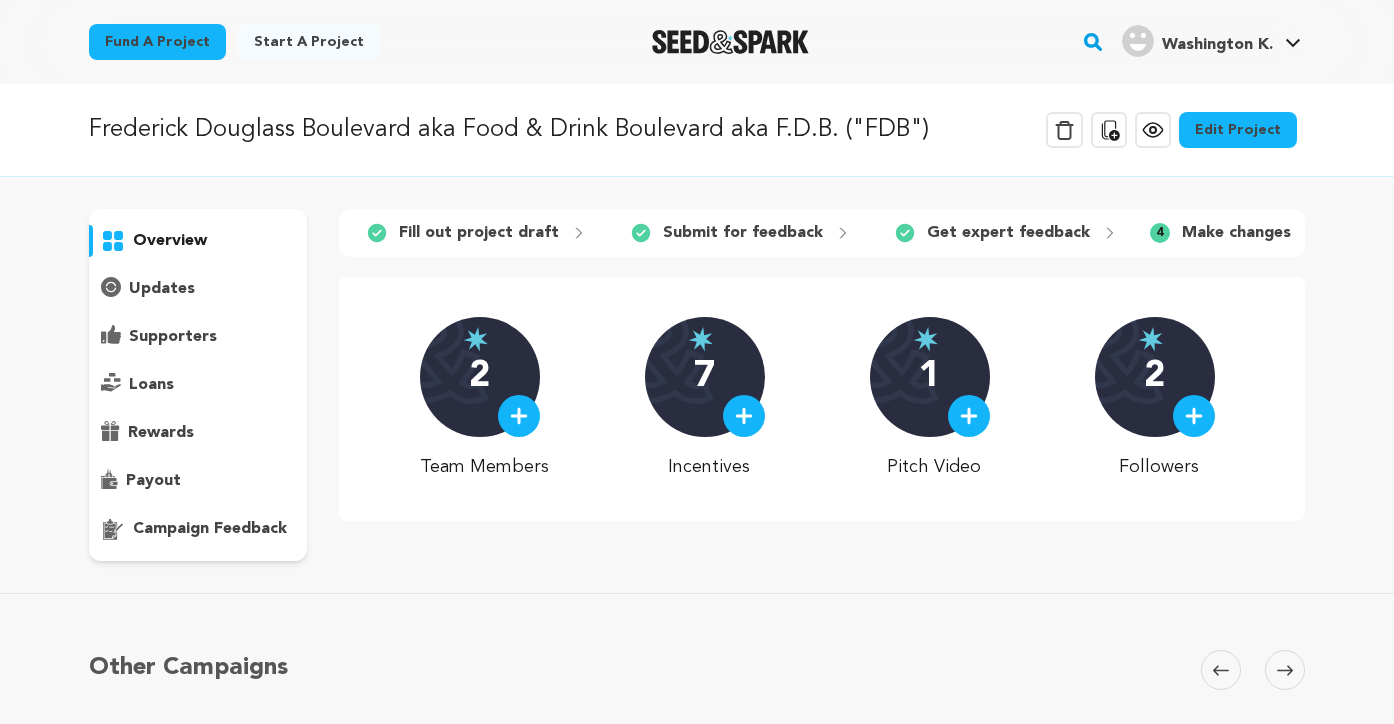 scroll, scrollTop: 0, scrollLeft: 0, axis: both 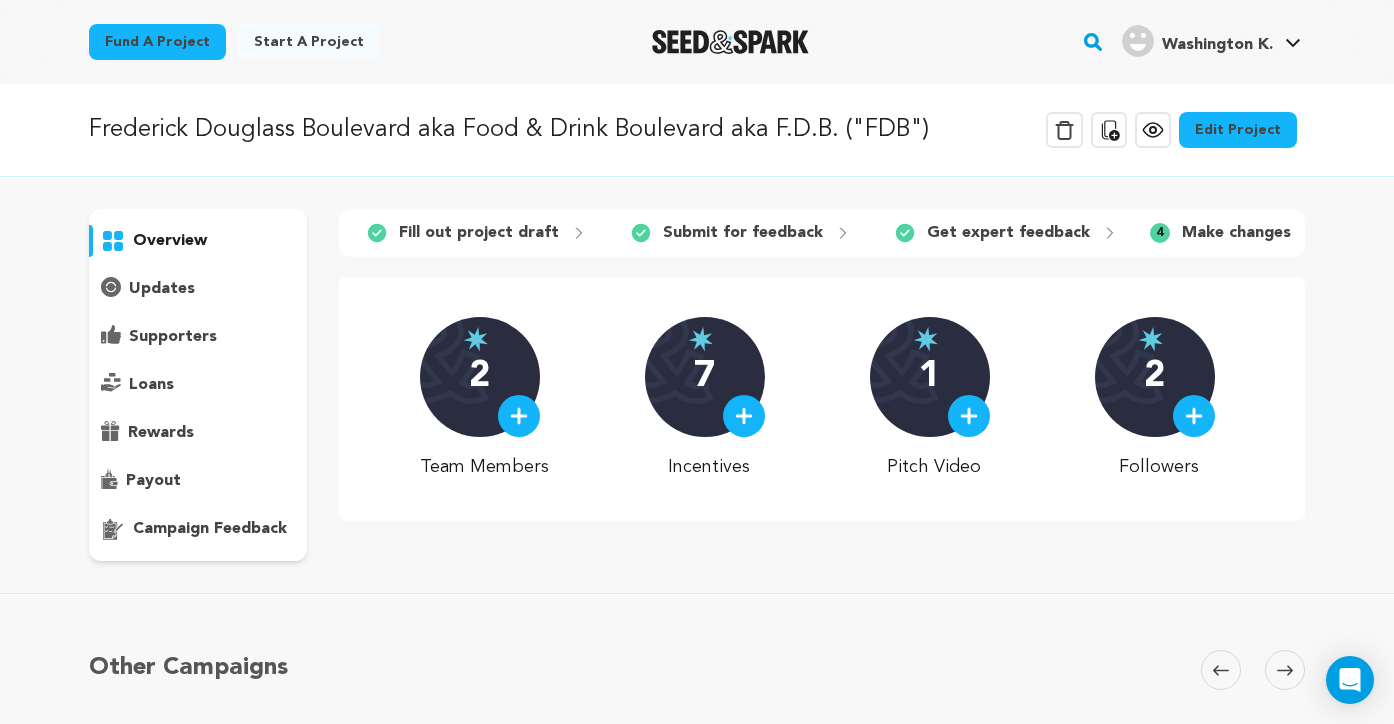 click on "campaign feedback" at bounding box center (210, 529) 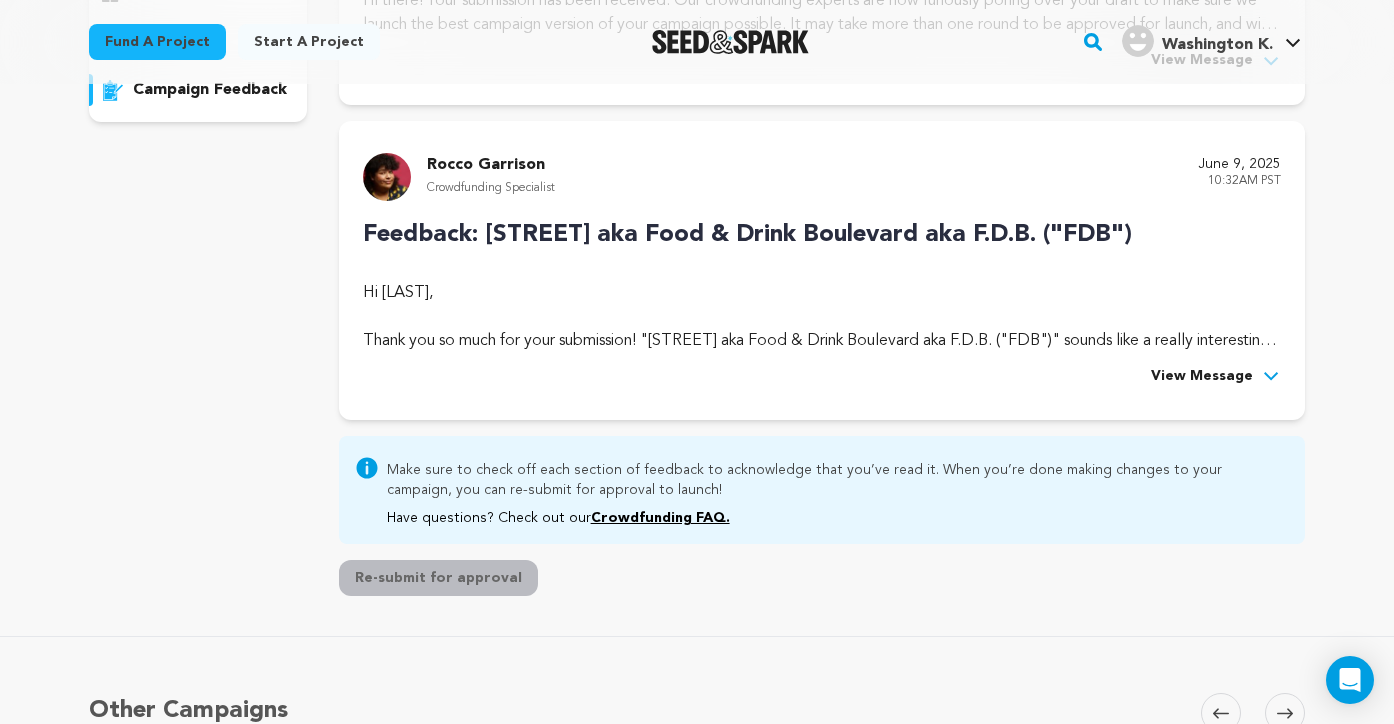 scroll, scrollTop: 437, scrollLeft: 0, axis: vertical 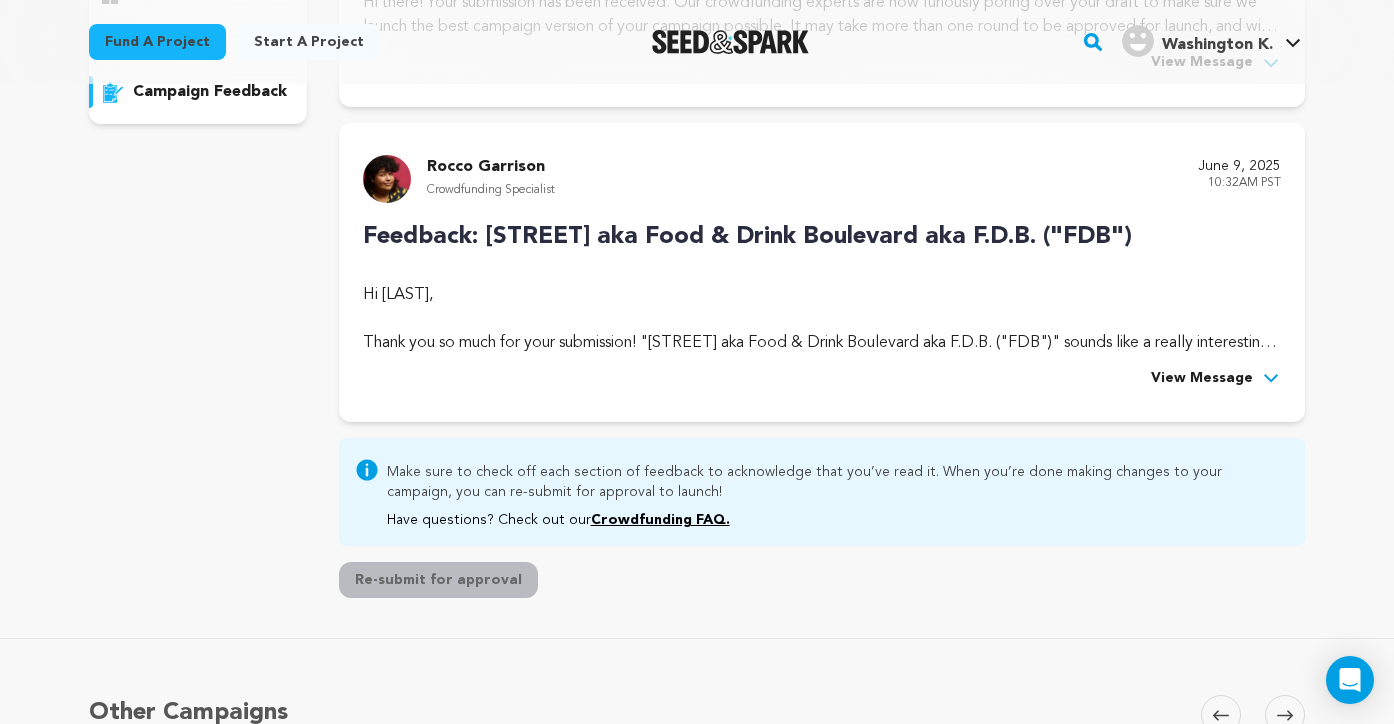 click on "View Message" at bounding box center [1202, 379] 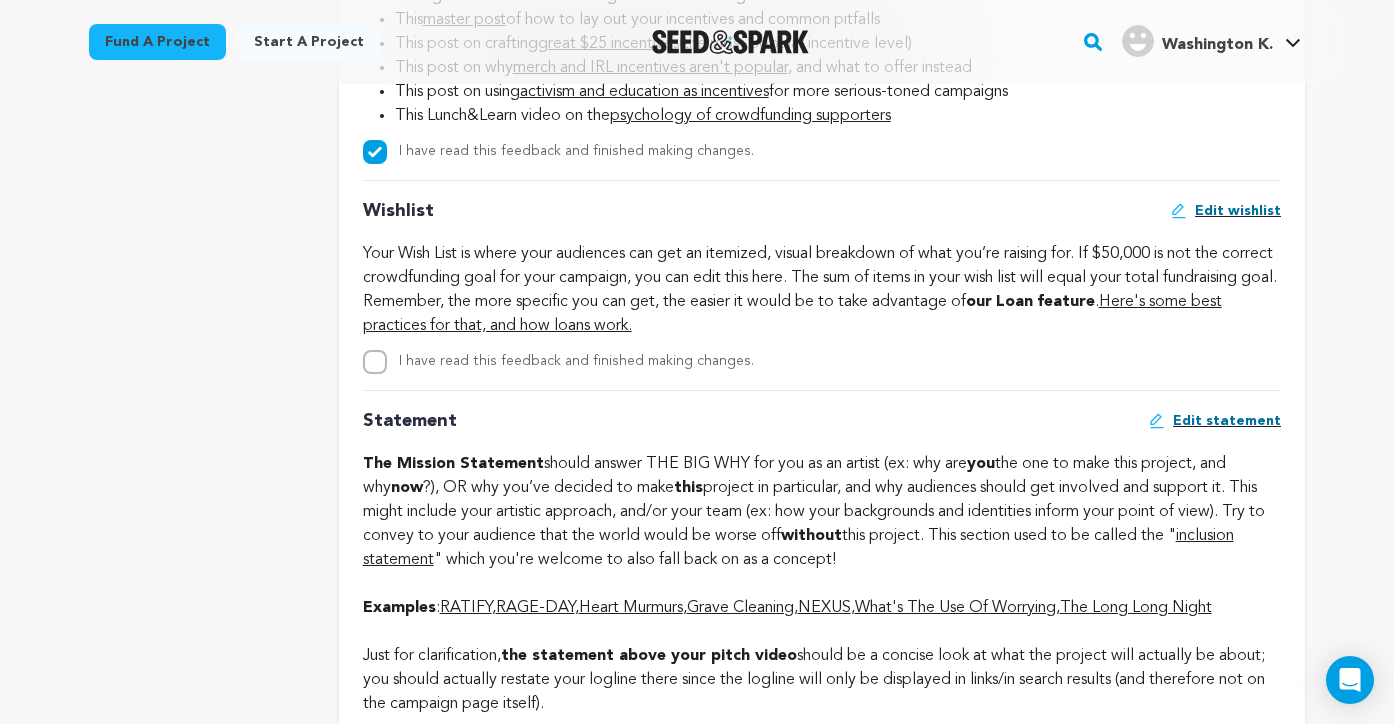 scroll, scrollTop: 3780, scrollLeft: 0, axis: vertical 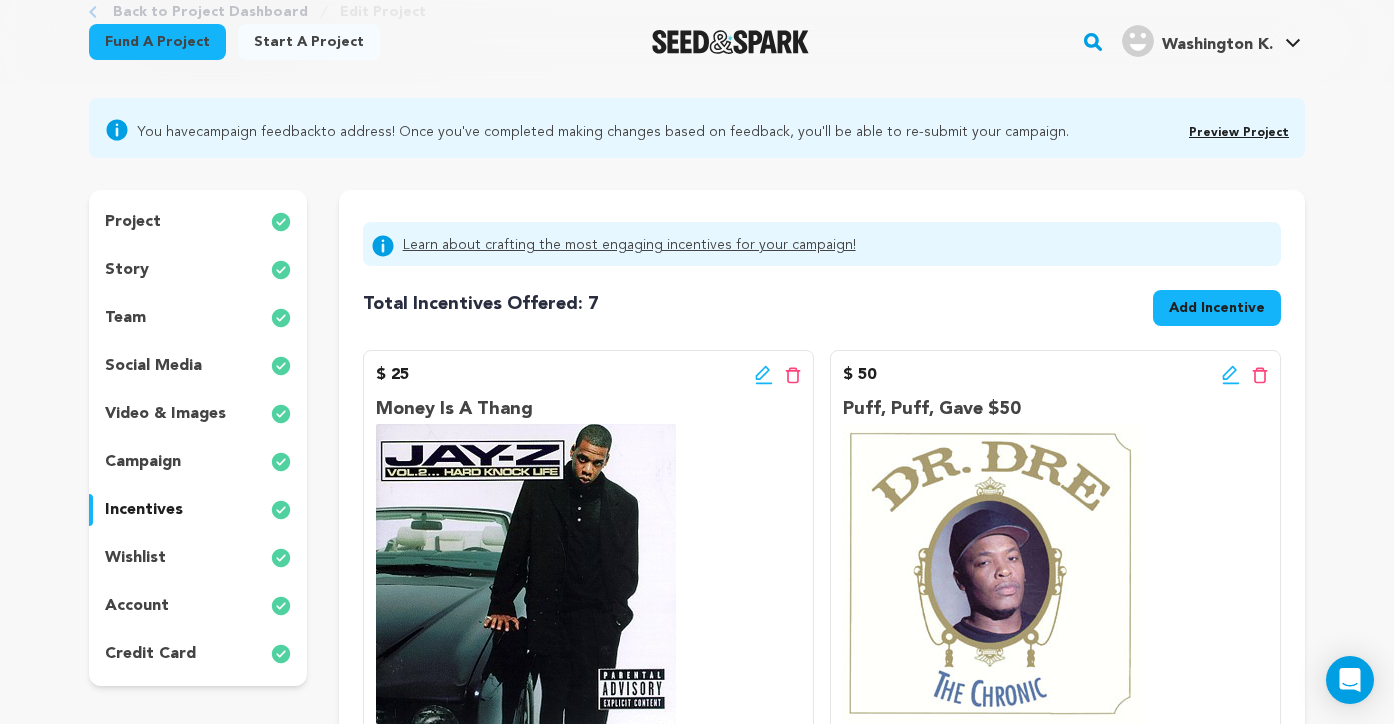 click on "wishlist" at bounding box center [198, 558] 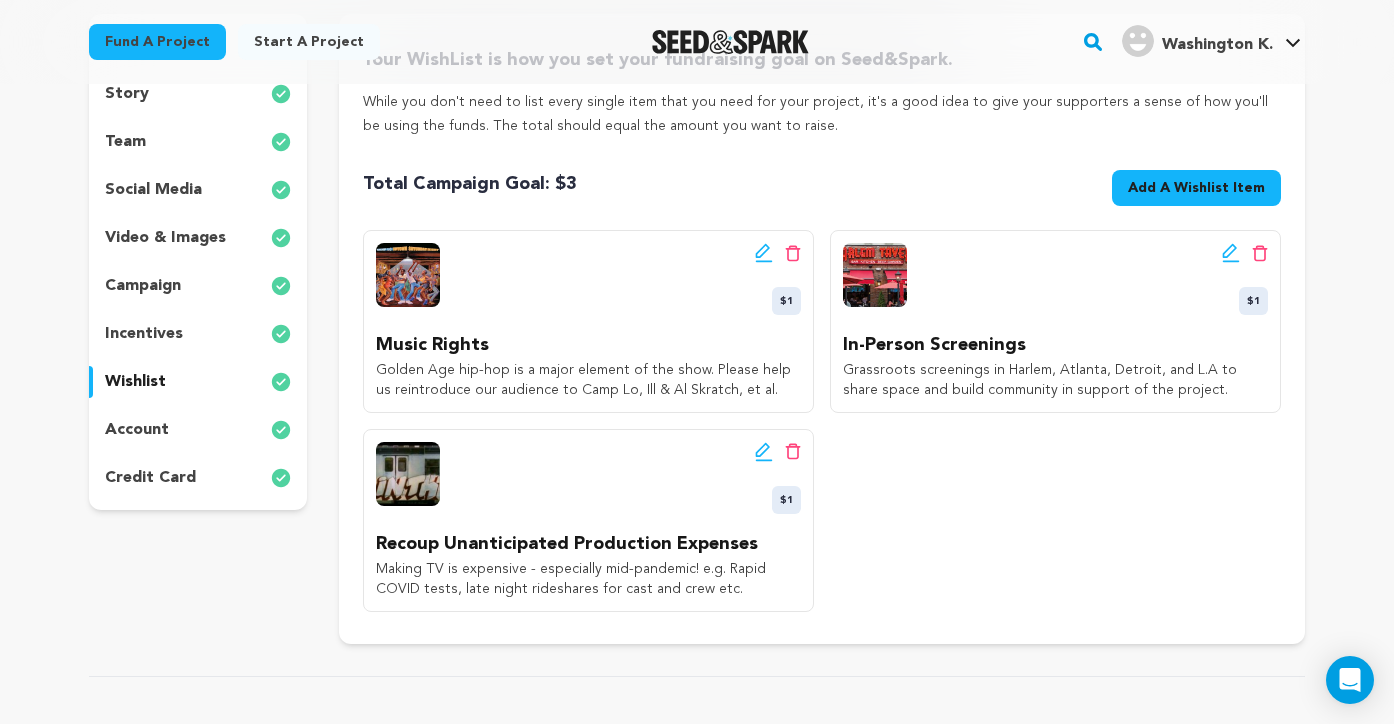 scroll, scrollTop: 309, scrollLeft: 0, axis: vertical 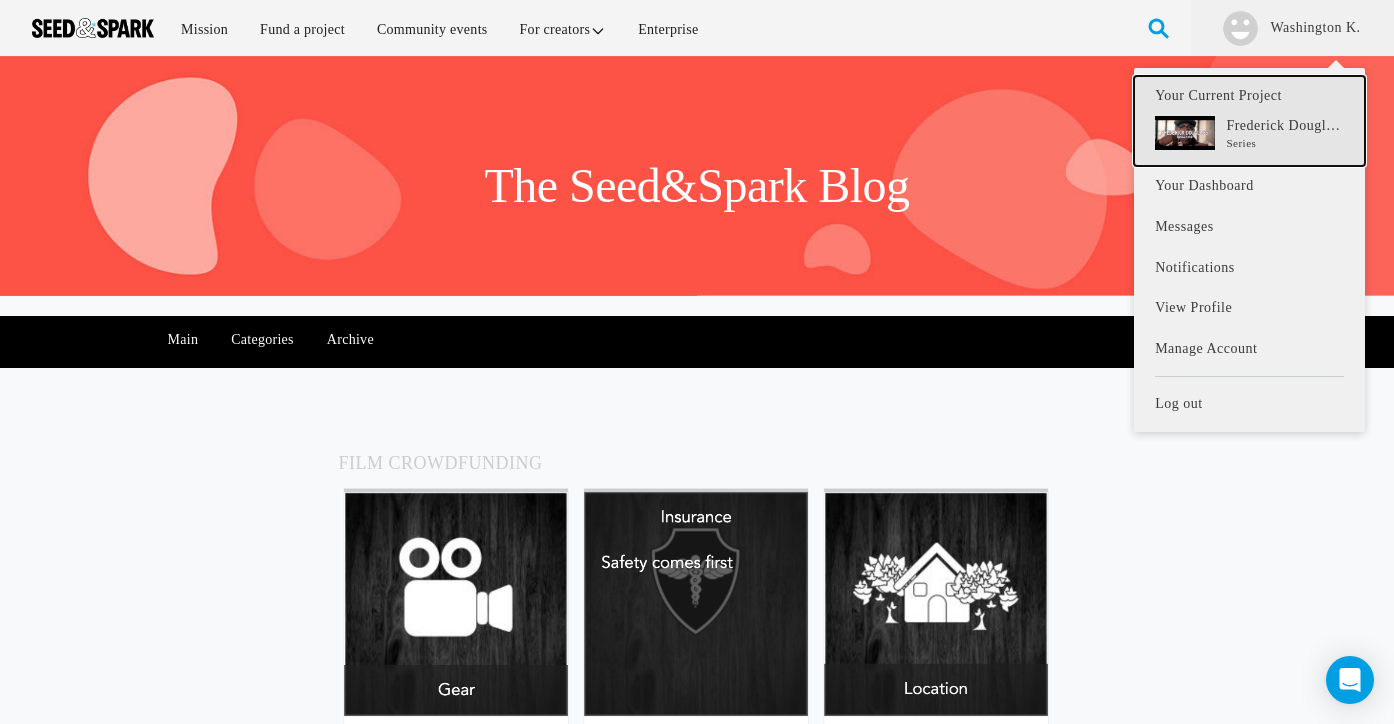 click on "Frederick Douglass Boulevard aka Food & Drink Boulevard aka F.D.B. ("FDB")" at bounding box center (1284, 126) 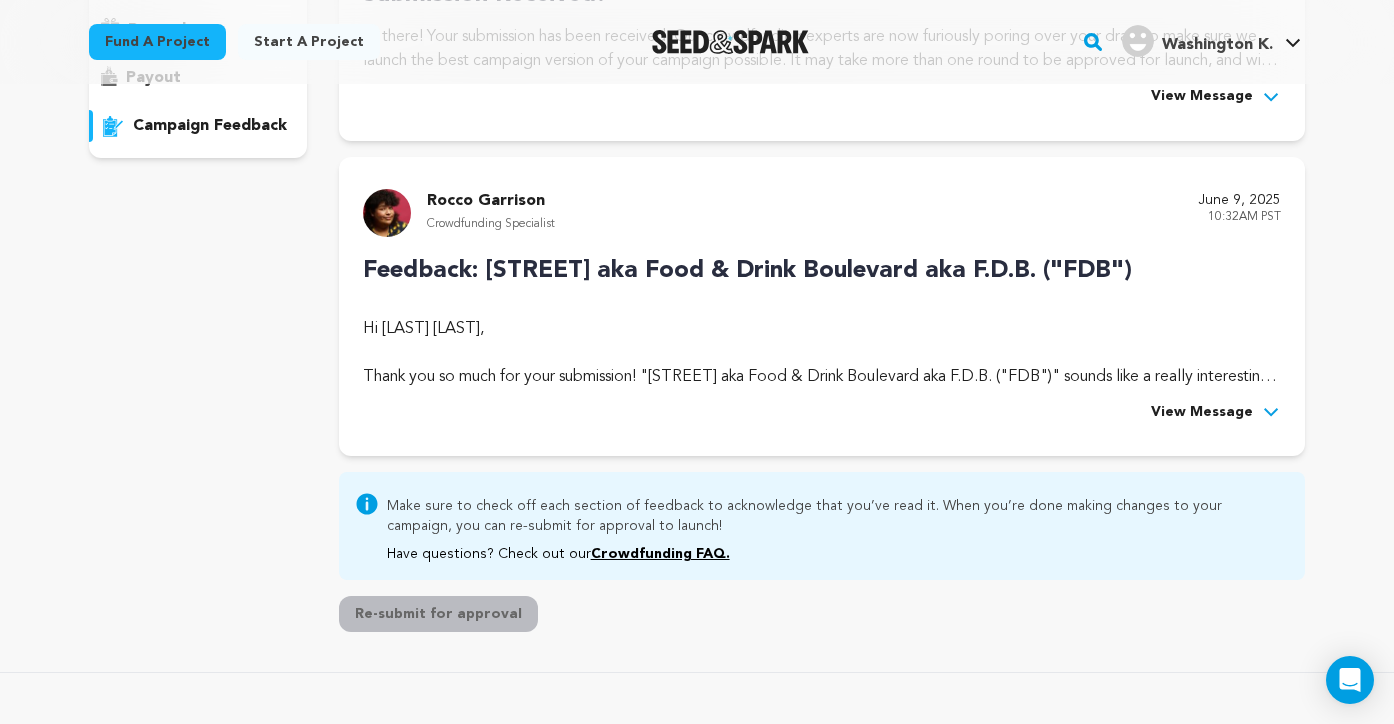 scroll, scrollTop: 406, scrollLeft: 0, axis: vertical 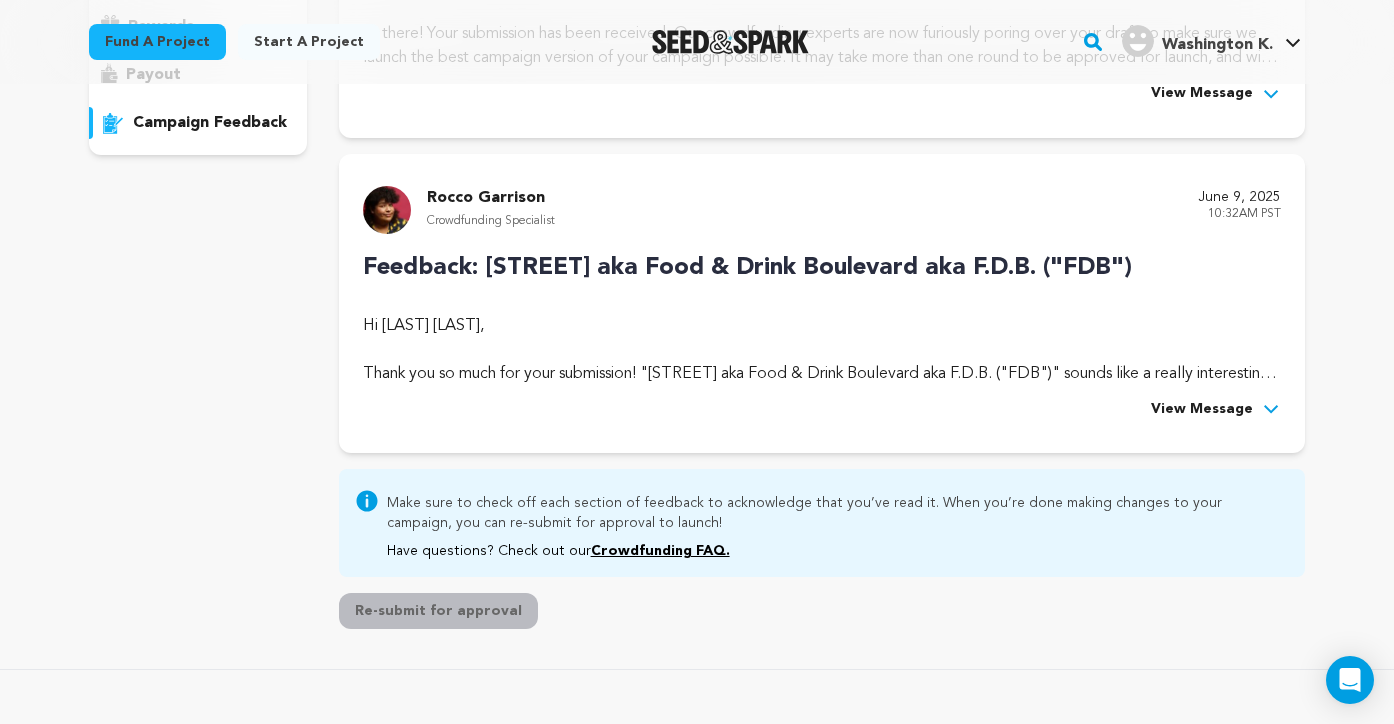 click on "View Message" at bounding box center (1202, 410) 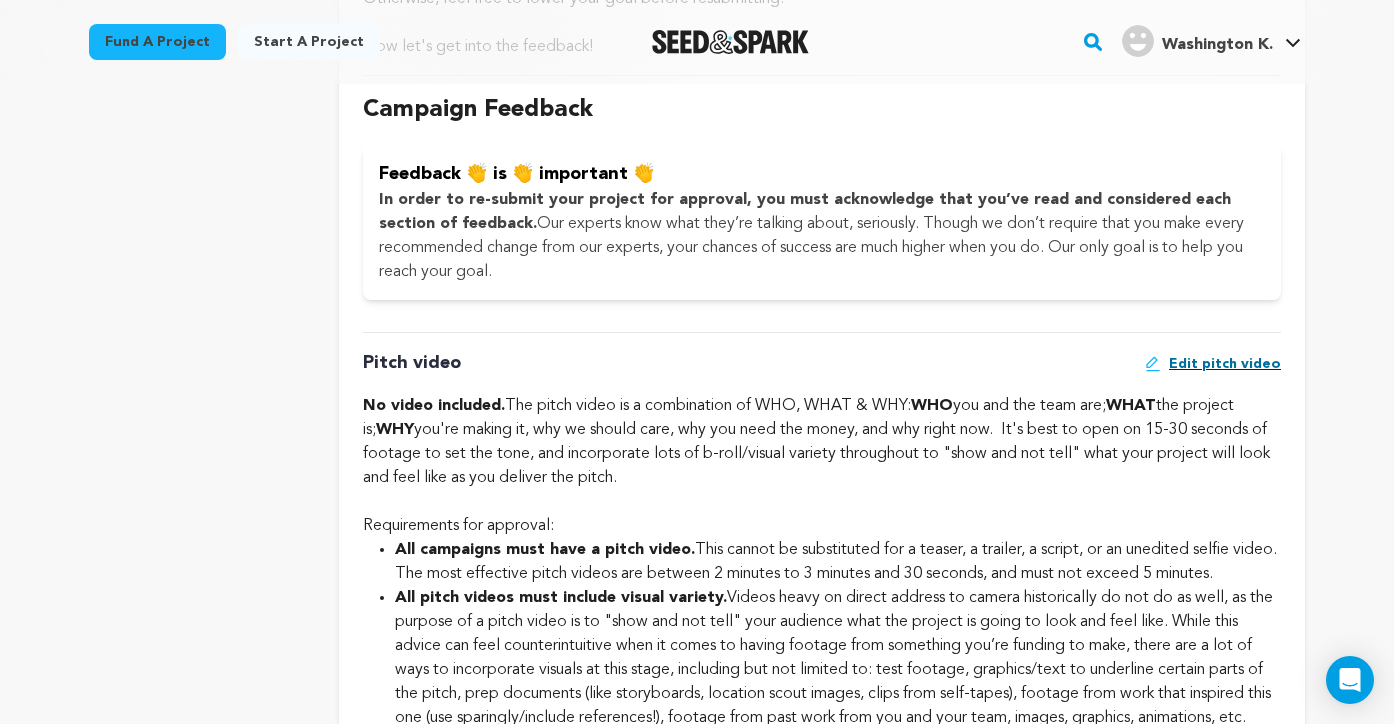 scroll, scrollTop: 1742, scrollLeft: 0, axis: vertical 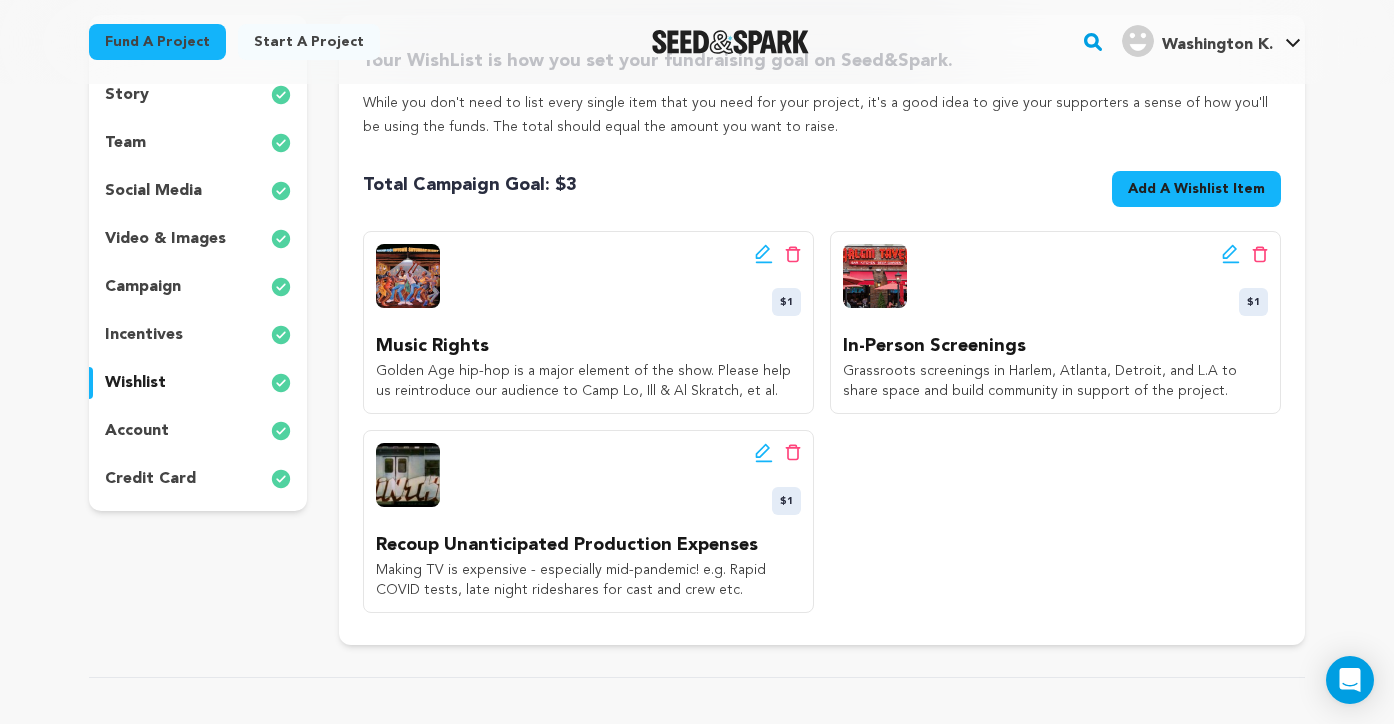click 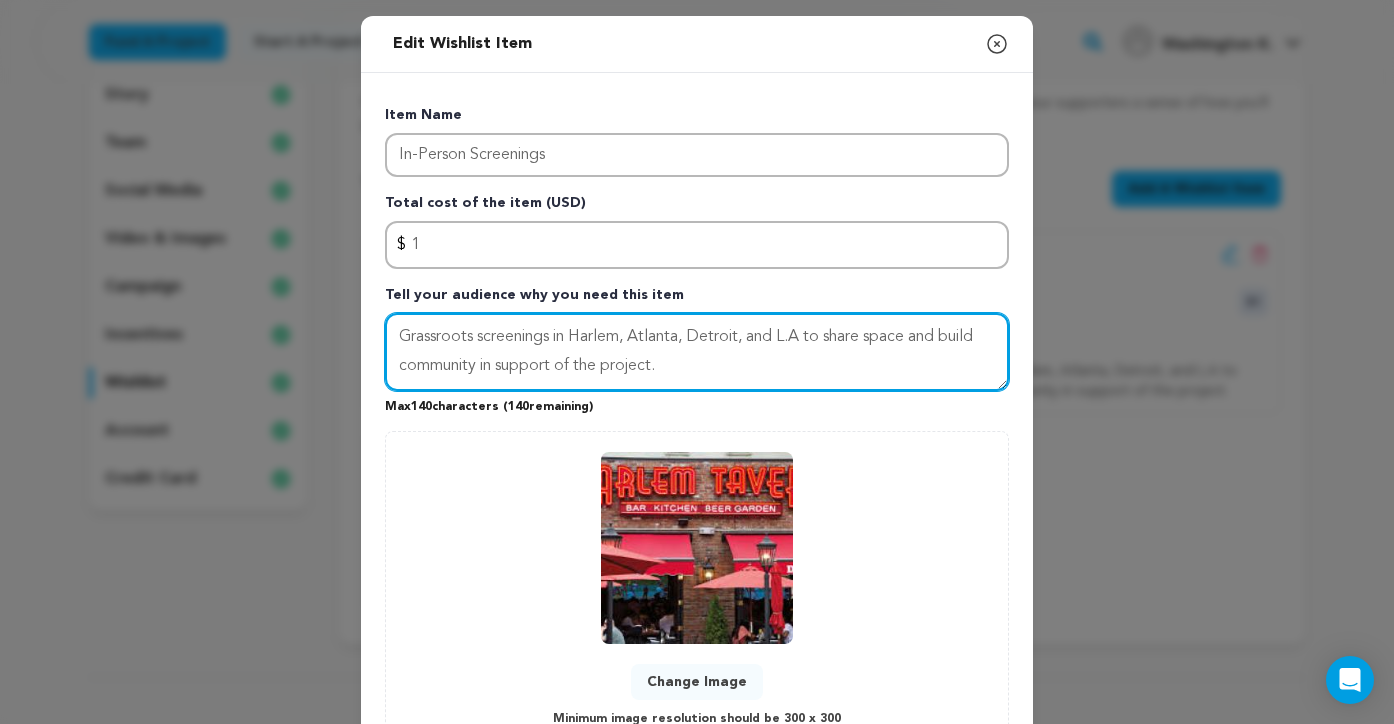 click on "Grassroots screenings in Harlem, Atlanta, Detroit, and L.A to share space and build community in support of the project." at bounding box center [697, 352] 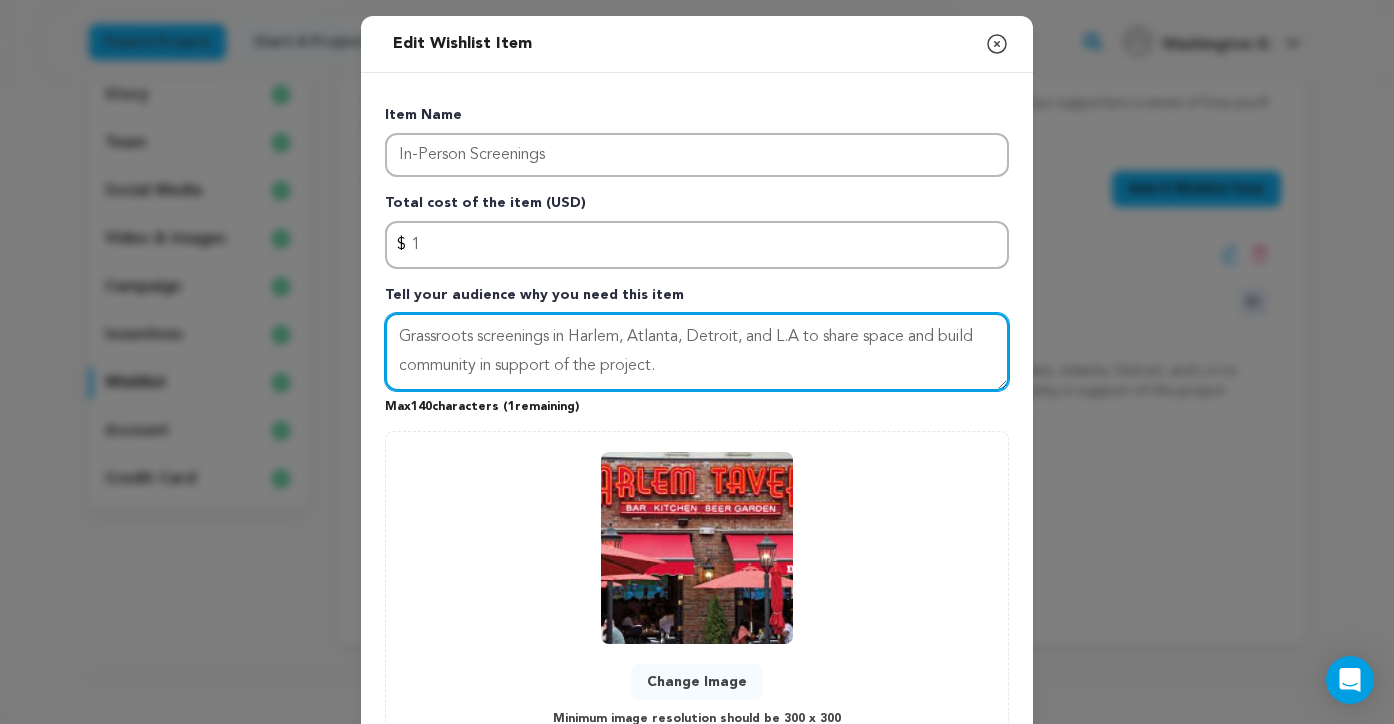 type on "Grassroots screenings in Harlem, Atlanta, Detroit, and L.A to share space and build community in support of the project." 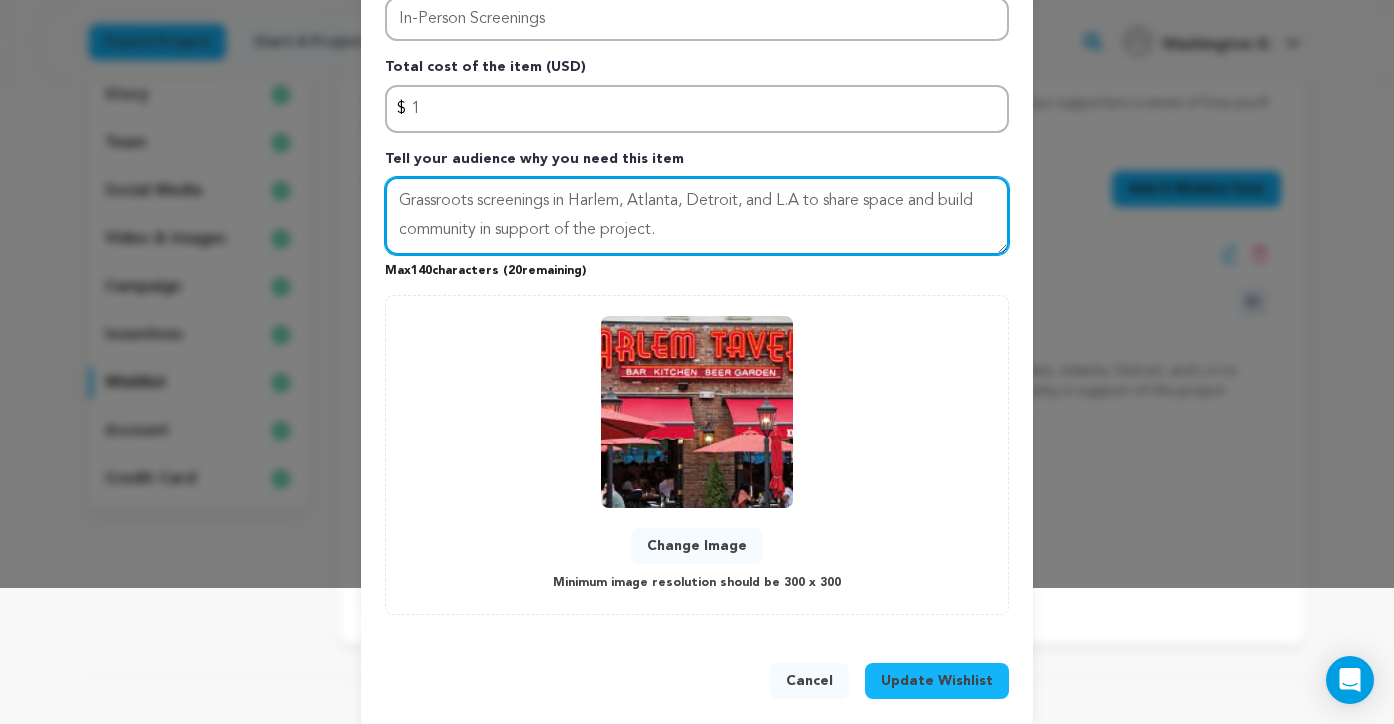 scroll, scrollTop: 159, scrollLeft: 0, axis: vertical 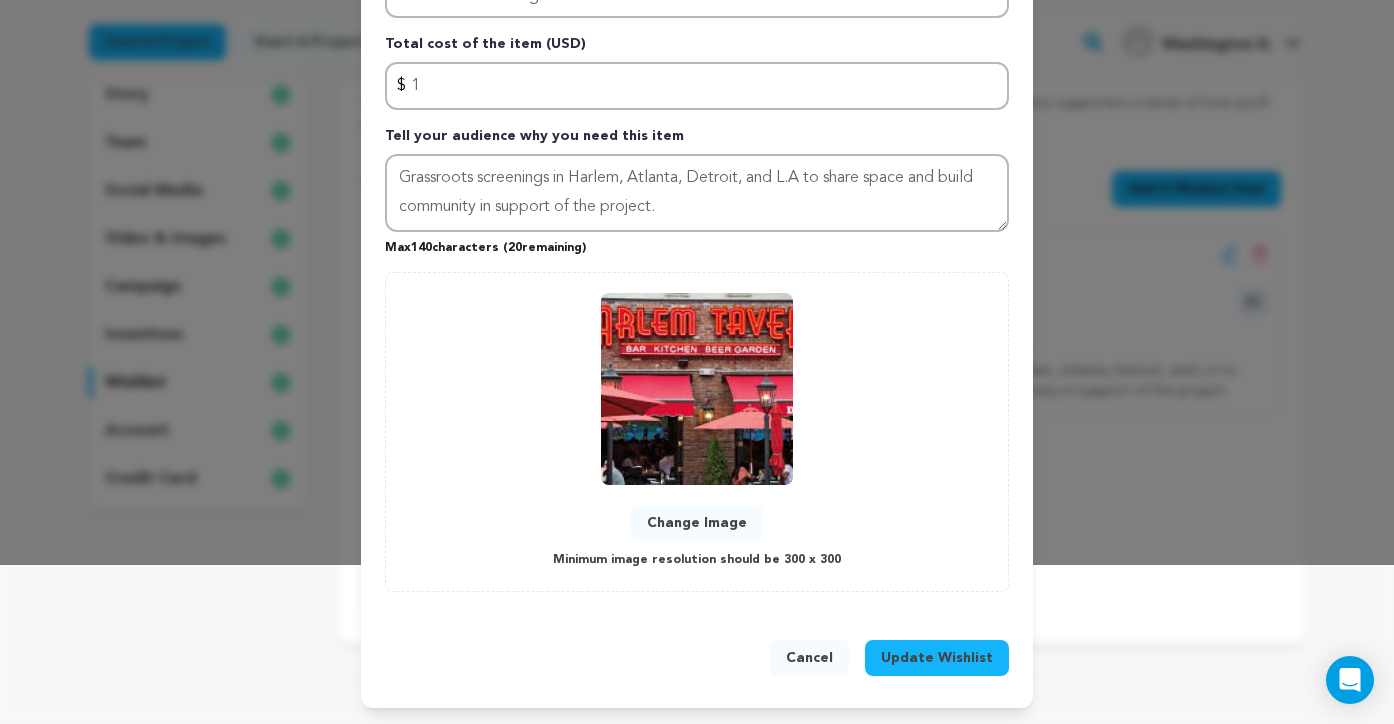 click on "Update Wishlist" at bounding box center (937, 658) 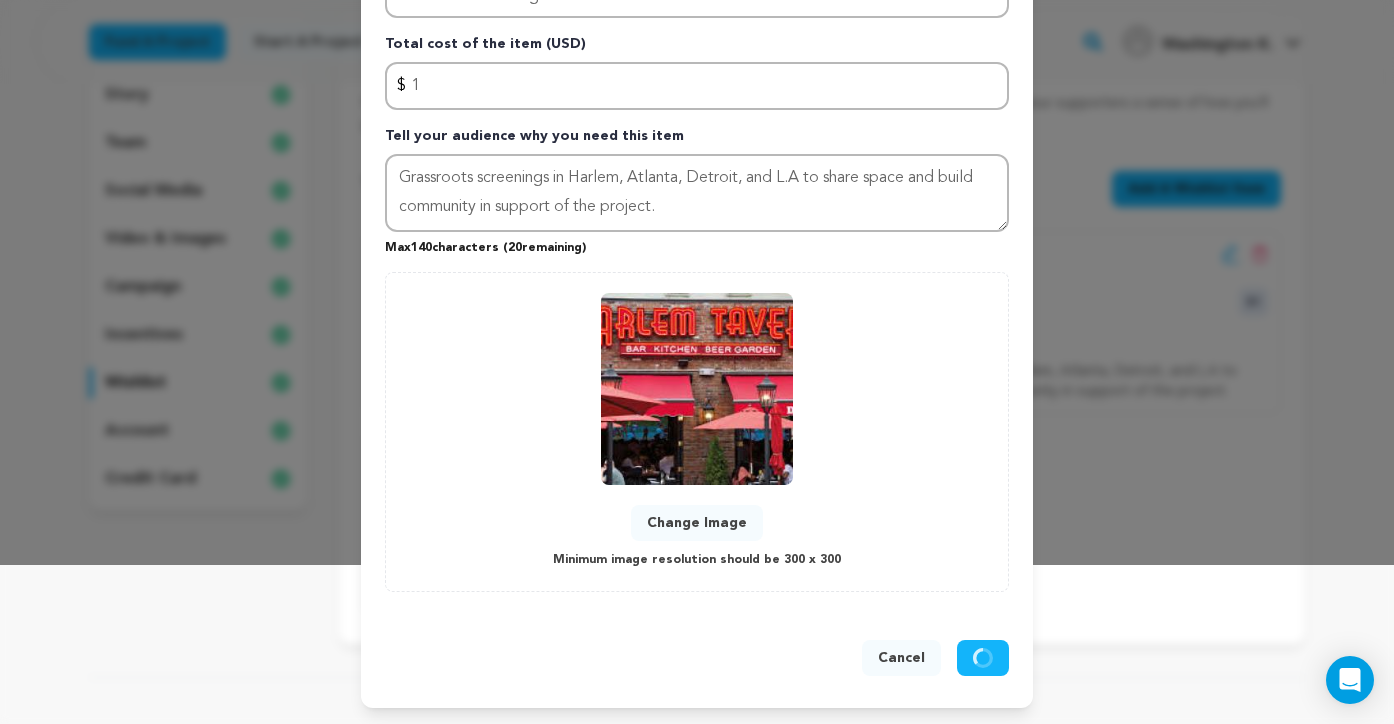 type 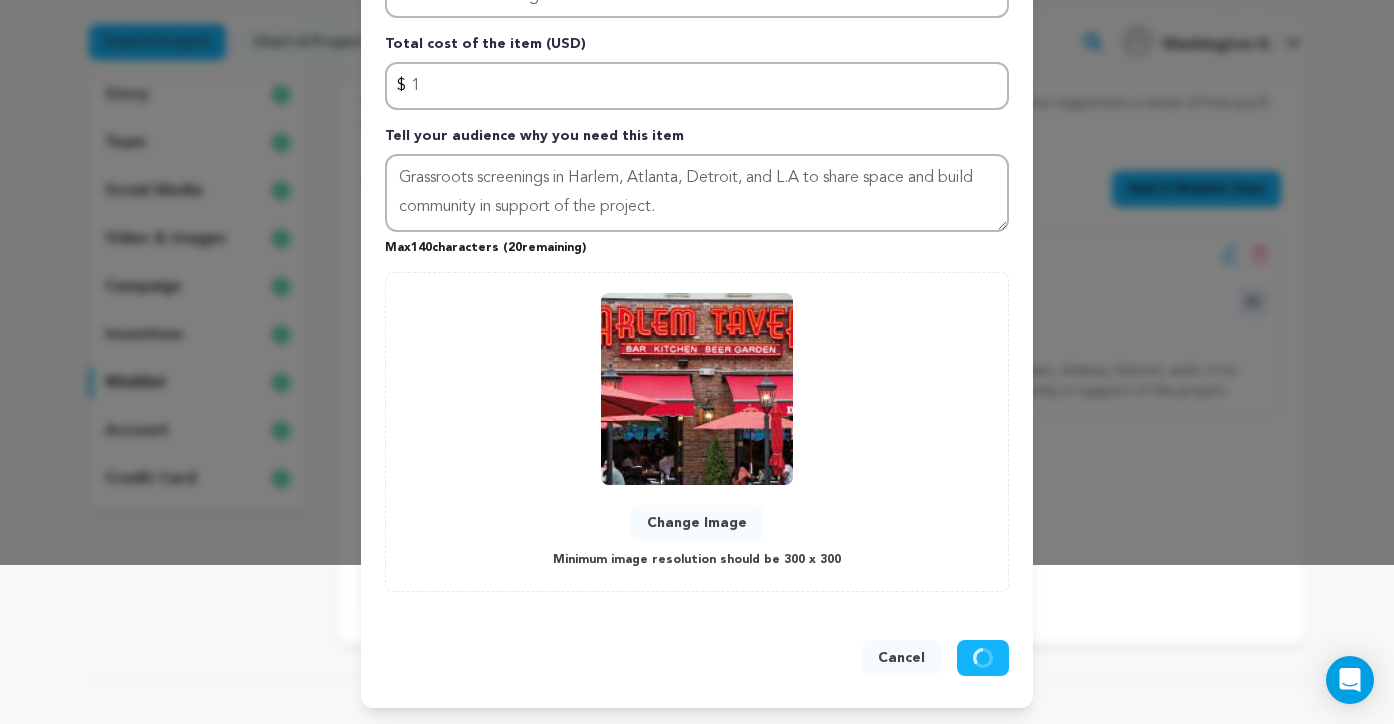 type 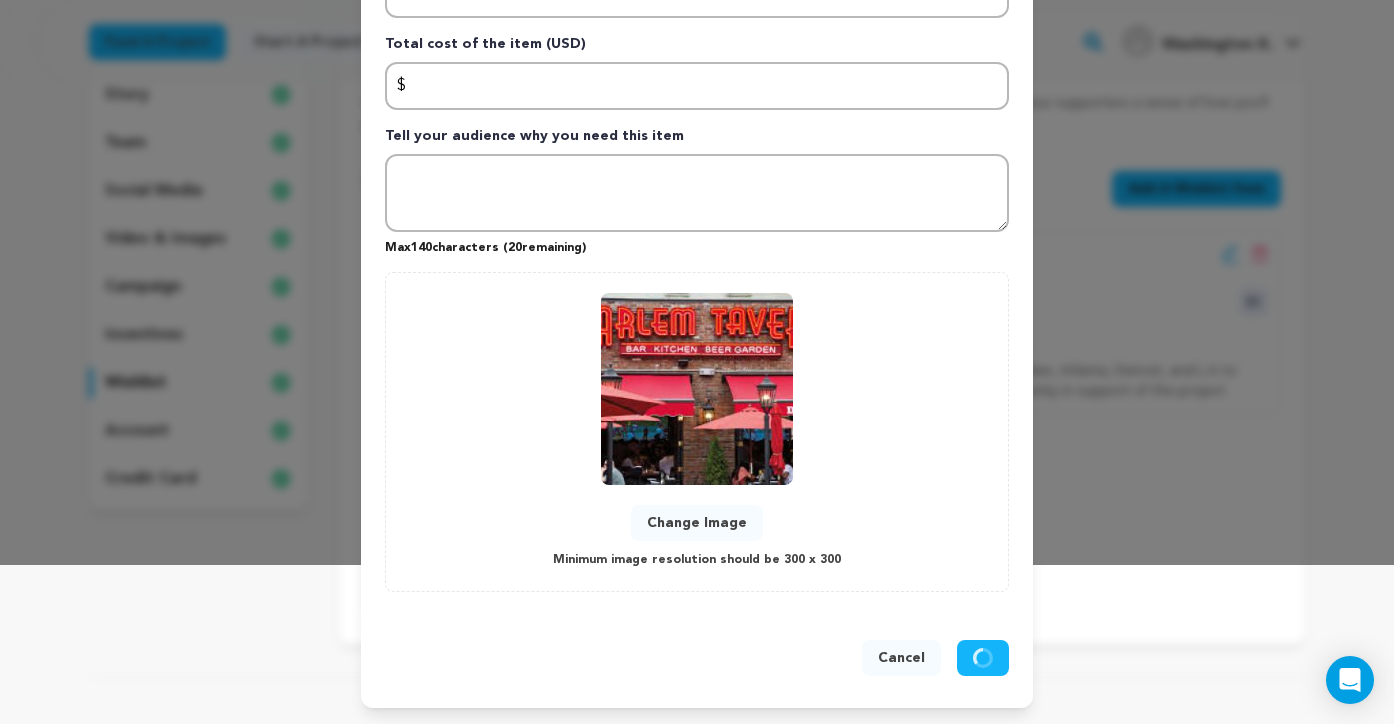 scroll, scrollTop: 0, scrollLeft: 0, axis: both 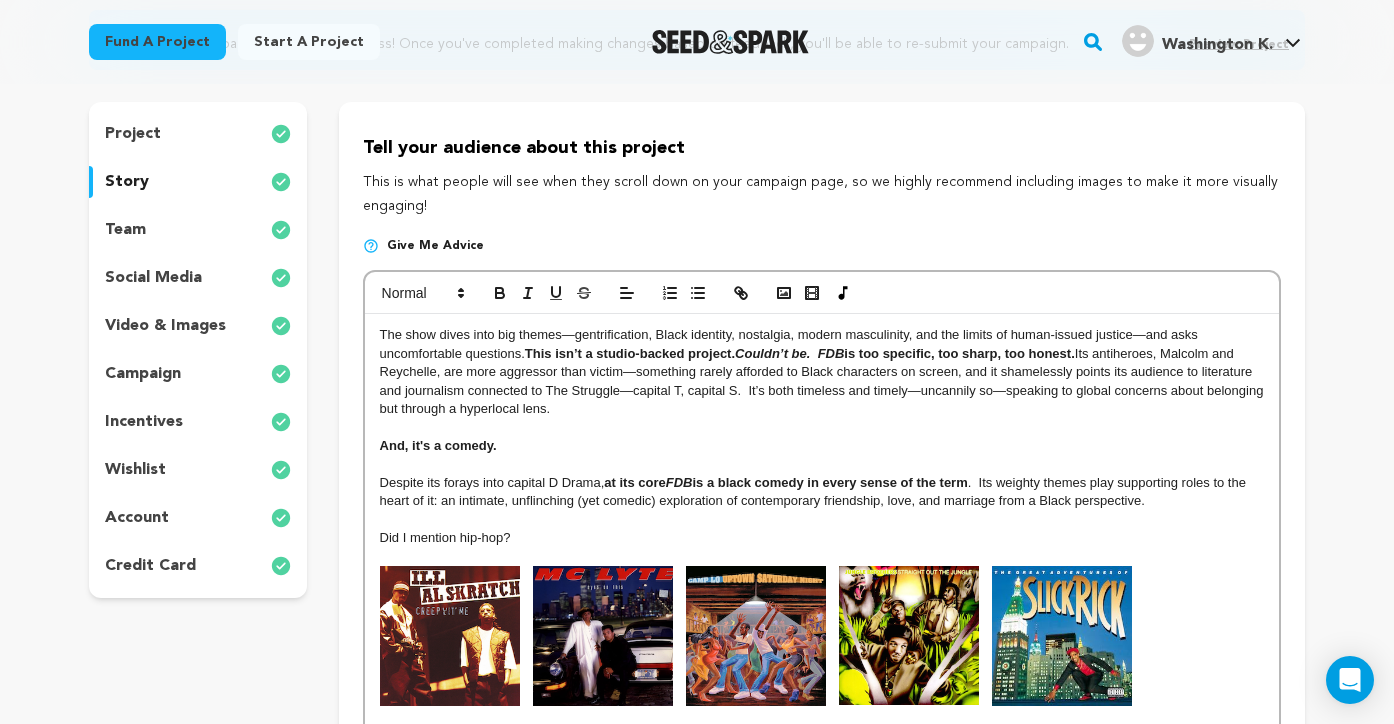 click on "story" at bounding box center (198, 182) 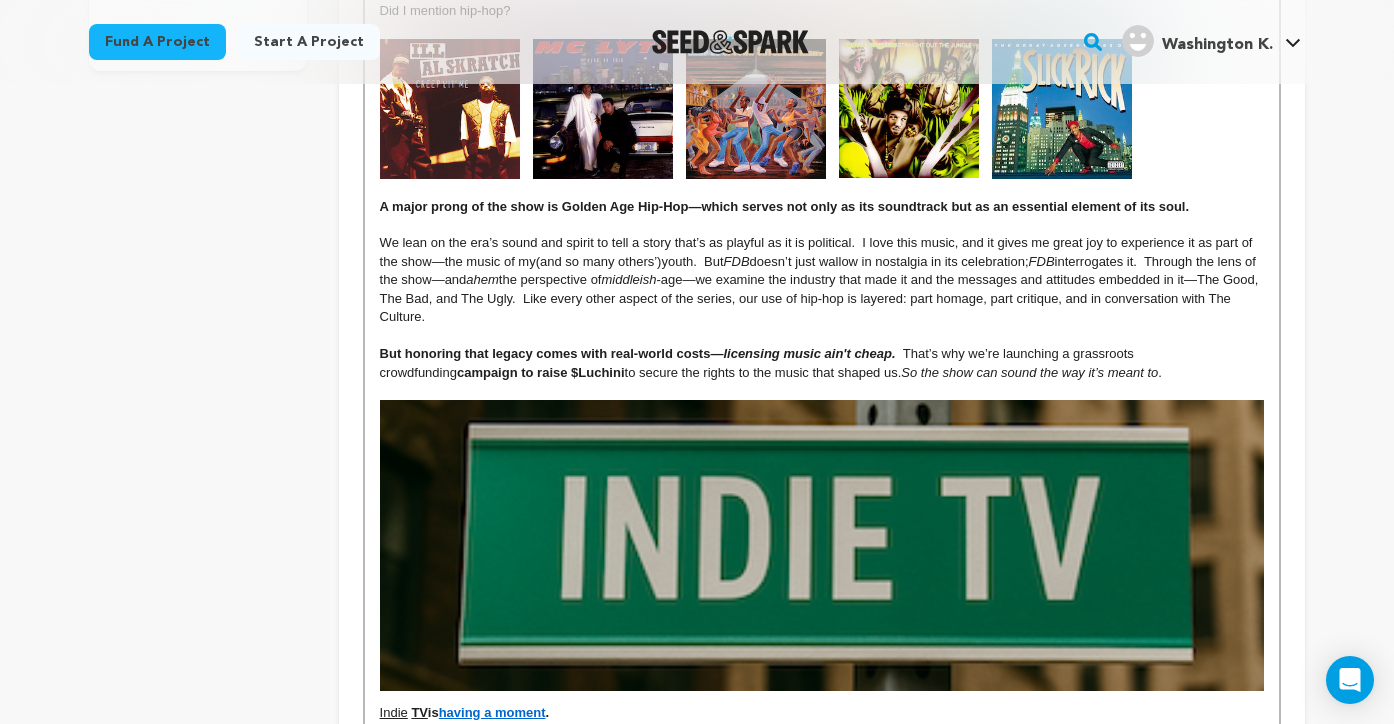 scroll, scrollTop: 797, scrollLeft: 0, axis: vertical 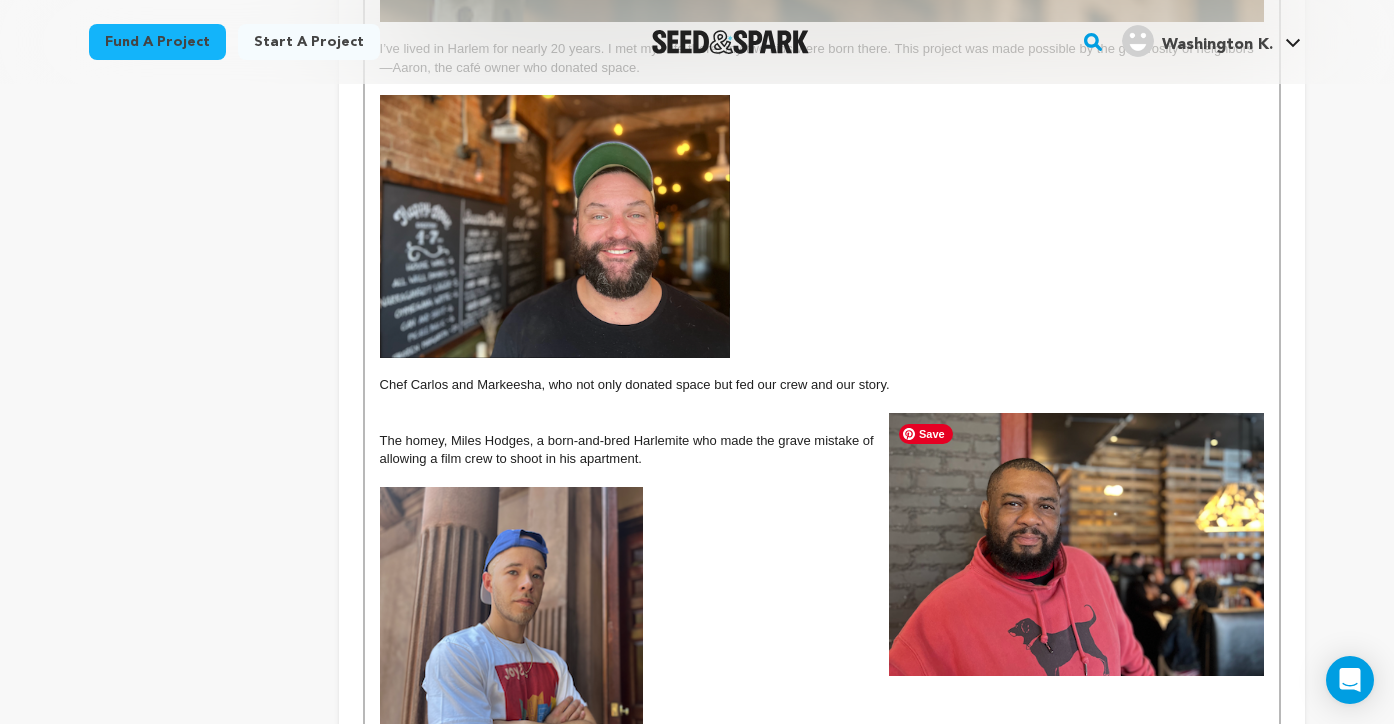 click at bounding box center [1076, 544] 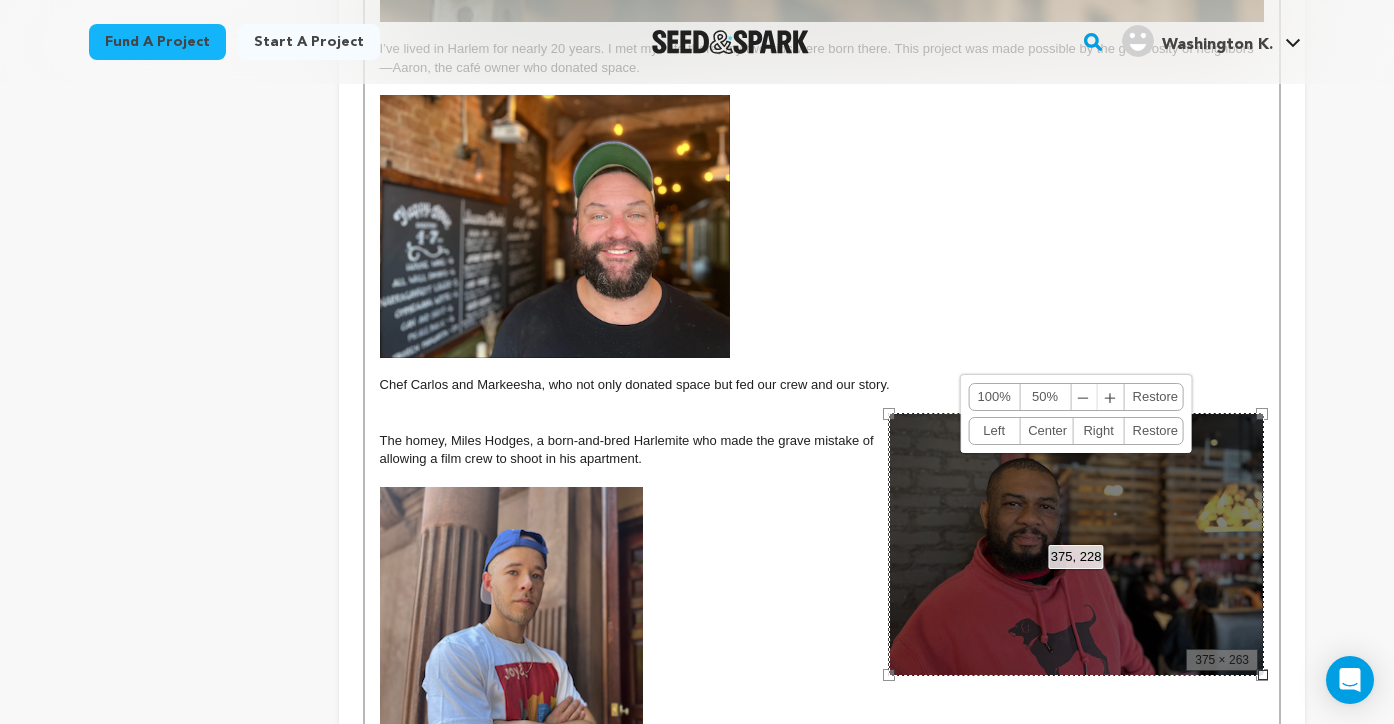 drag, startPoint x: 1027, startPoint y: 528, endPoint x: 849, endPoint y: 237, distance: 341.12314 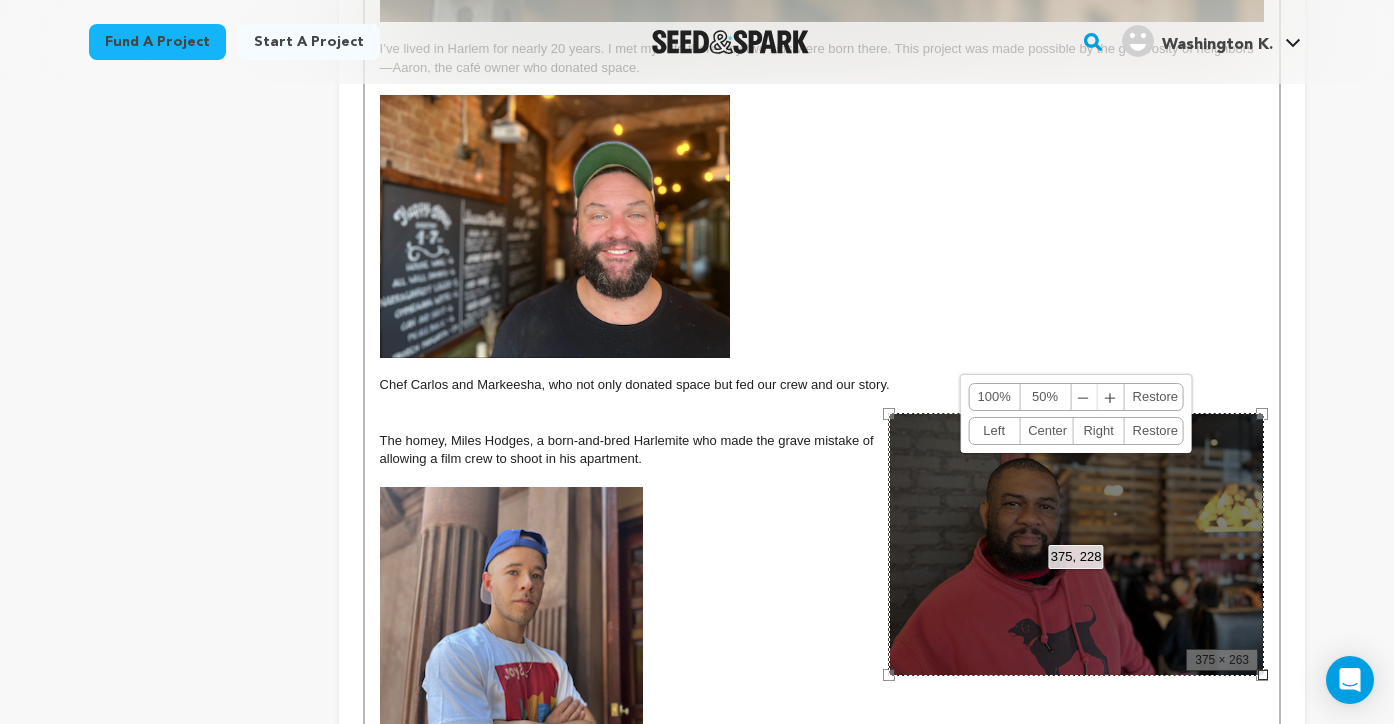 click on "The show dives into big themes—gentrification, Black identity, nostalgia, modern masculinity, and the limits of human-issued justice—and asks uncomfortable questions.   This isn’t a studio-backed project.   Couldn’t be.    FDB  is too specific, too sharp, too honest.   Its antiheroes, Malcolm and Reychelle, are more aggressor than victim—something rarely afforded to Black characters on screen, and it shamelessly points its audience to literature and journalism connected to The Struggle—capital T, capital S.  It’s both timeless and timely—uncannily so—speaking to global concerns about belonging but through a hyperlocal lens. And, it's a comedy. Despite its forays into capital D Drama,  at its core  FDB  is a black comedy in every sense of the term .  Its weighty themes play supporting roles to the heart of it: an intimate, unflinching (yet comedic) exploration of contemporary friendship, love, and marriage from a Black perspective. Did I mention hip-hop? —t he music of my  ( )  FDB ." at bounding box center (822, 18) 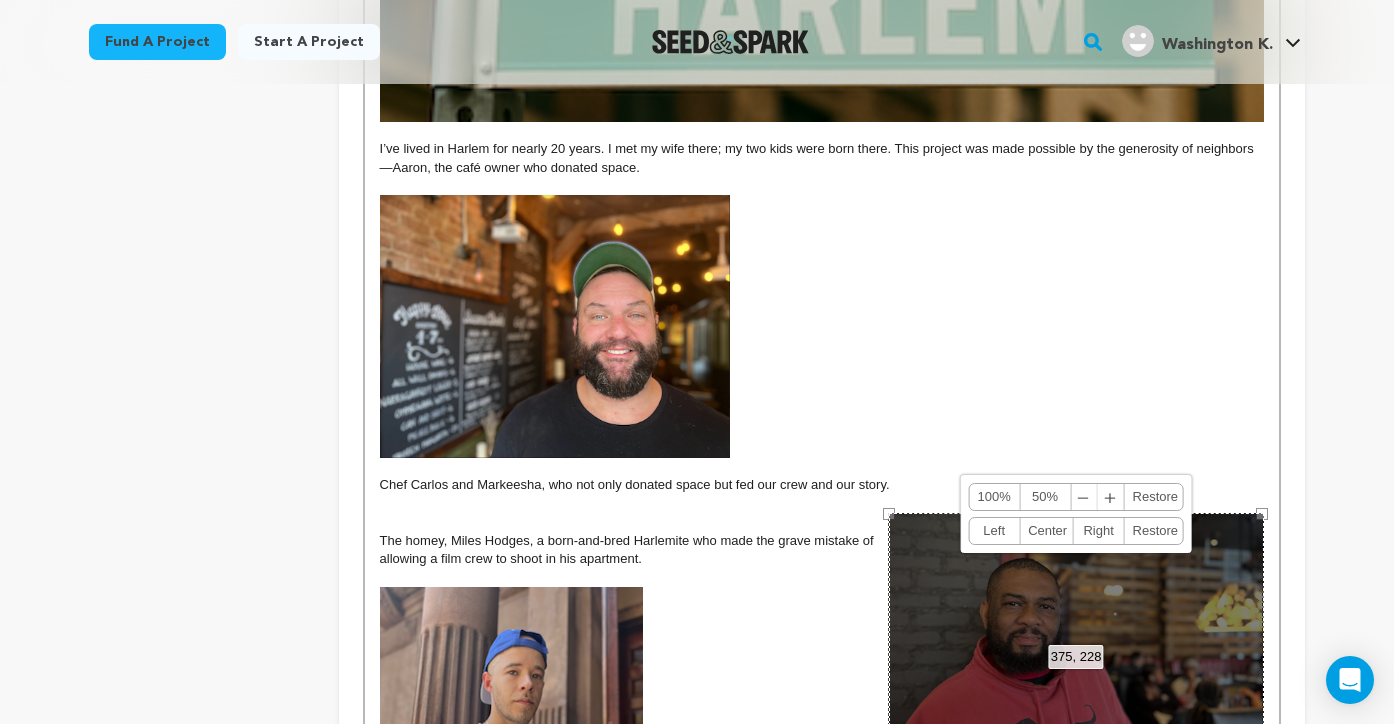 scroll, scrollTop: 1893, scrollLeft: 0, axis: vertical 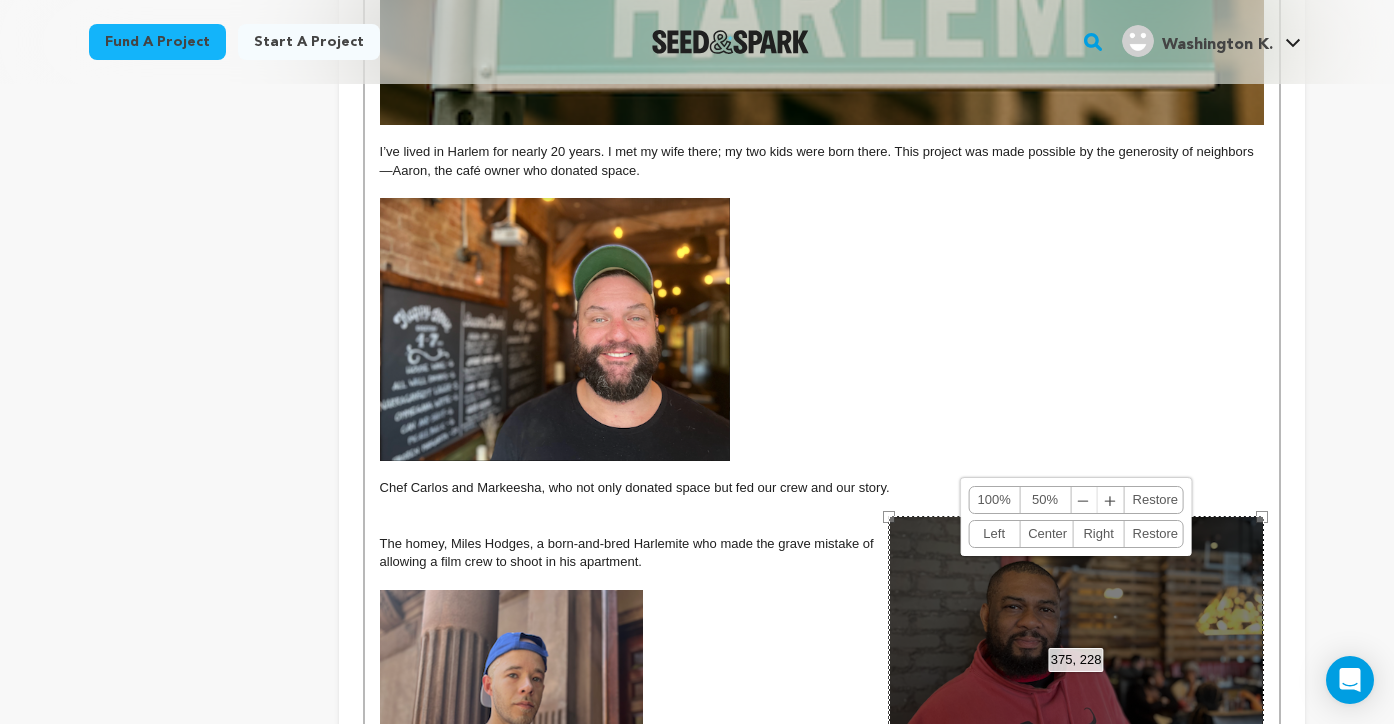 click on "Left" at bounding box center [994, 534] 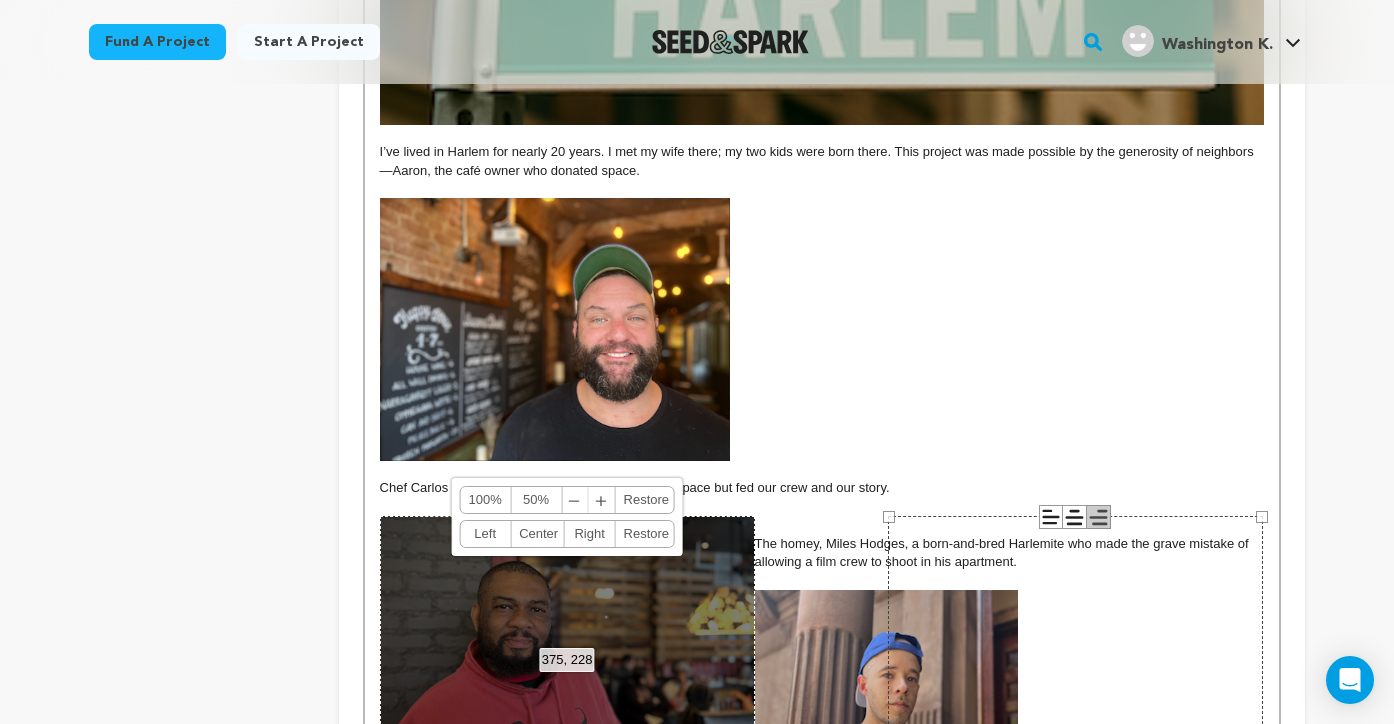 drag, startPoint x: 690, startPoint y: 585, endPoint x: 876, endPoint y: 300, distance: 340.32486 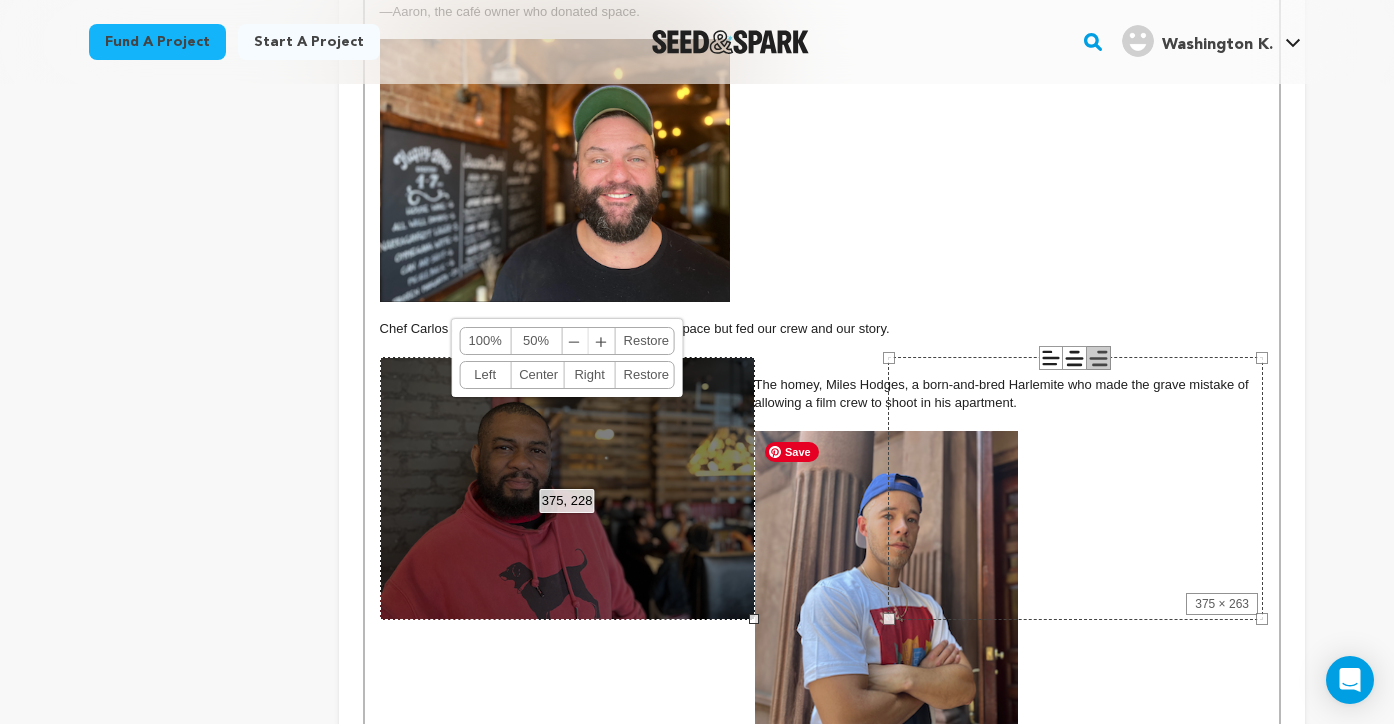 scroll, scrollTop: 2059, scrollLeft: 0, axis: vertical 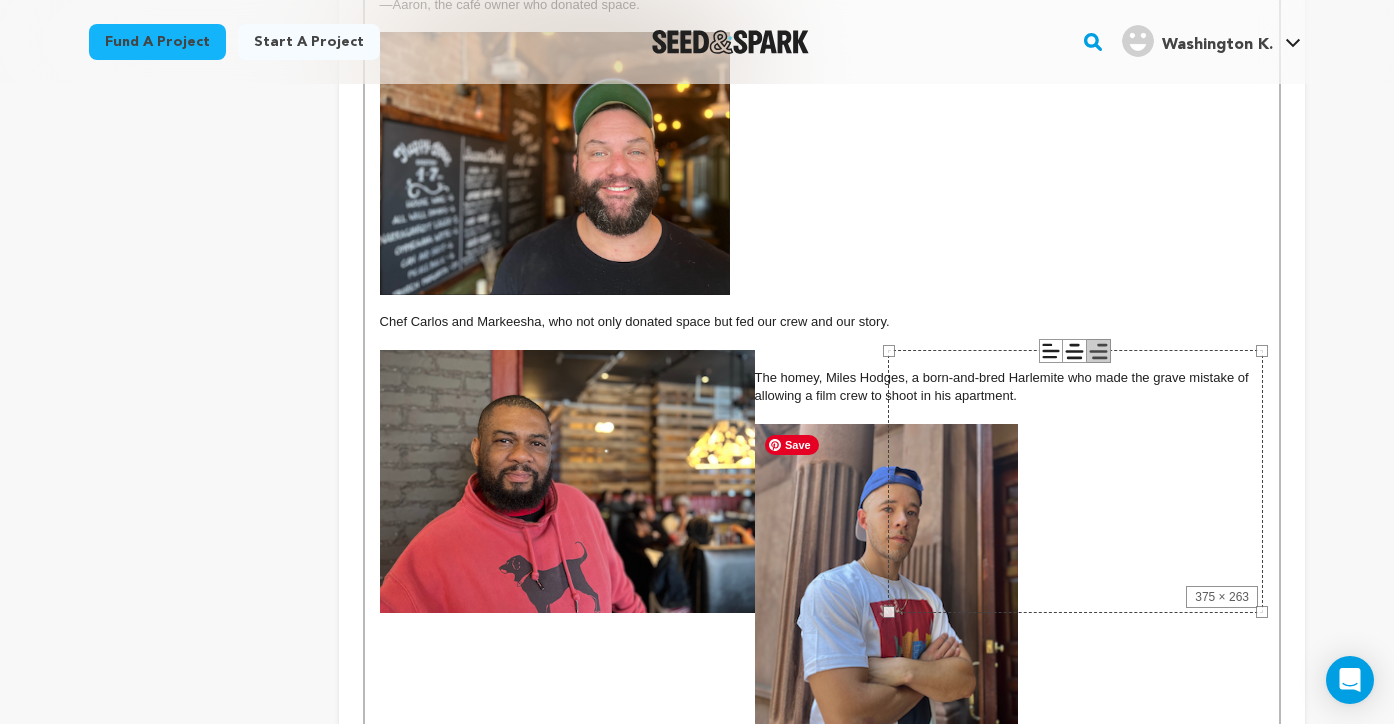 click at bounding box center [886, 599] 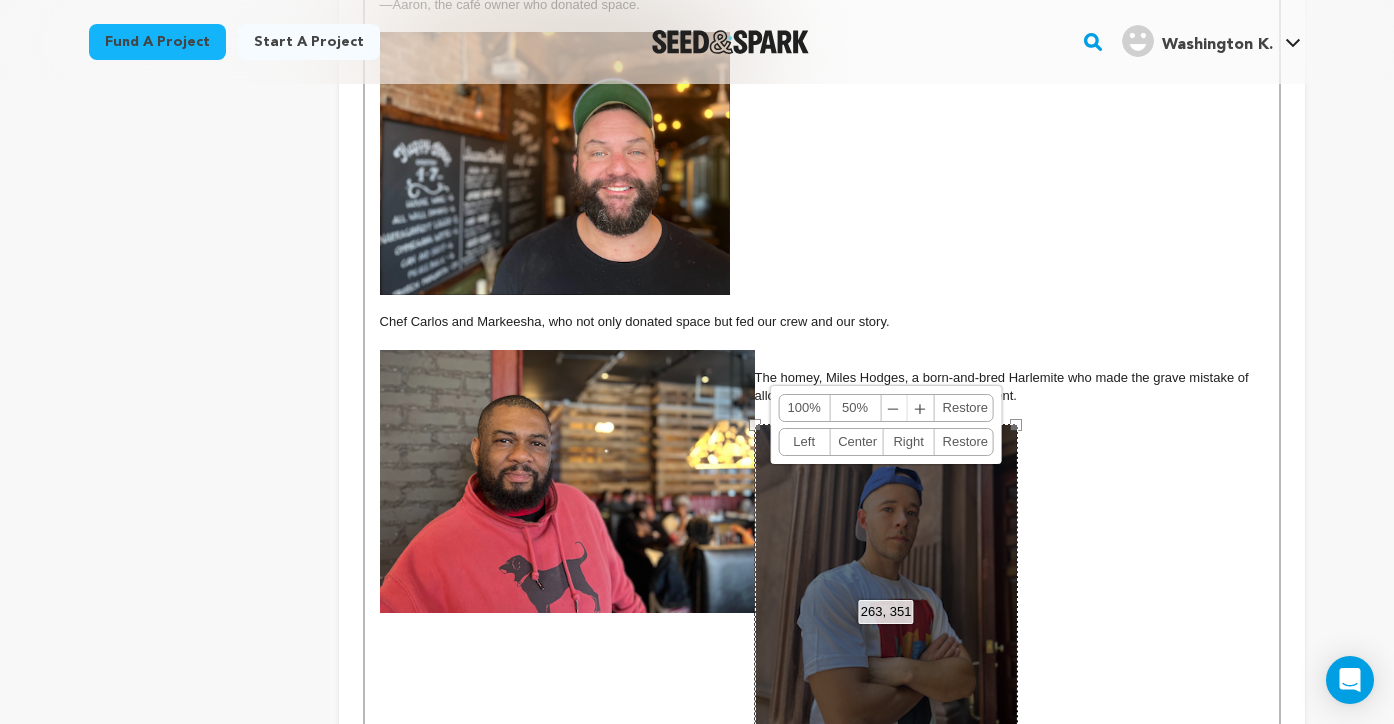 click on "Left" at bounding box center (804, 442) 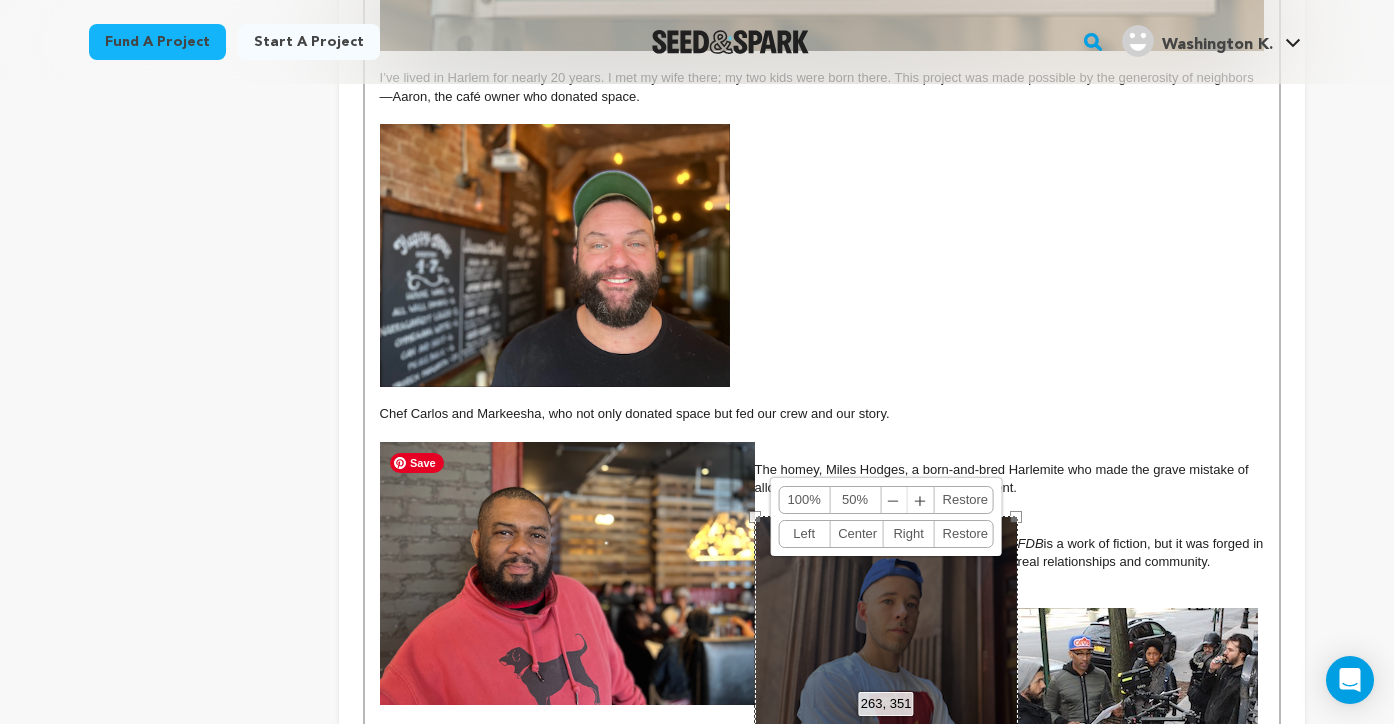 scroll, scrollTop: 1933, scrollLeft: 0, axis: vertical 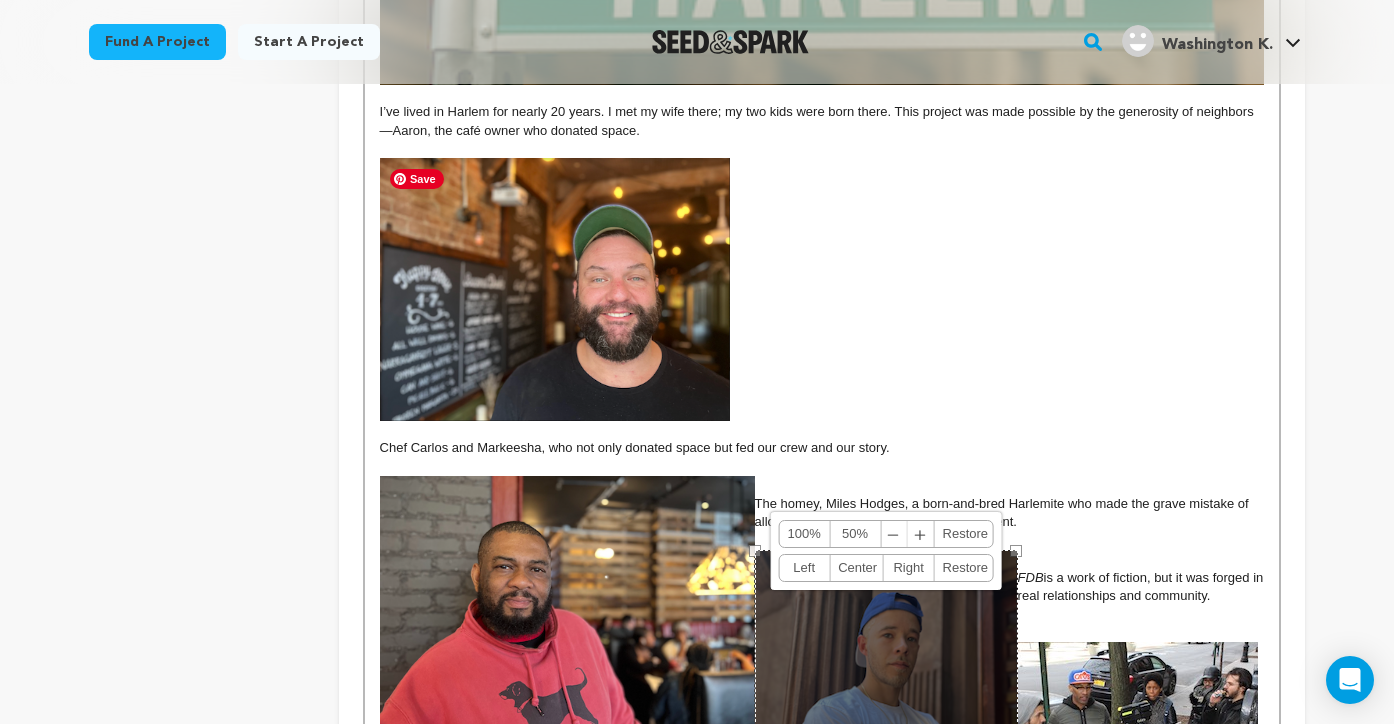 click at bounding box center (555, 289) 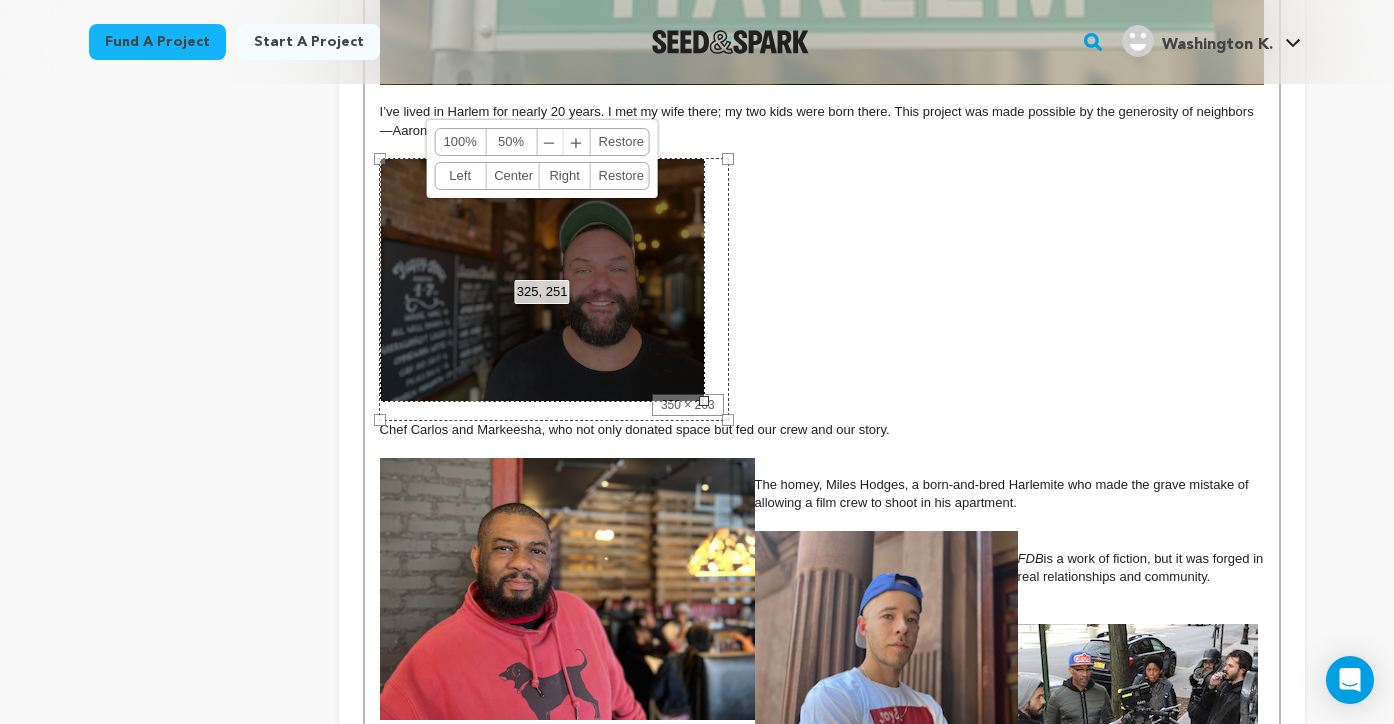 drag, startPoint x: 729, startPoint y: 418, endPoint x: 704, endPoint y: 406, distance: 27.730848 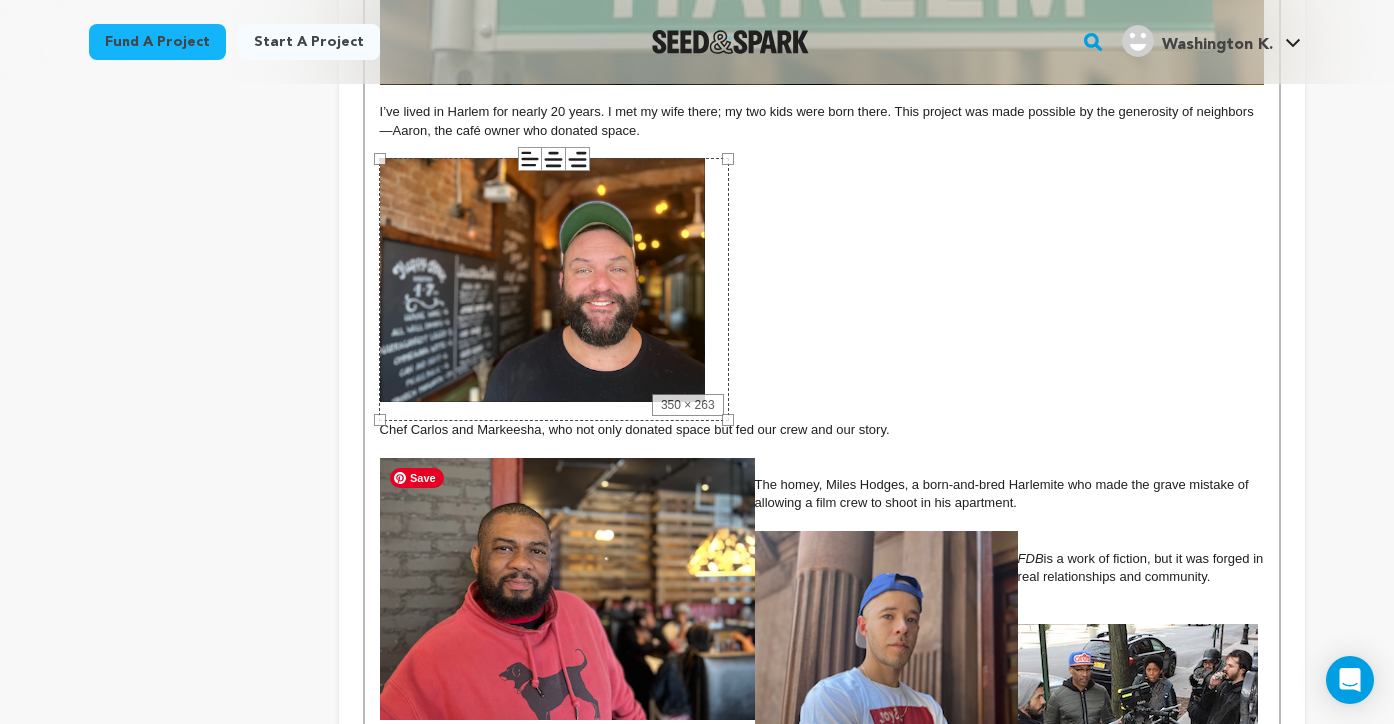 click at bounding box center (567, 589) 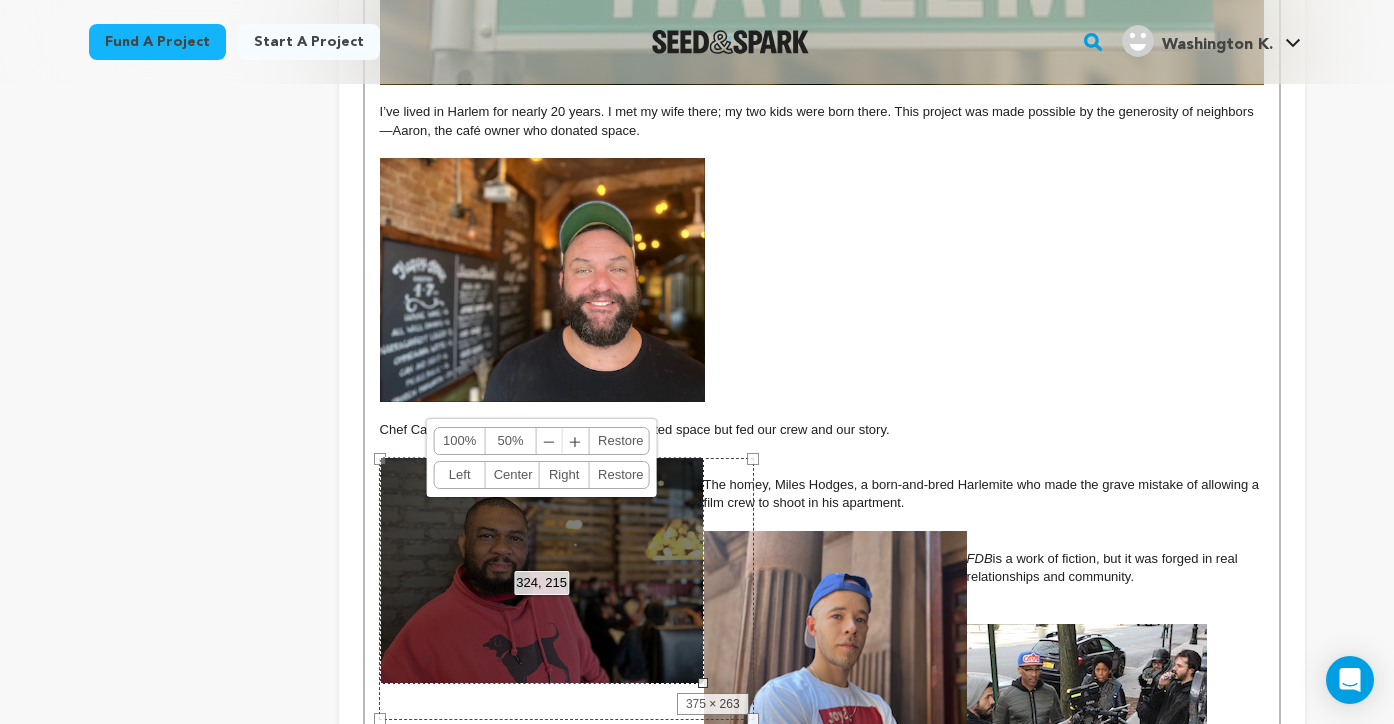 drag, startPoint x: 752, startPoint y: 720, endPoint x: 701, endPoint y: 672, distance: 70.035706 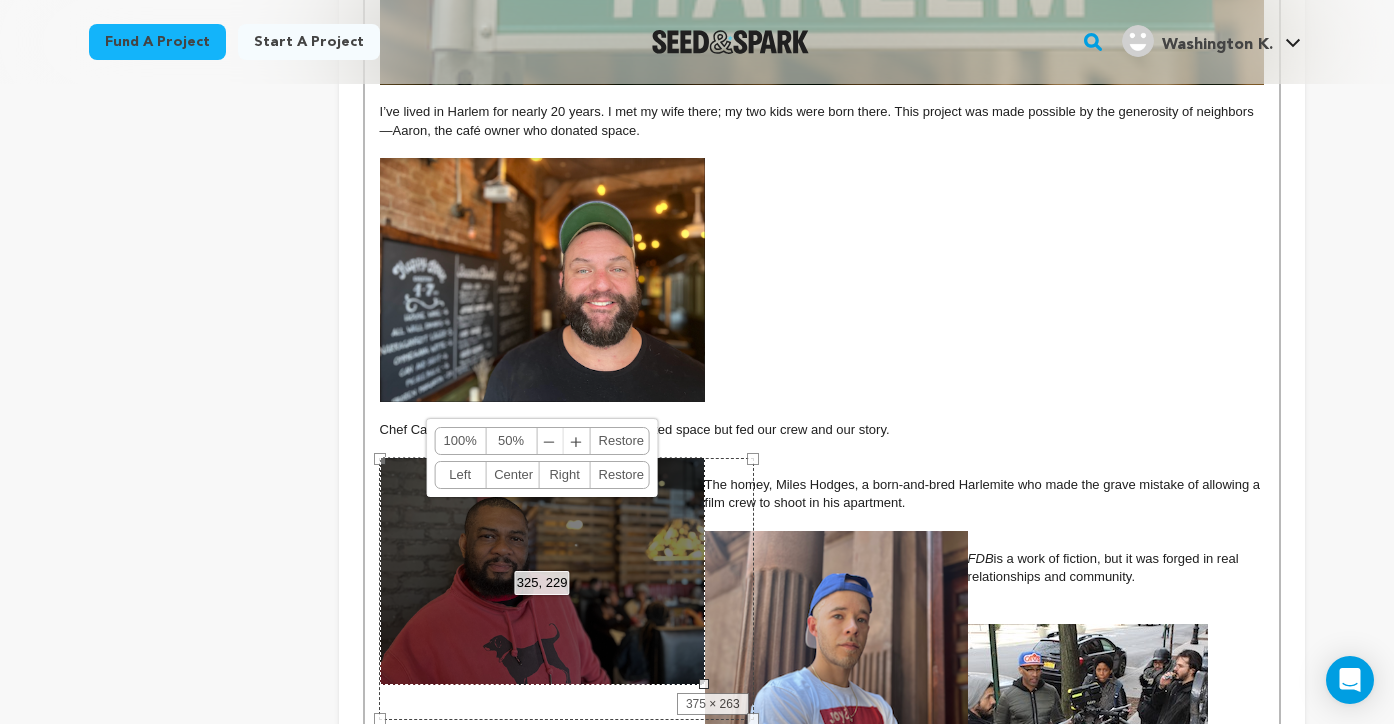 click at bounding box center [704, 684] 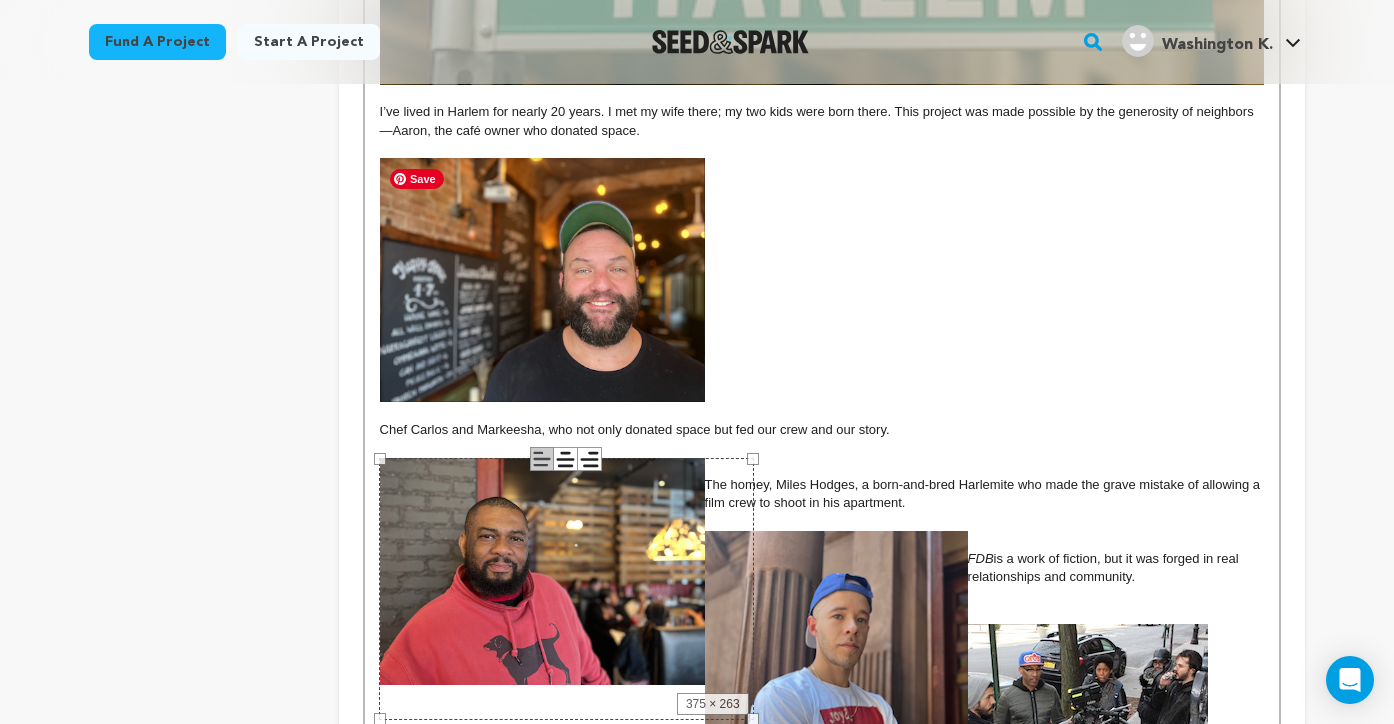 click at bounding box center (542, 280) 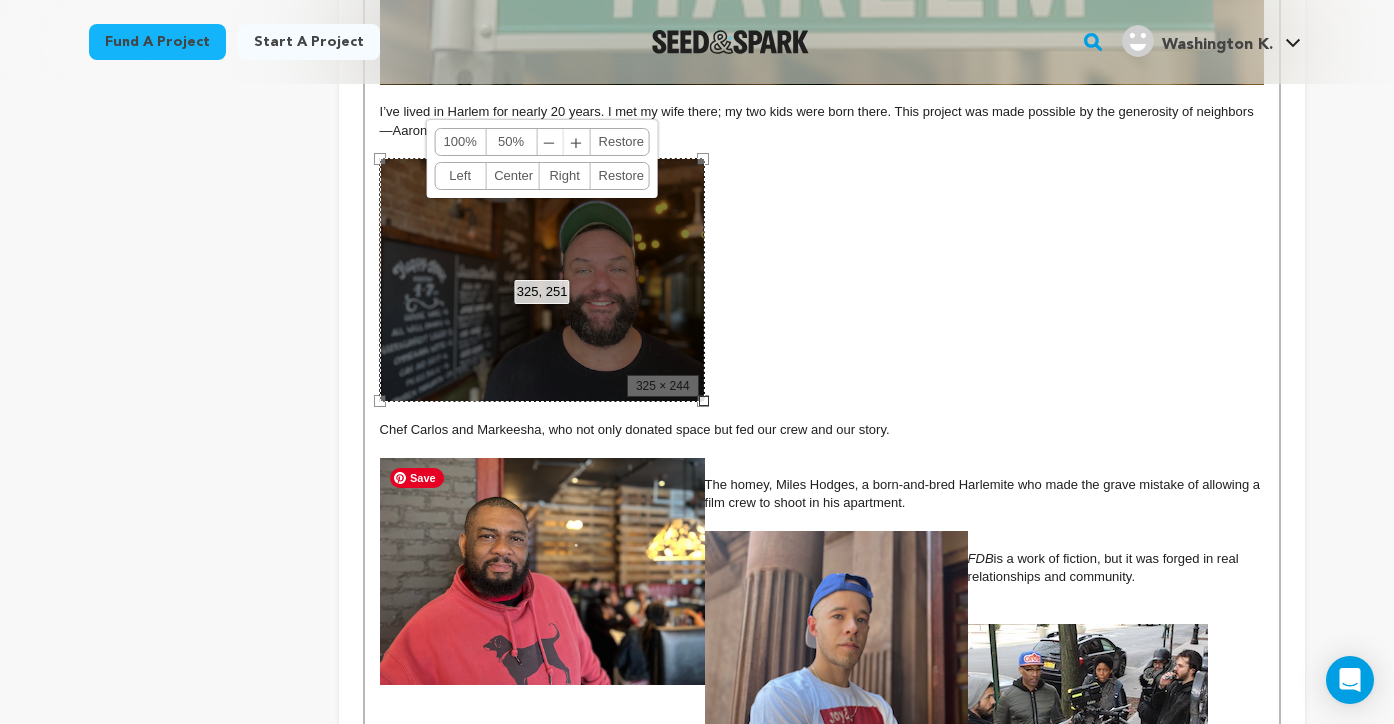 click at bounding box center (542, 572) 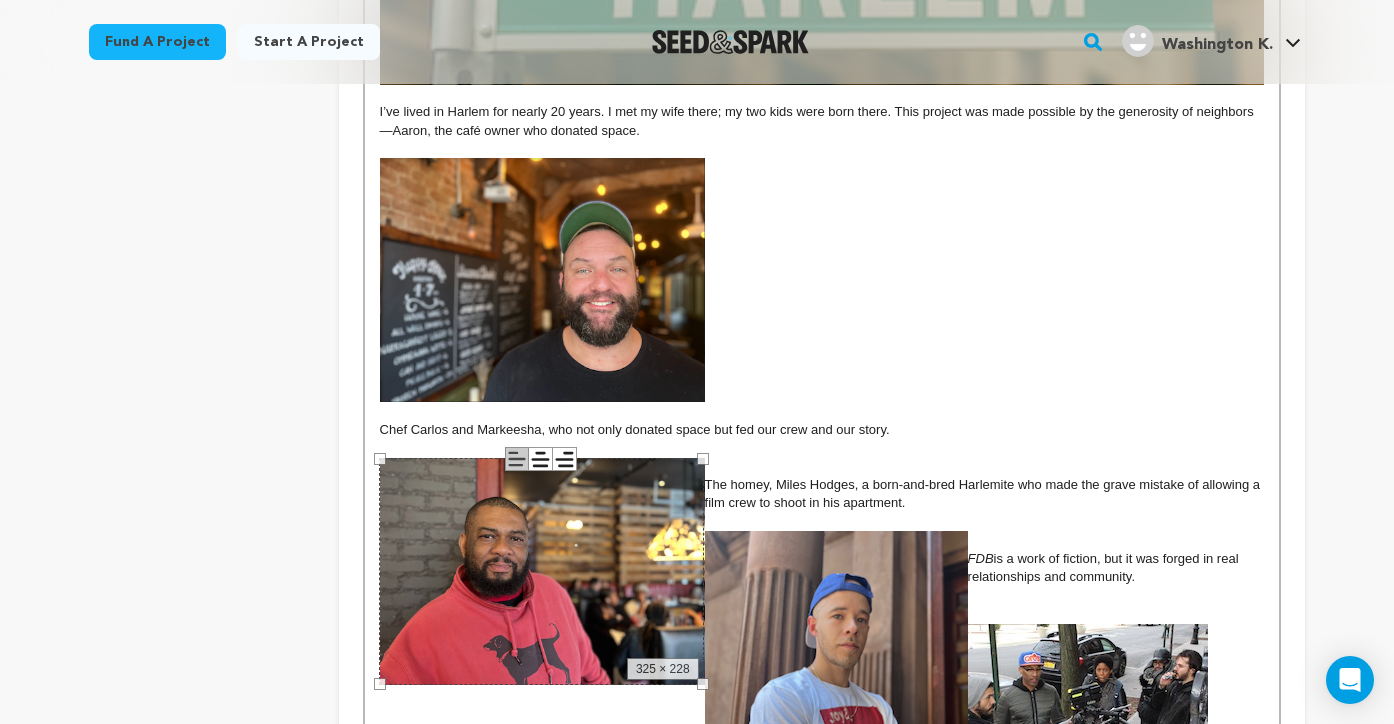 click at bounding box center [703, 459] 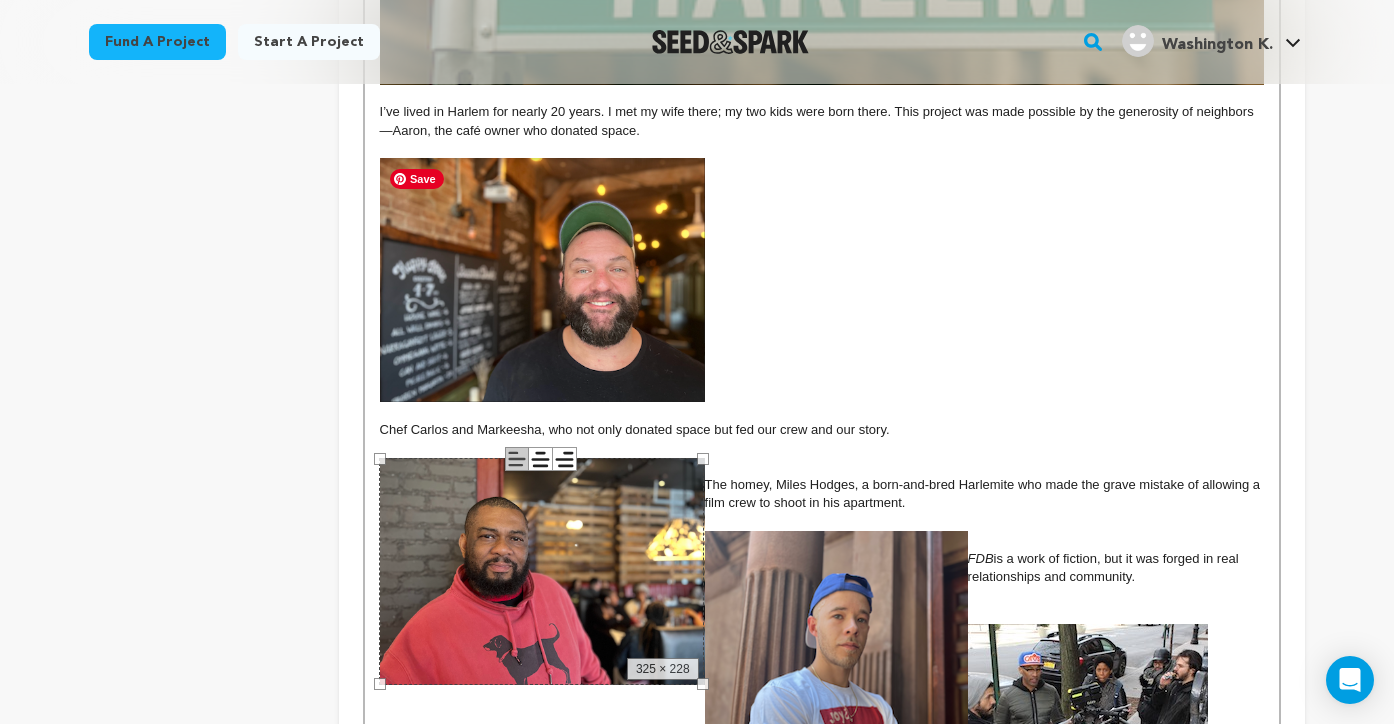 click at bounding box center [542, 280] 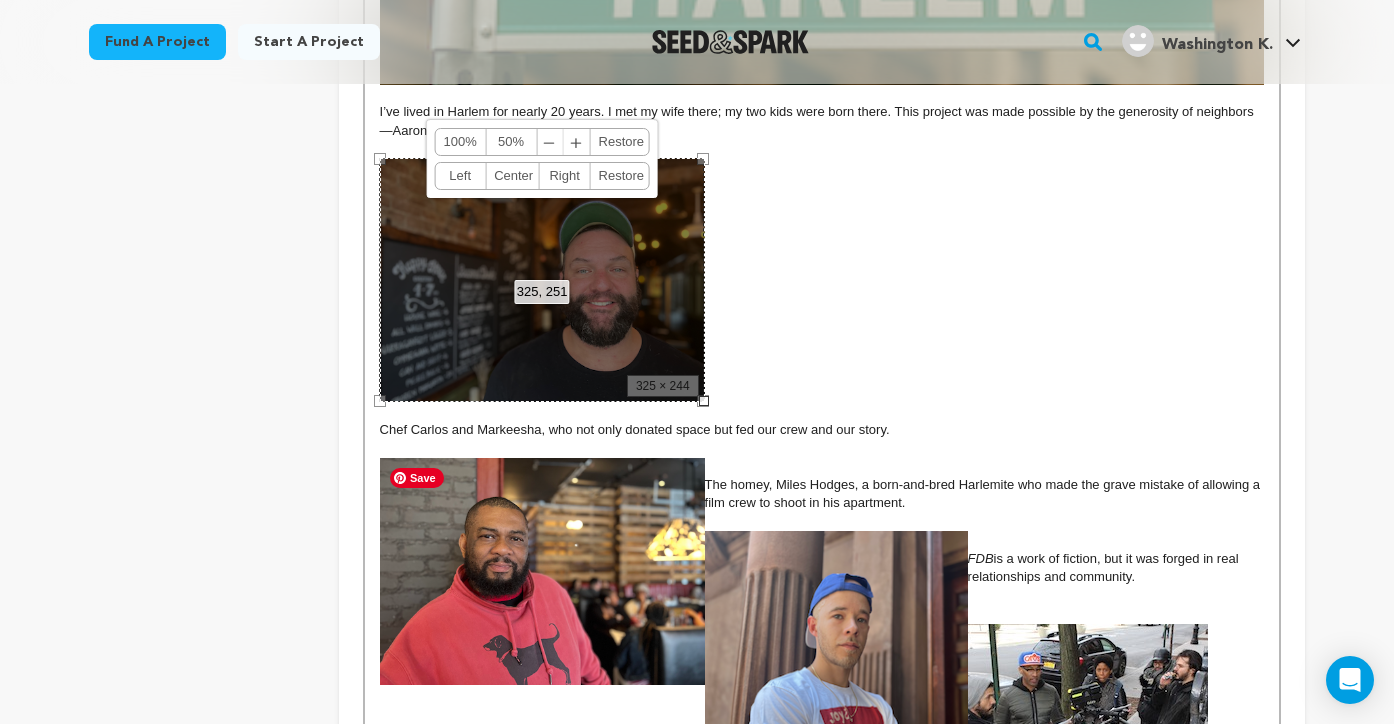 click at bounding box center [542, 572] 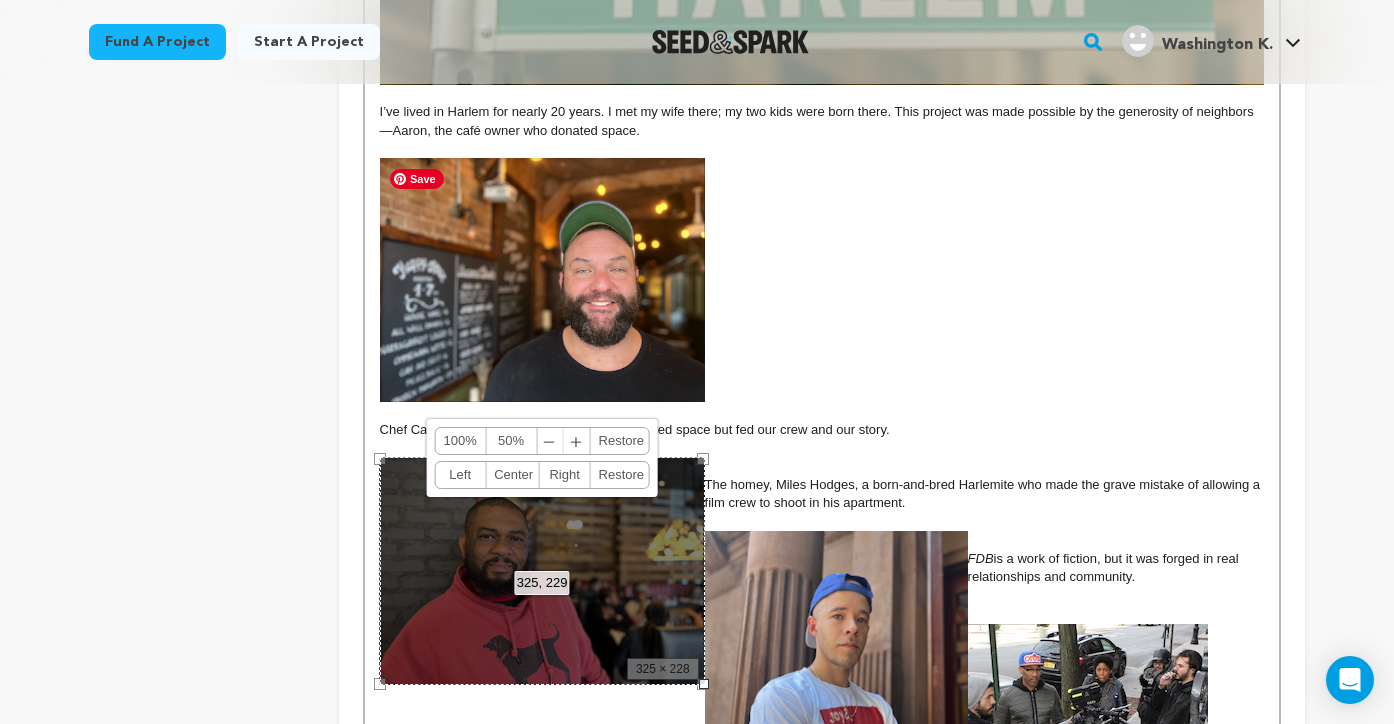click at bounding box center [542, 280] 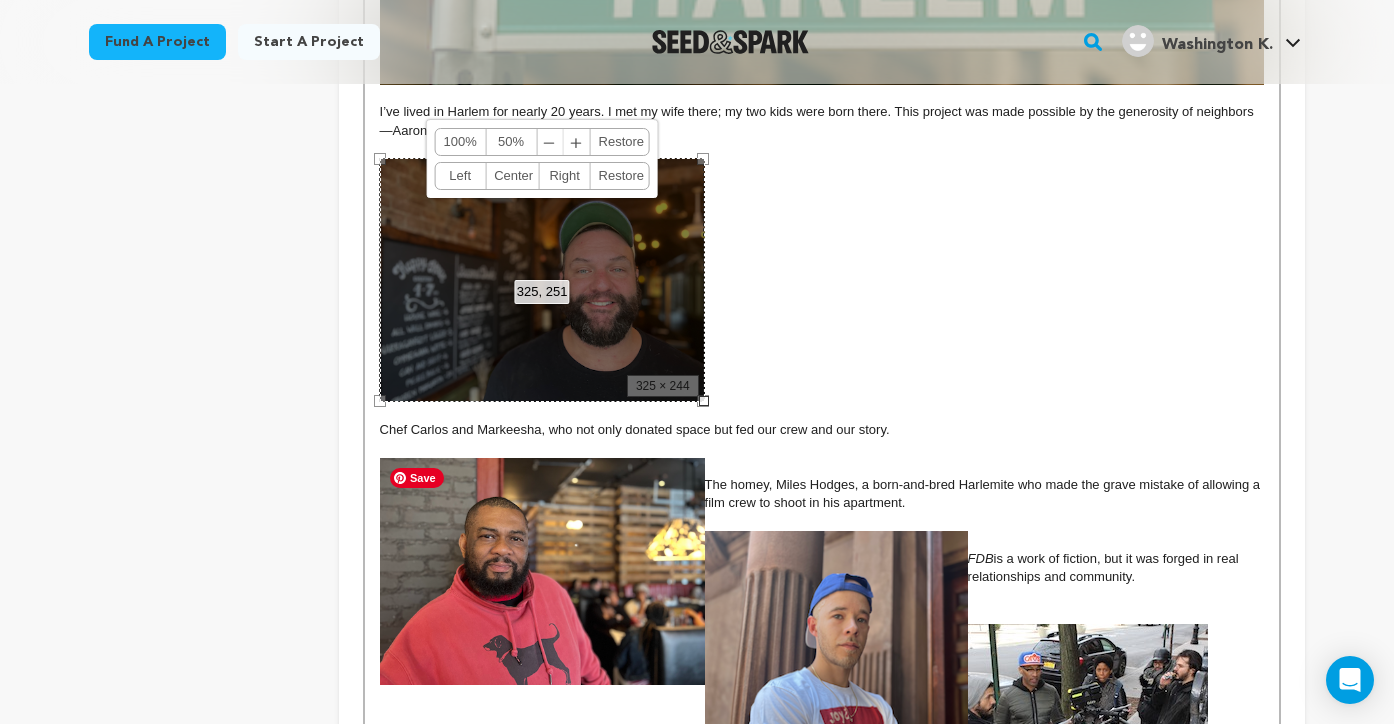 click at bounding box center (542, 572) 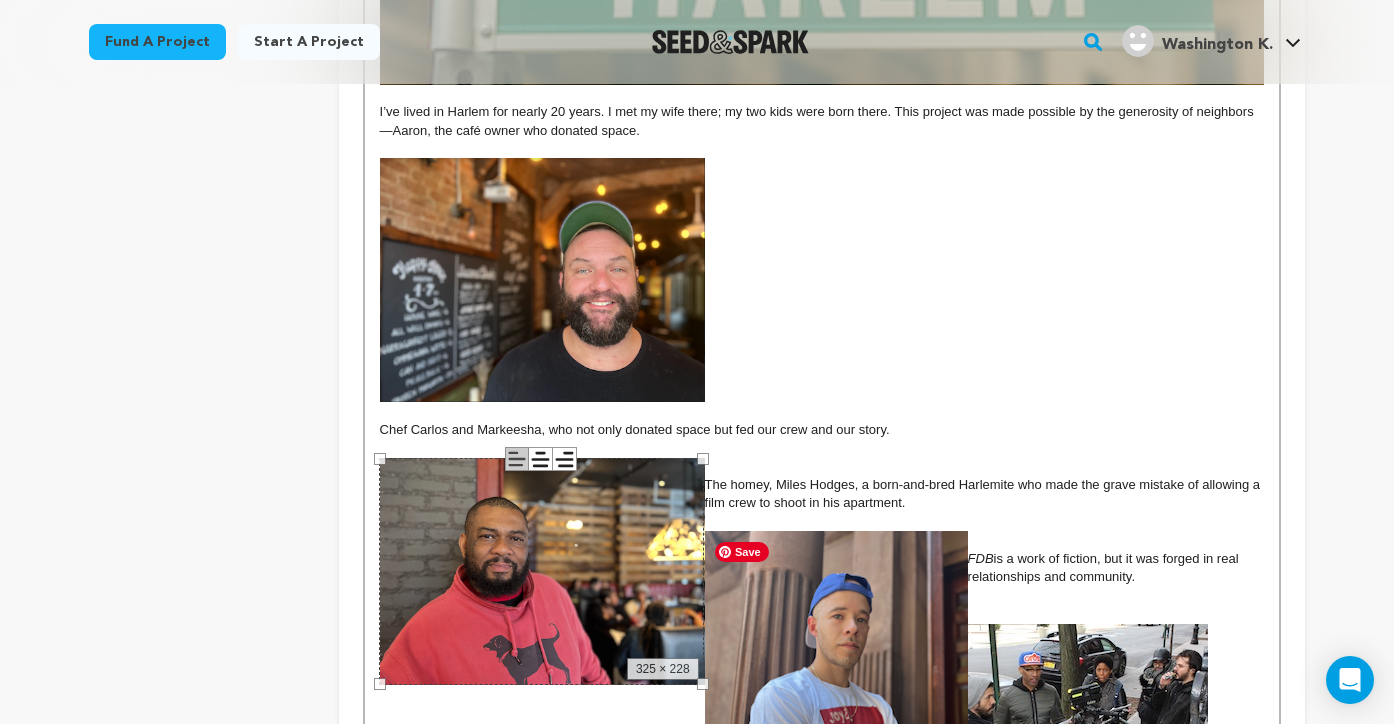 click at bounding box center (836, 706) 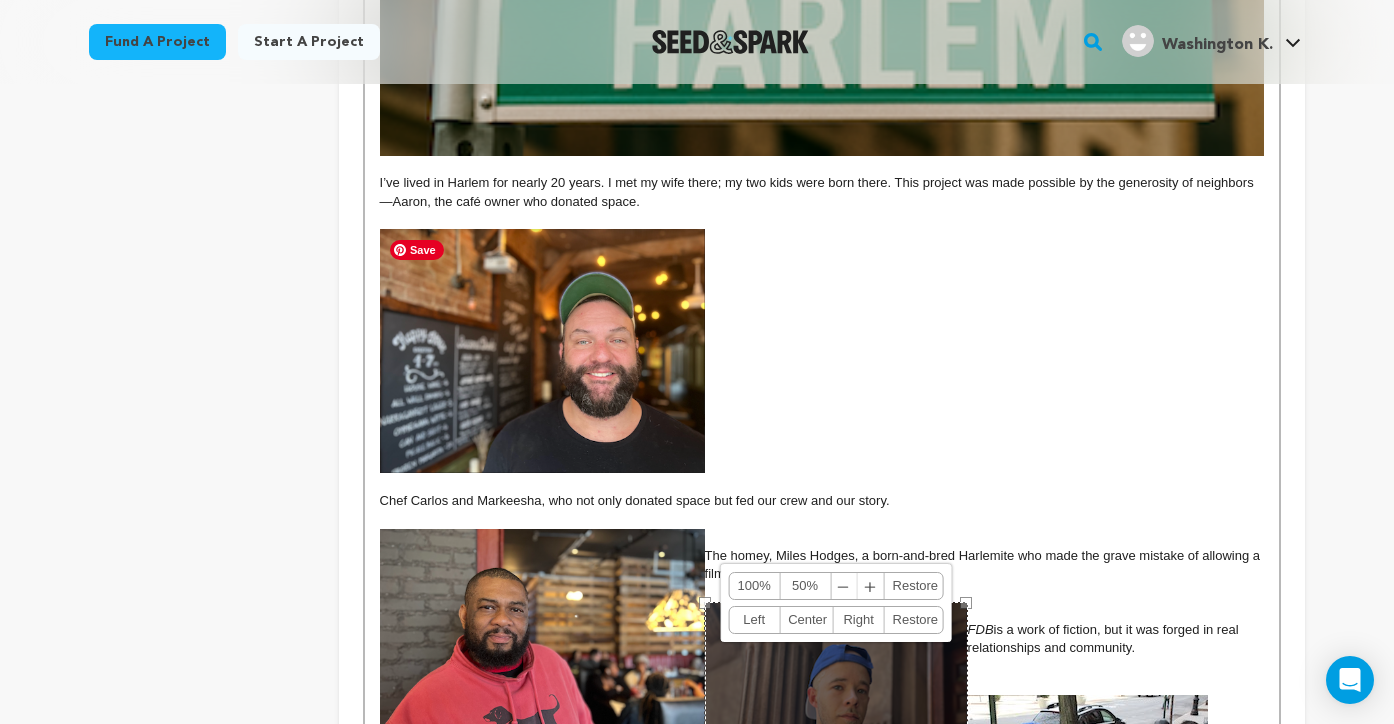 scroll, scrollTop: 1852, scrollLeft: 0, axis: vertical 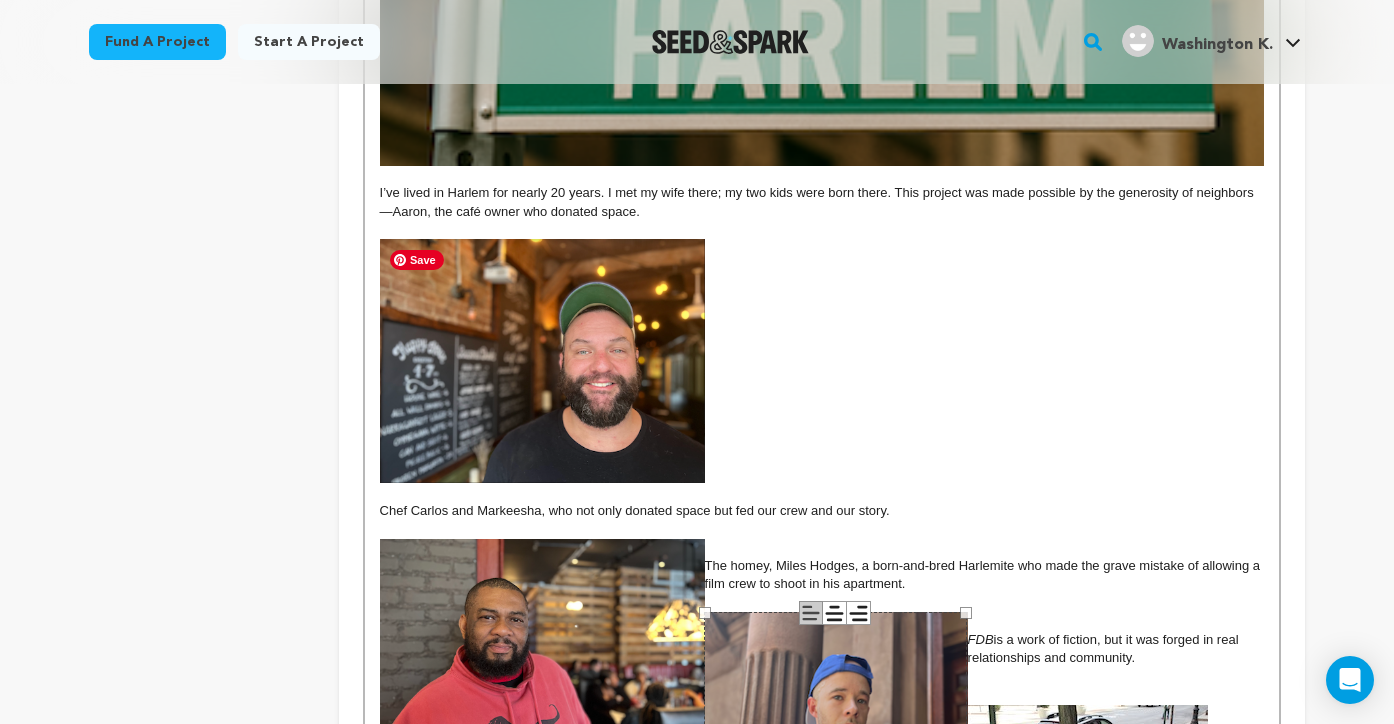click at bounding box center [542, 361] 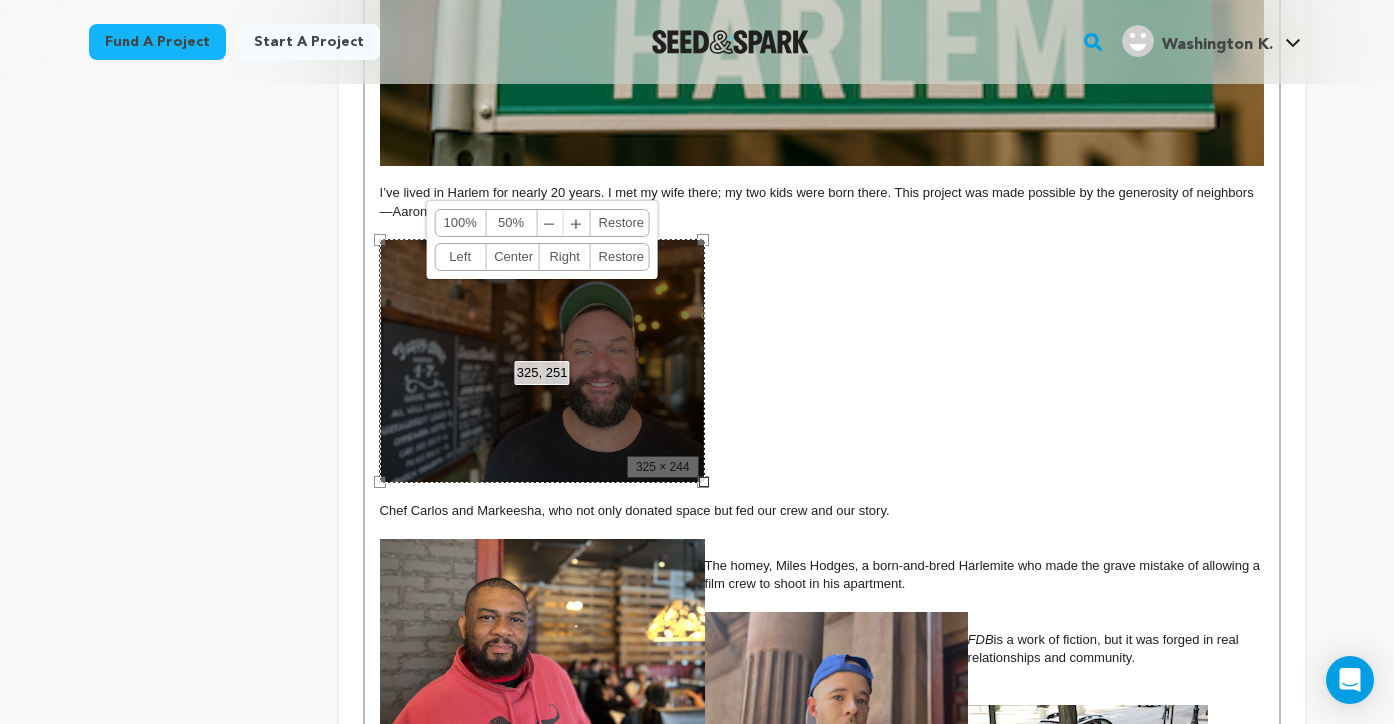 click on "Restore" at bounding box center (617, 257) 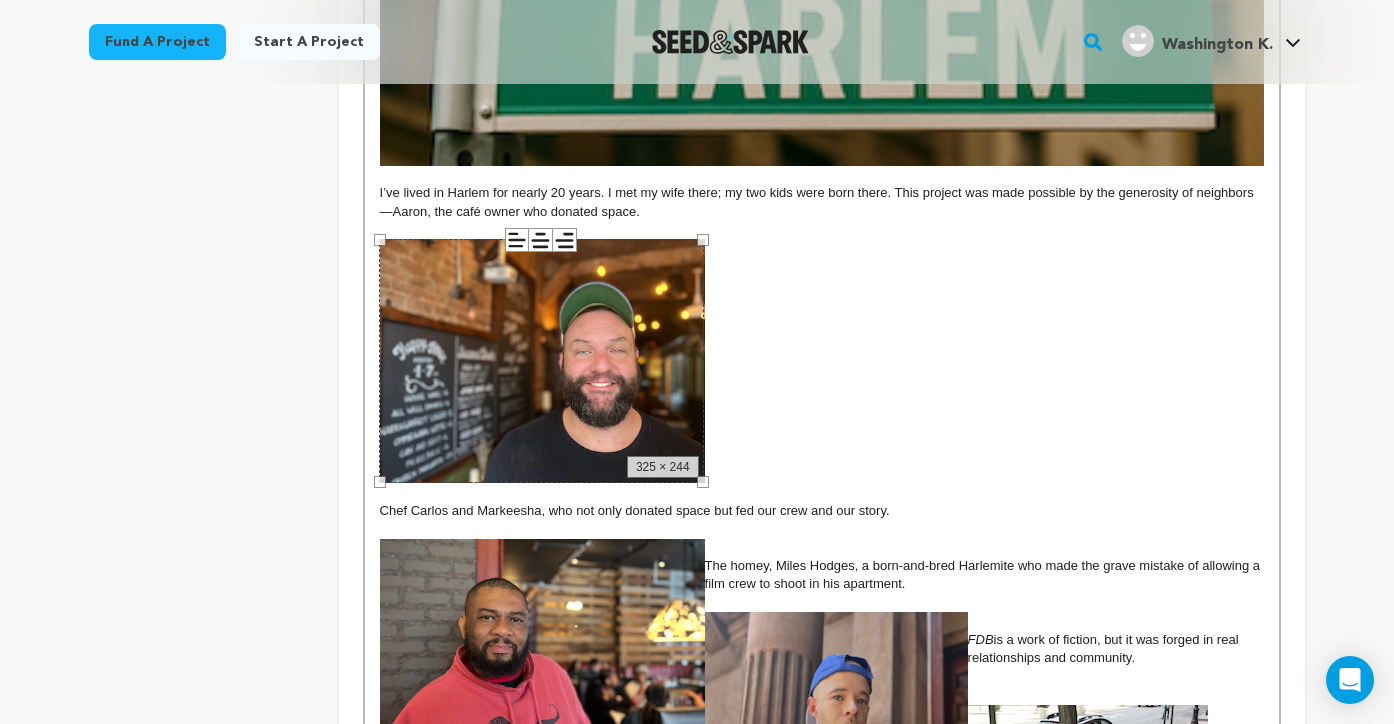 click at bounding box center (822, 361) 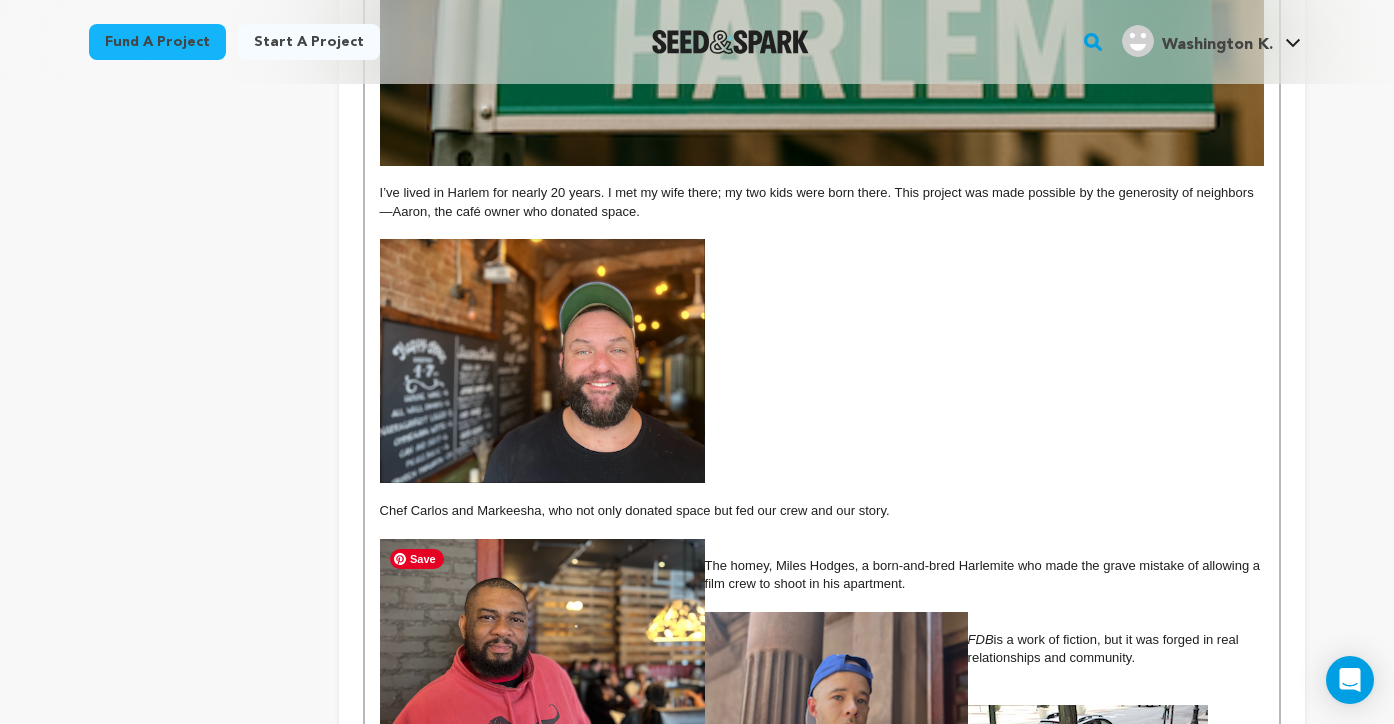 scroll, scrollTop: 1953, scrollLeft: 0, axis: vertical 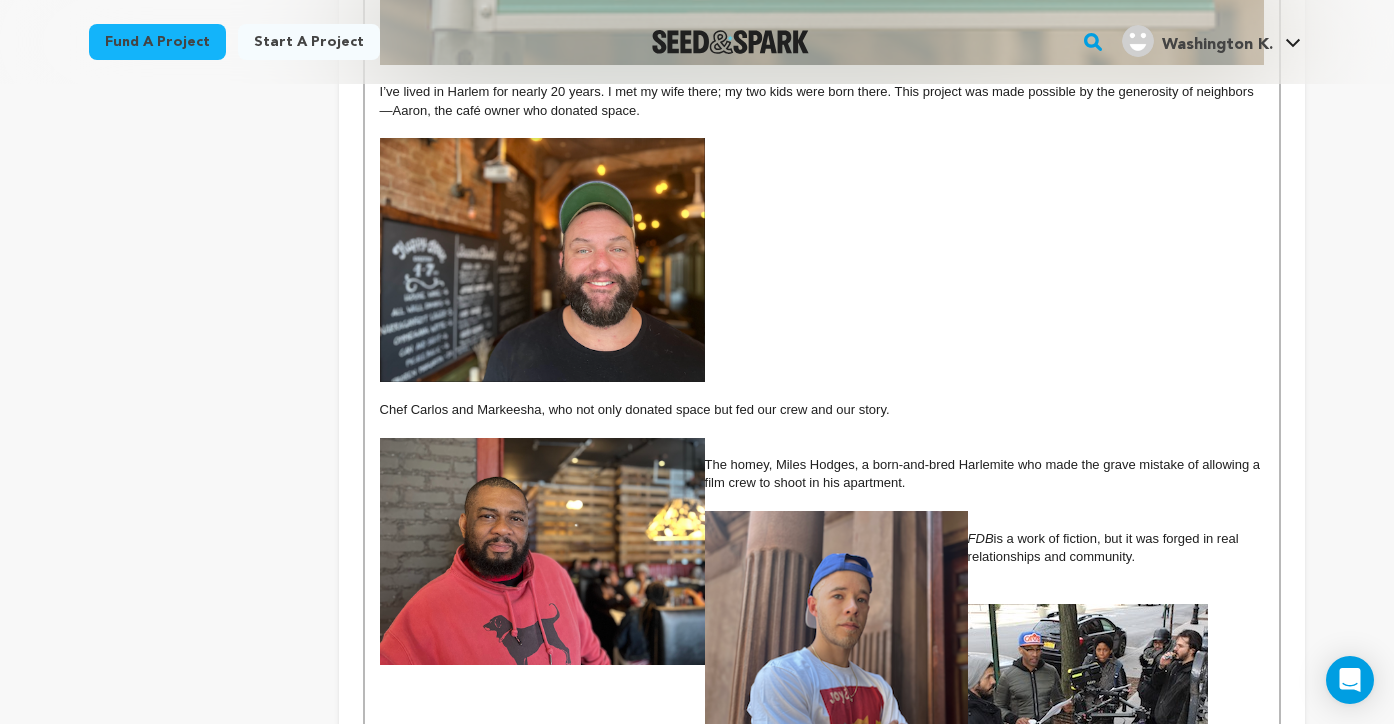 click on "Chef Carlos and Markeesha, who not only donated space but fed our crew and our story." at bounding box center [635, 409] 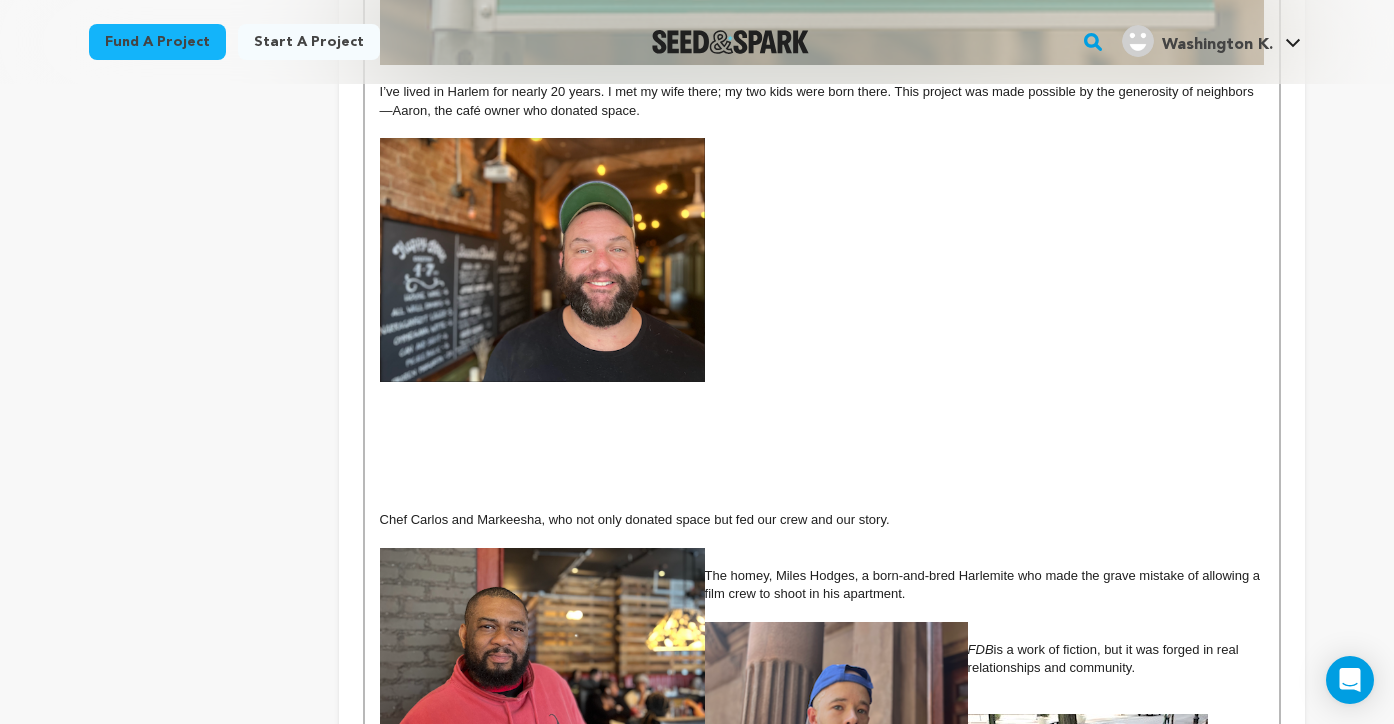 click at bounding box center (822, 260) 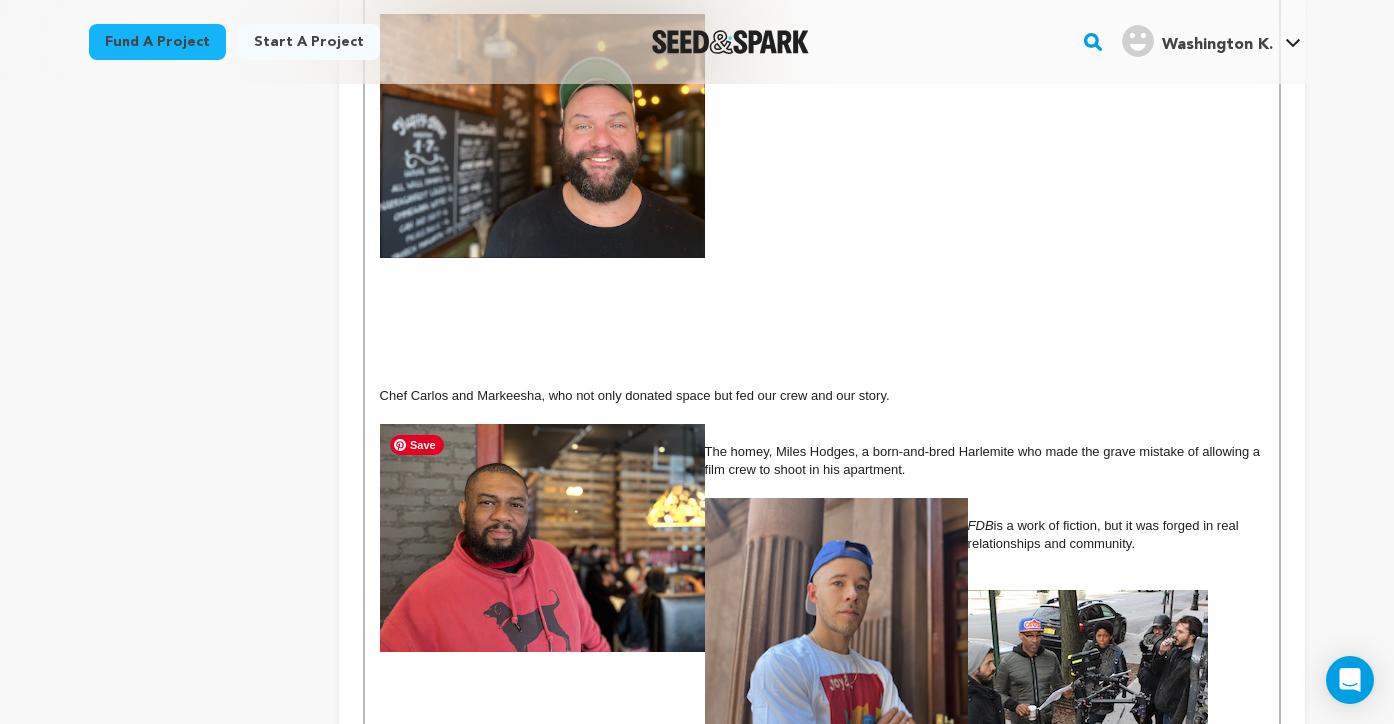 scroll, scrollTop: 2078, scrollLeft: 0, axis: vertical 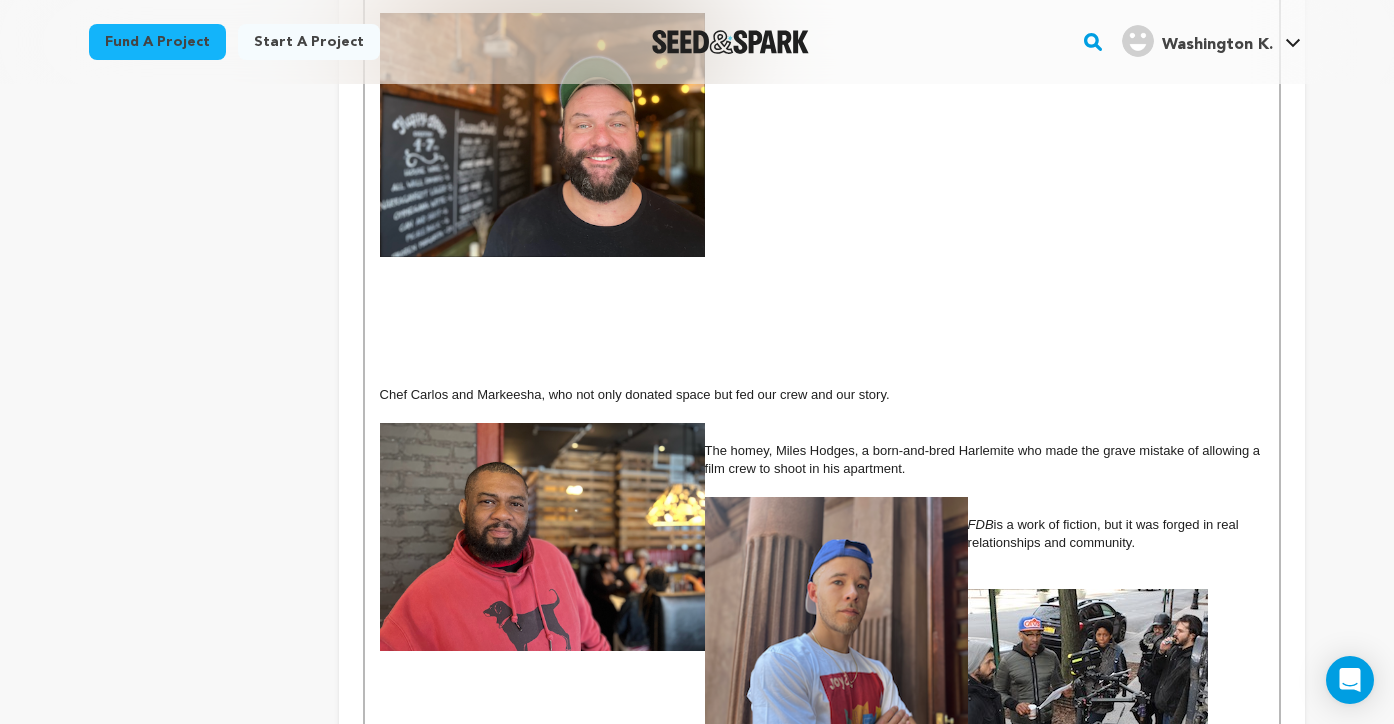 click on "Chef Carlos and Markeesha, who not only donated space but fed our crew and our story." at bounding box center (635, 394) 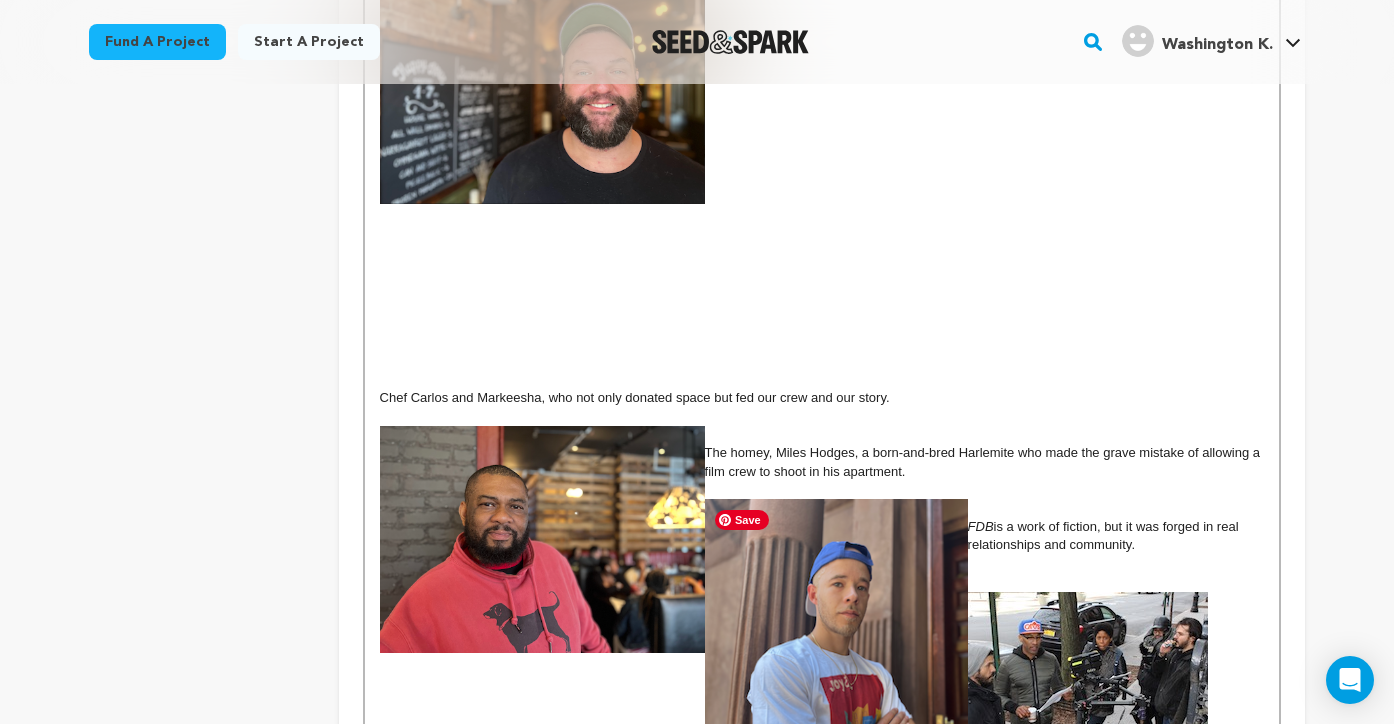 scroll, scrollTop: 2155, scrollLeft: 0, axis: vertical 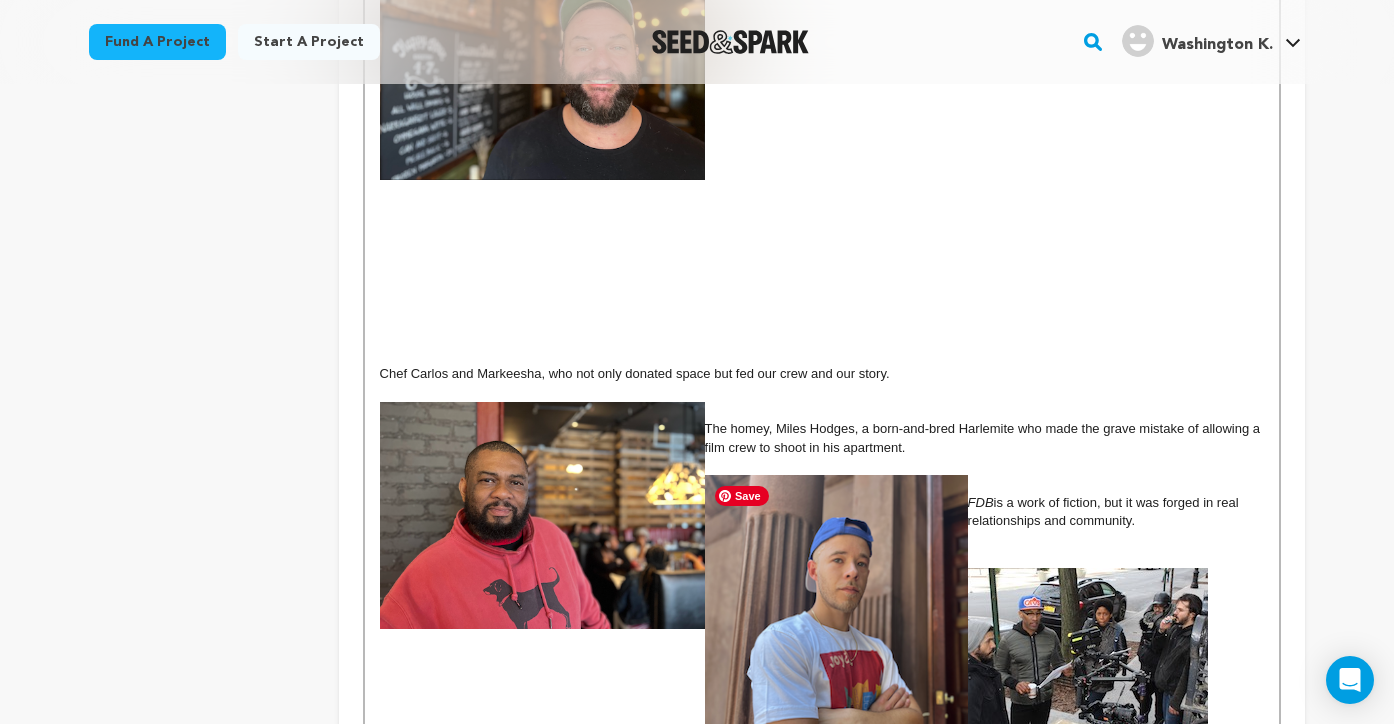 drag, startPoint x: 769, startPoint y: 580, endPoint x: 442, endPoint y: 389, distance: 378.69513 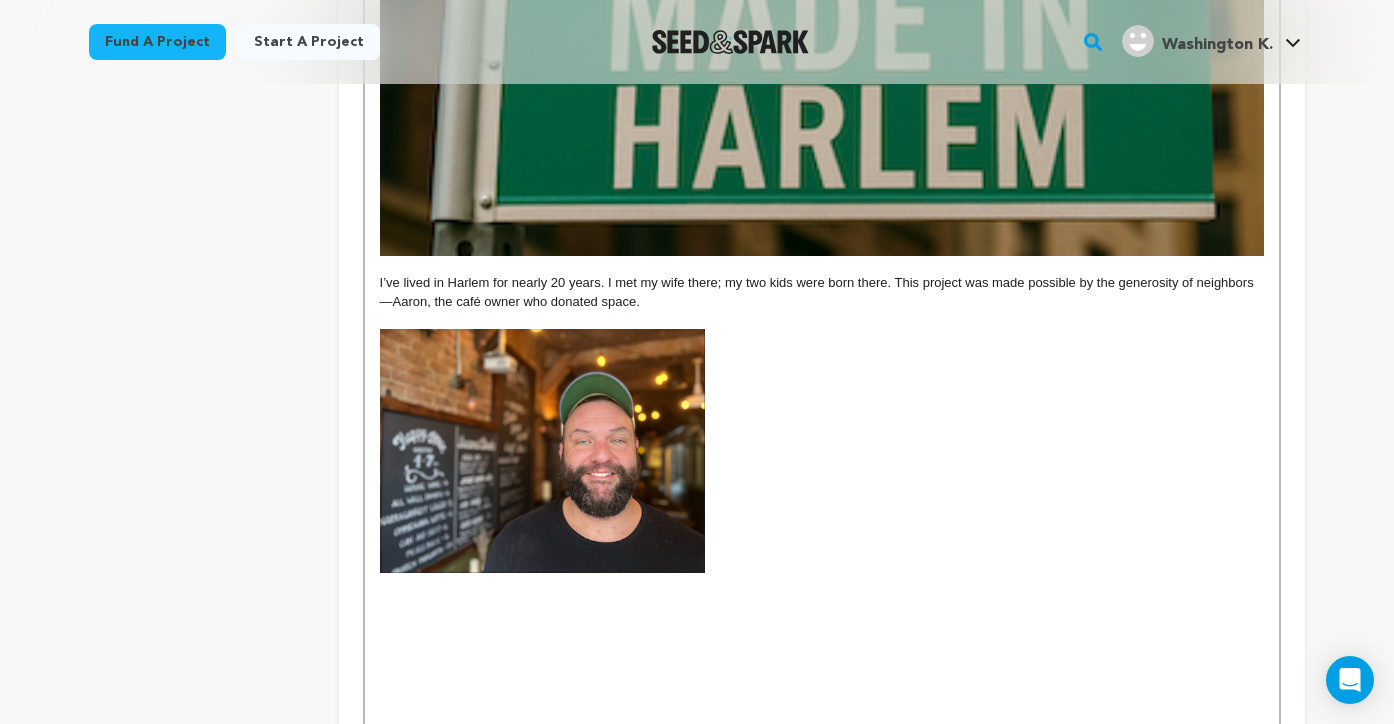 scroll, scrollTop: 1796, scrollLeft: 0, axis: vertical 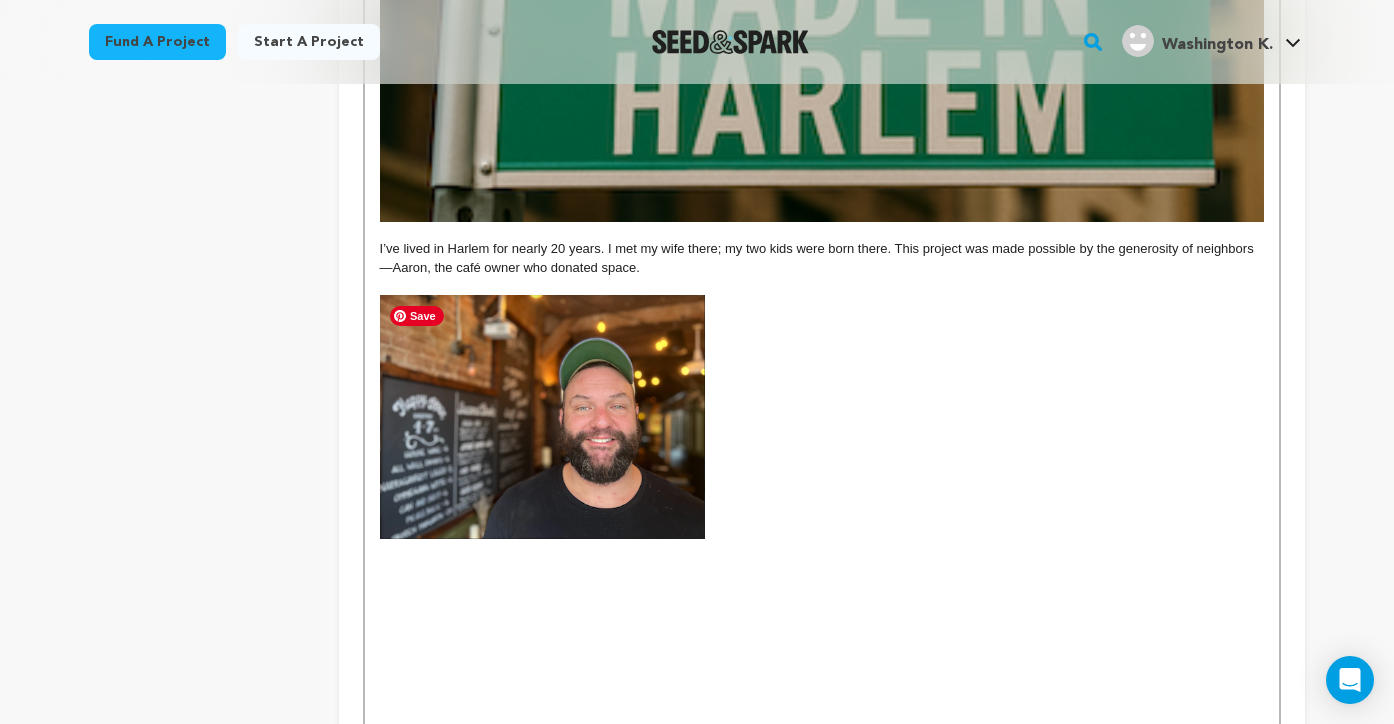 click at bounding box center [542, 417] 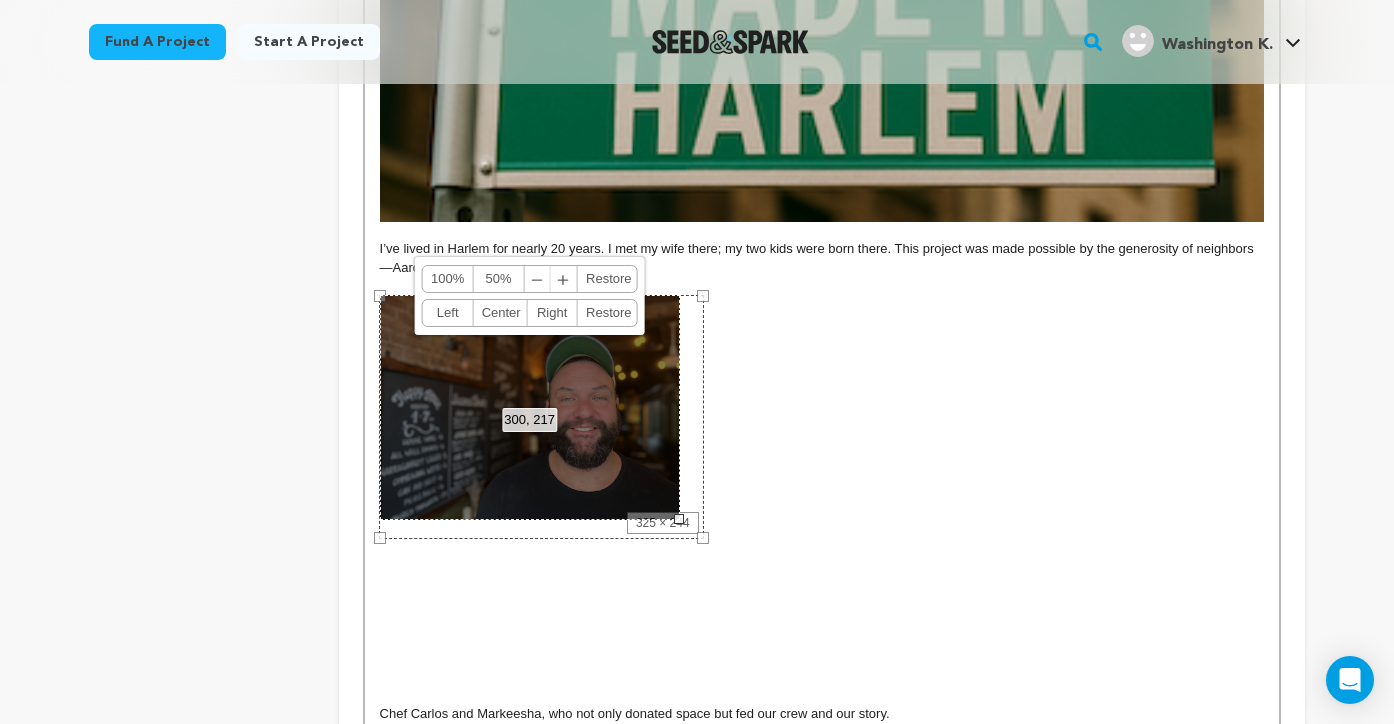 drag, startPoint x: 701, startPoint y: 542, endPoint x: 676, endPoint y: 515, distance: 36.796738 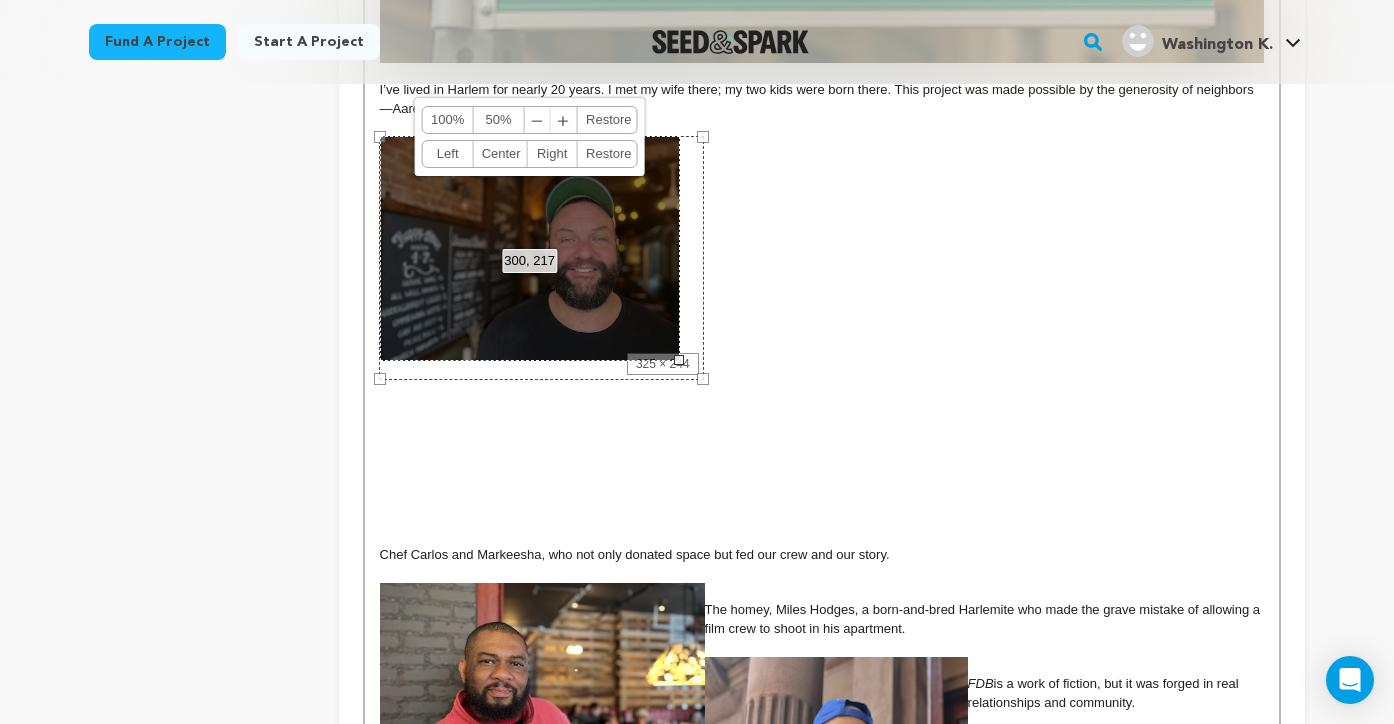 scroll, scrollTop: 2002, scrollLeft: 0, axis: vertical 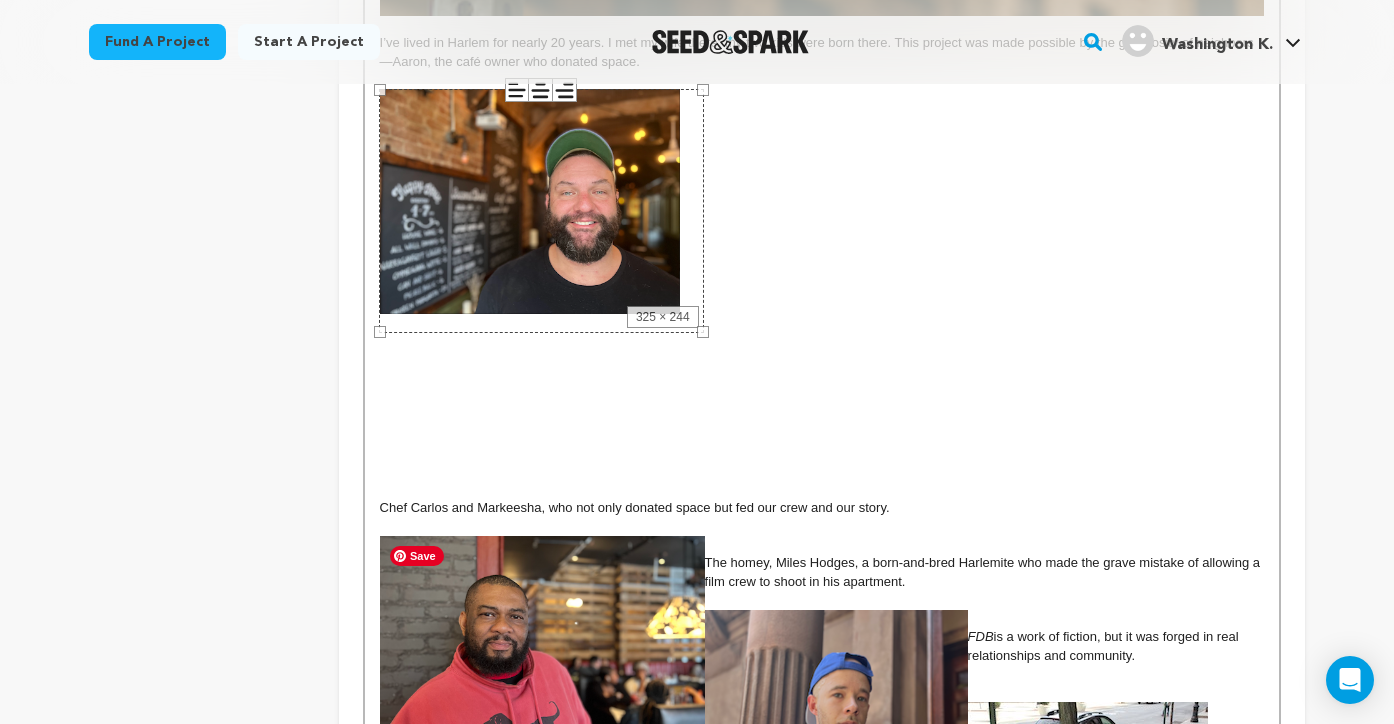 click at bounding box center [542, 650] 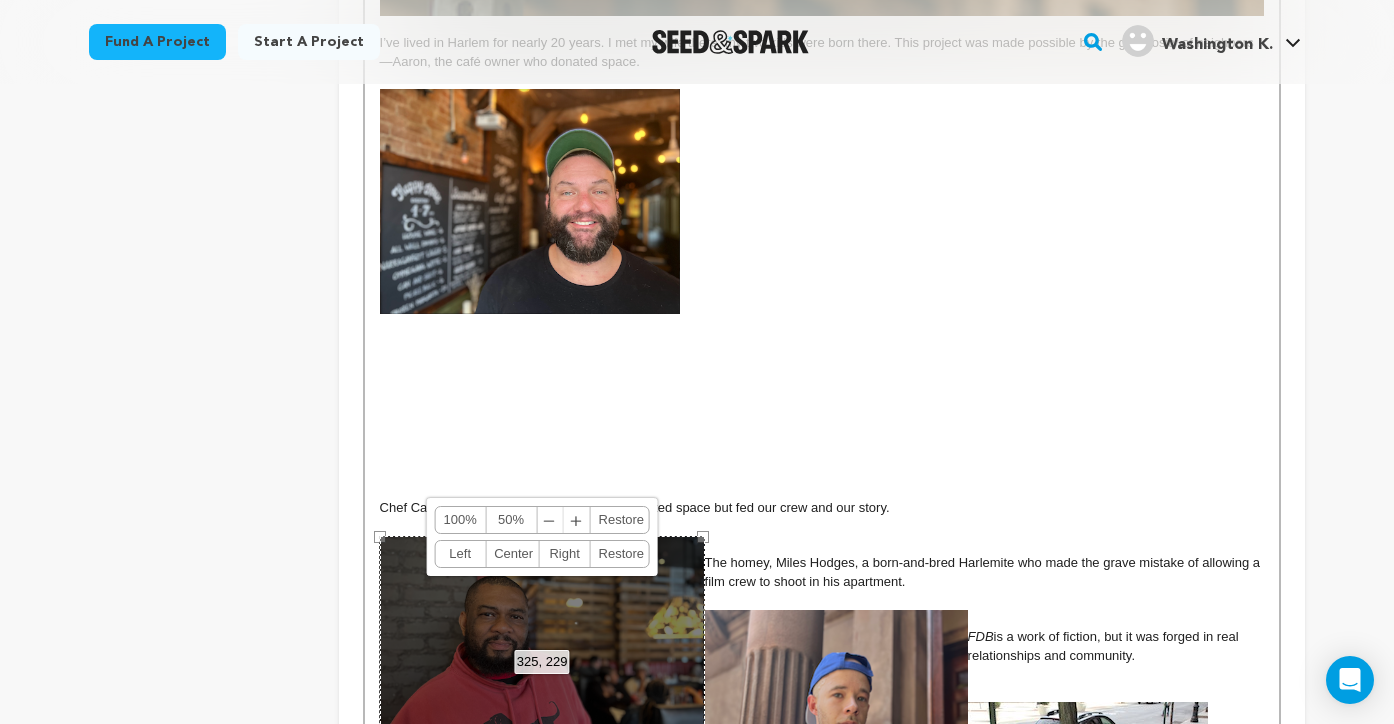 click on "325, 229
100%
50%
﹣
﹢
Restore
Left
Center
Right
Restore" at bounding box center [542, 650] 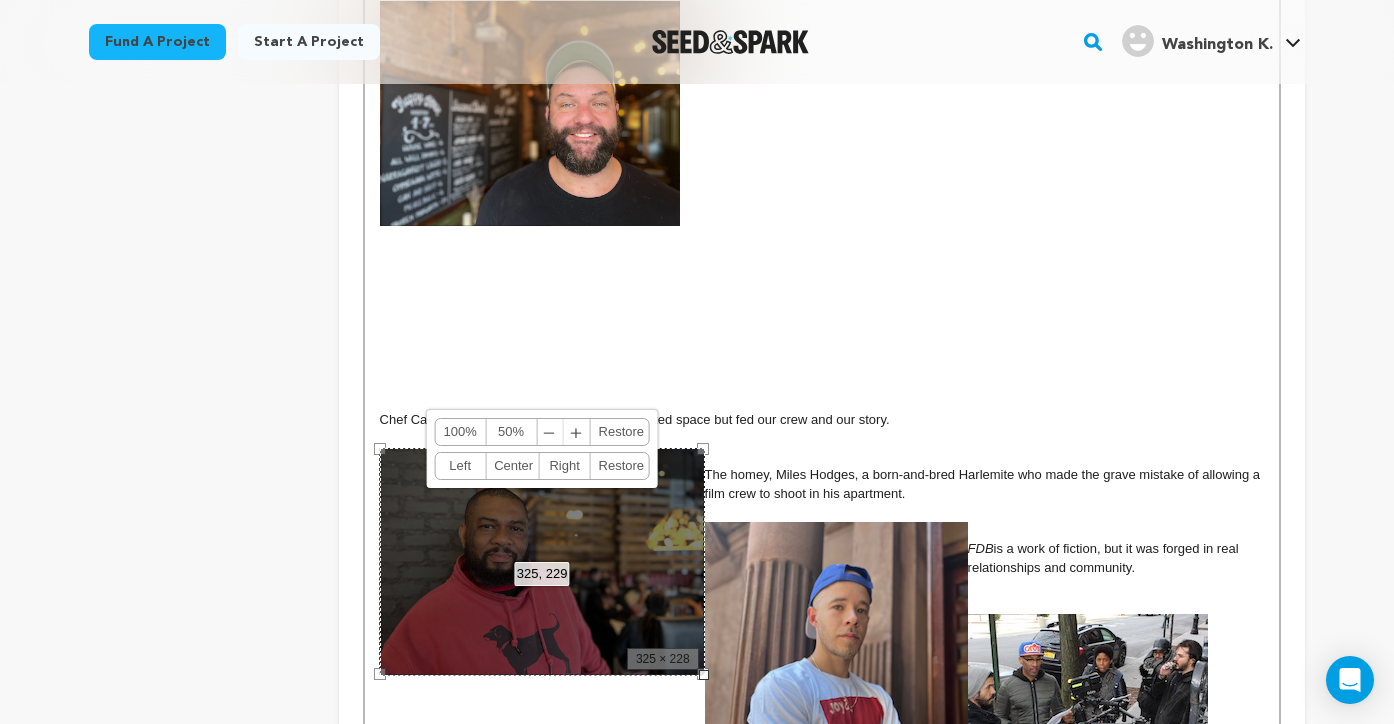 scroll, scrollTop: 2094, scrollLeft: 0, axis: vertical 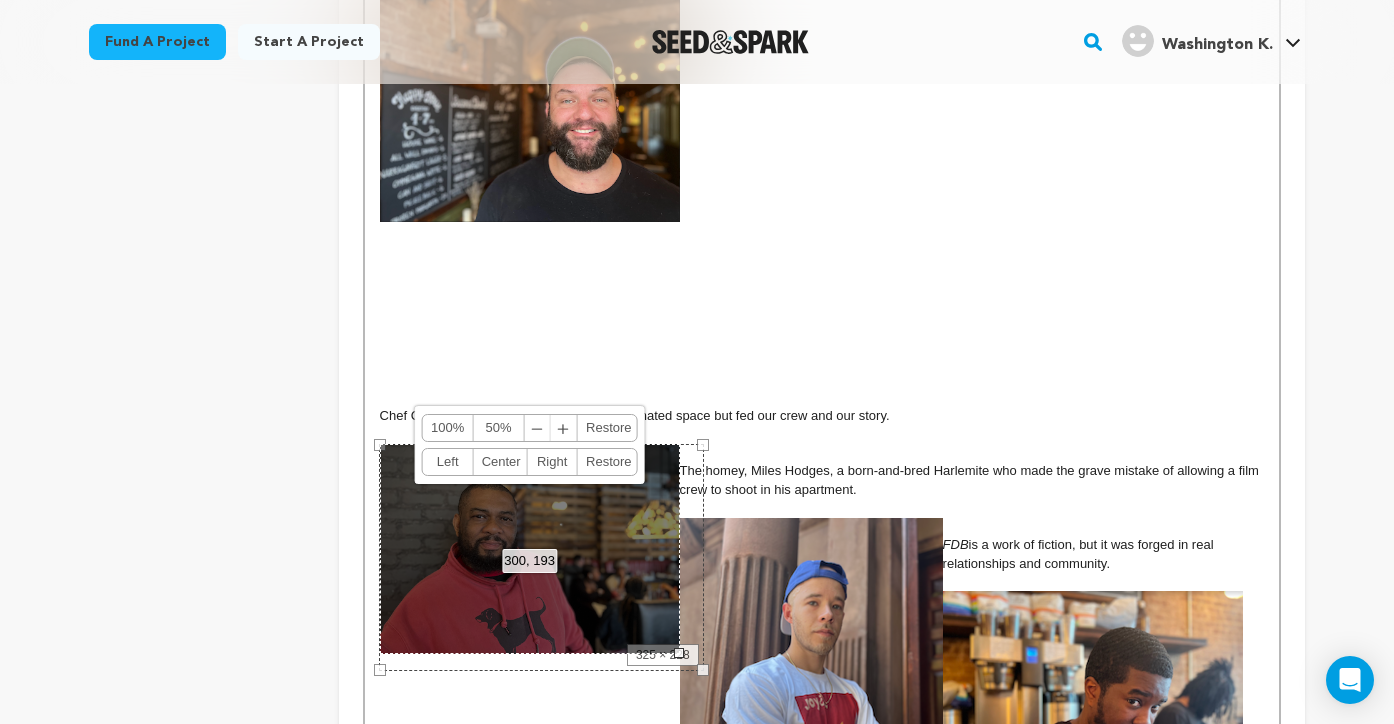 drag, startPoint x: 703, startPoint y: 673, endPoint x: 678, endPoint y: 638, distance: 43.011627 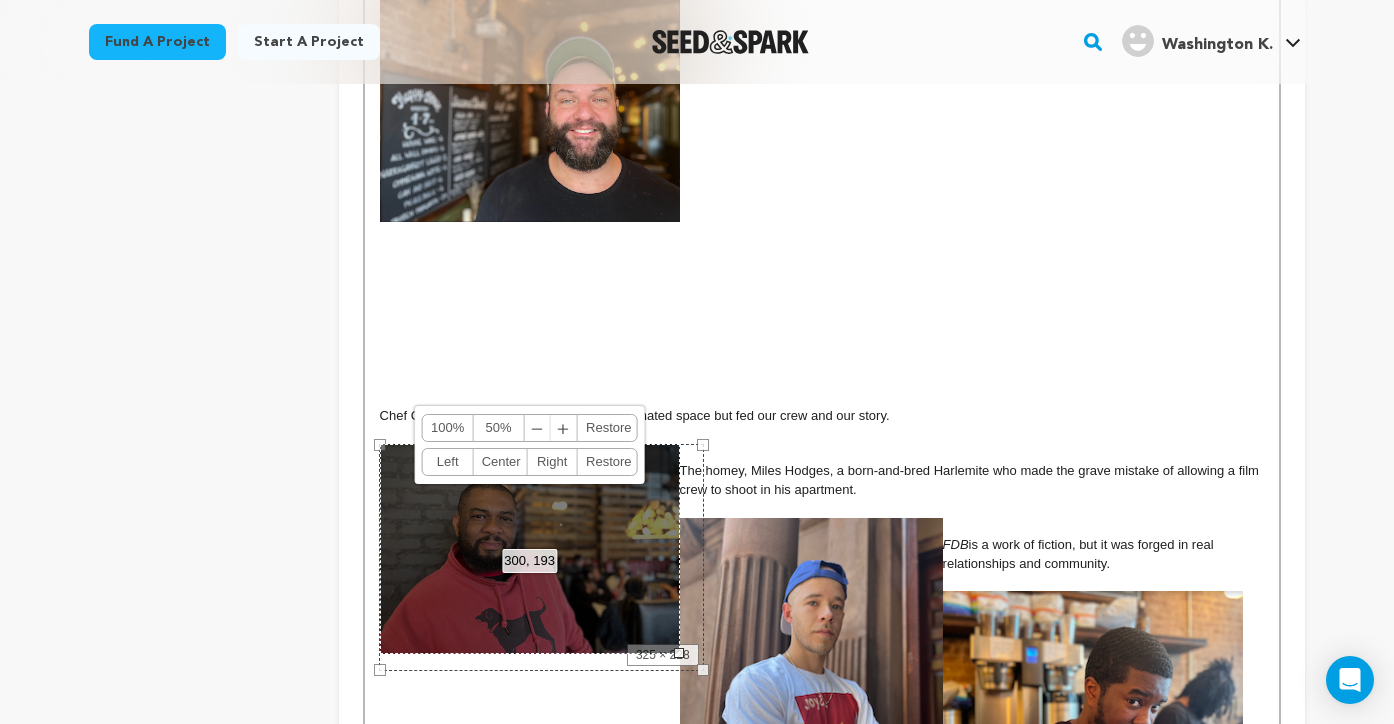 click on "300, 193
100%
50%
﹣
﹢
Restore
Left
Center
Right
Restore" at bounding box center [530, 549] 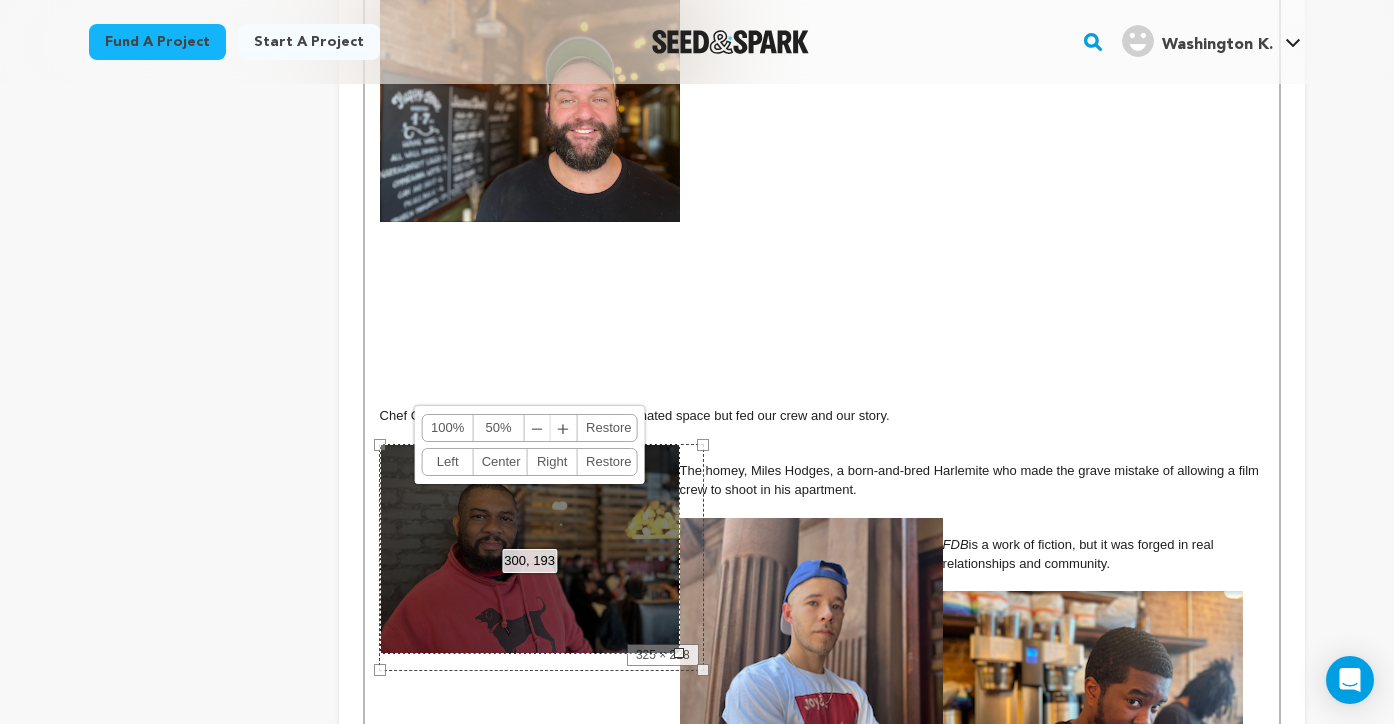 drag, startPoint x: 586, startPoint y: 580, endPoint x: 621, endPoint y: 316, distance: 266.30997 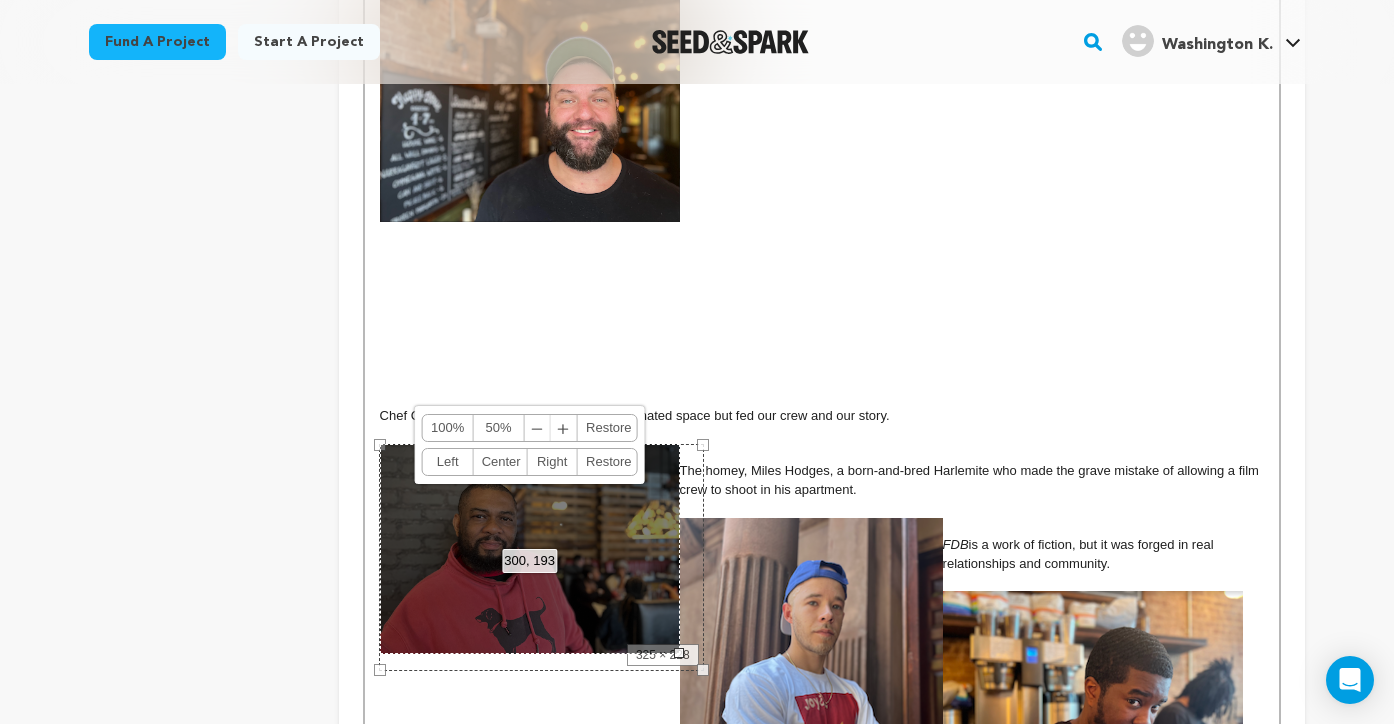 click on "The show dives into big themes—gentrification, Black identity, nostalgia, modern masculinity, and the limits of human-issued justice—and asks uncomfortable questions.   This isn’t a studio-backed project.   Couldn’t be.    FDB  is too specific, too sharp, too honest.   Its antiheroes, Malcolm and Reychelle, are more aggressor than victim—something rarely afforded to Black characters on screen, and it shamelessly points its audience to literature and journalism connected to The Struggle—capital T, capital S.  It’s both timeless and timely—uncannily so—speaking to global concerns about belonging but through a hyperlocal lens. And, it's a comedy. Despite its forays into capital D Drama,  at its core  FDB  is a black comedy in every sense of the term .  Its weighty themes play supporting roles to the heart of it: an intimate, unflinching (yet comedic) exploration of contemporary friendship, love, and marriage from a Black perspective. Did I mention hip-hop? —t he music of my  ( )  FDB ." at bounding box center [822, 9] 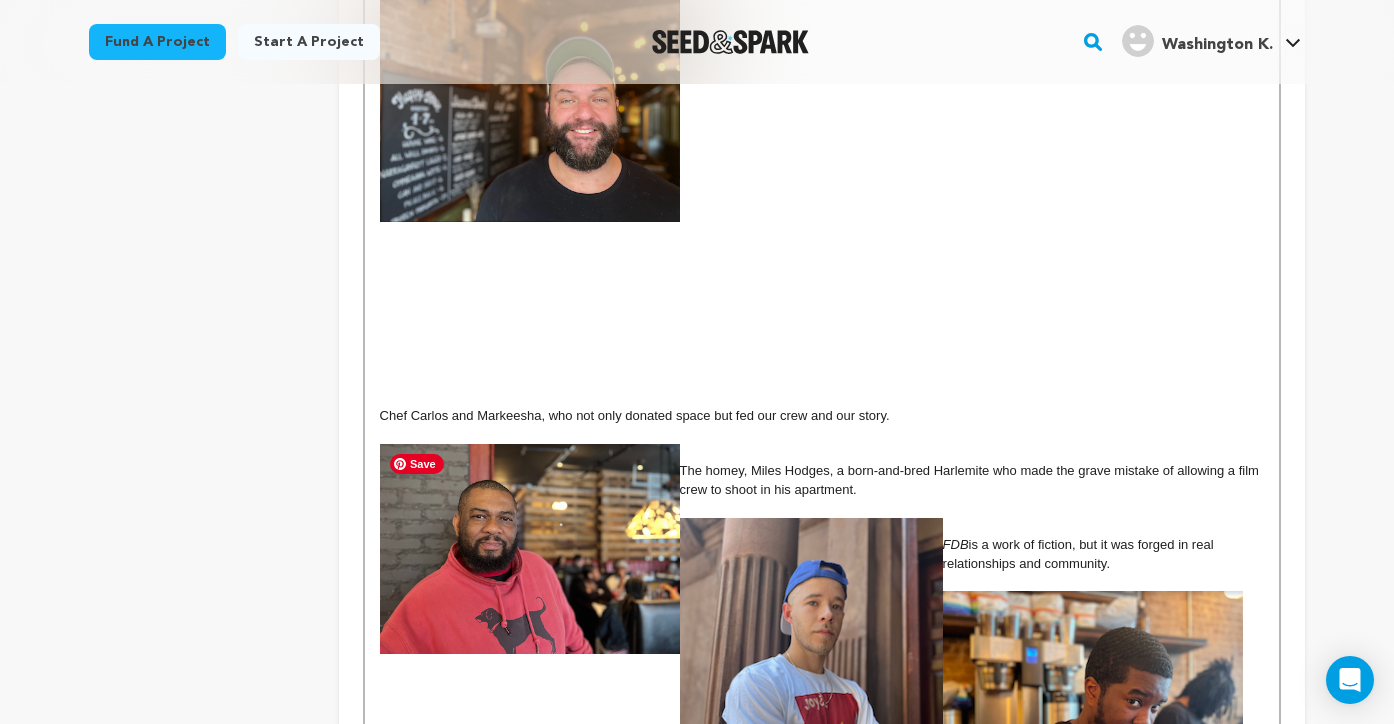 click at bounding box center (530, 549) 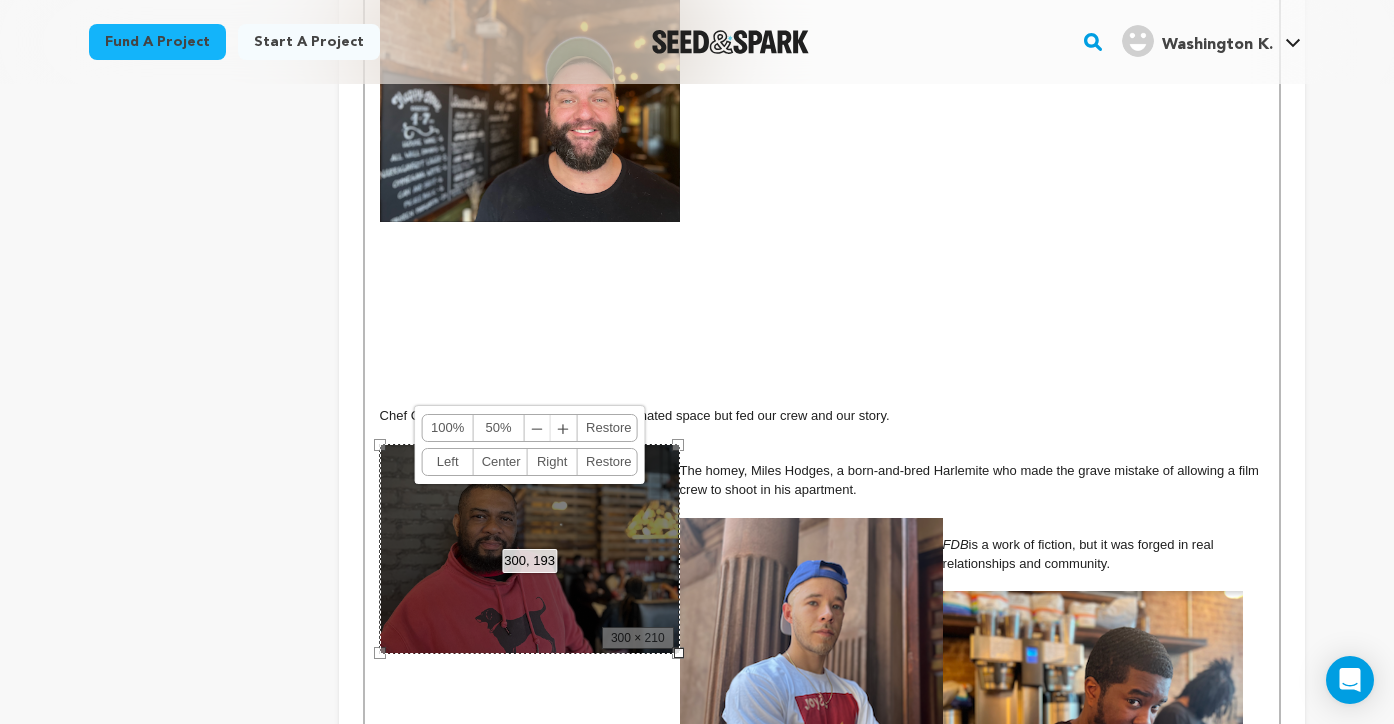 drag, startPoint x: 510, startPoint y: 539, endPoint x: 480, endPoint y: 314, distance: 226.9912 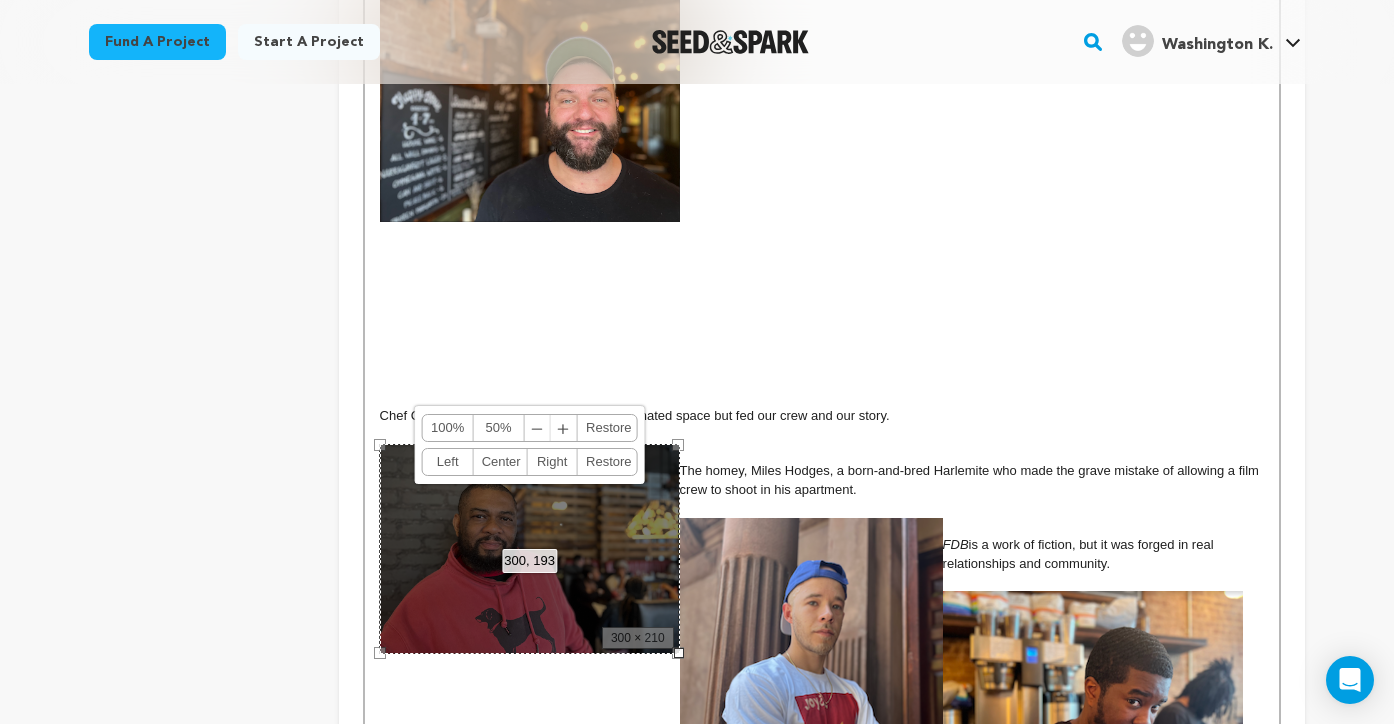 click on "The show dives into big themes—gentrification, Black identity, nostalgia, modern masculinity, and the limits of human-issued justice—and asks uncomfortable questions.   This isn’t a studio-backed project.   Couldn’t be.    FDB  is too specific, too sharp, too honest.   Its antiheroes, Malcolm and Reychelle, are more aggressor than victim—something rarely afforded to Black characters on screen, and it shamelessly points its audience to literature and journalism connected to The Struggle—capital T, capital S.  It’s both timeless and timely—uncannily so—speaking to global concerns about belonging but through a hyperlocal lens. And, it's a comedy. Despite its forays into capital D Drama,  at its core  FDB  is a black comedy in every sense of the term .  Its weighty themes play supporting roles to the heart of it: an intimate, unflinching (yet comedic) exploration of contemporary friendship, love, and marriage from a Black perspective. Did I mention hip-hop? —t he music of my  ( )  FDB ." at bounding box center [822, 9] 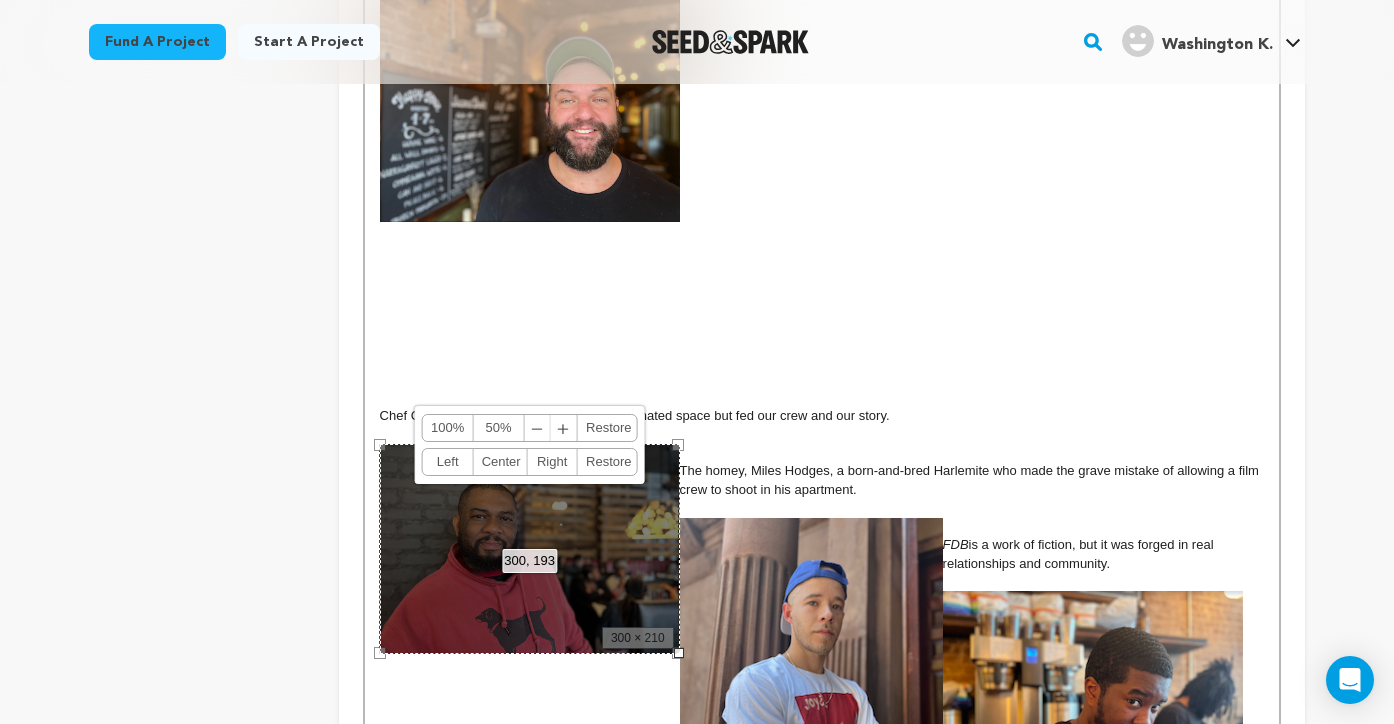 scroll, scrollTop: 2033, scrollLeft: 0, axis: vertical 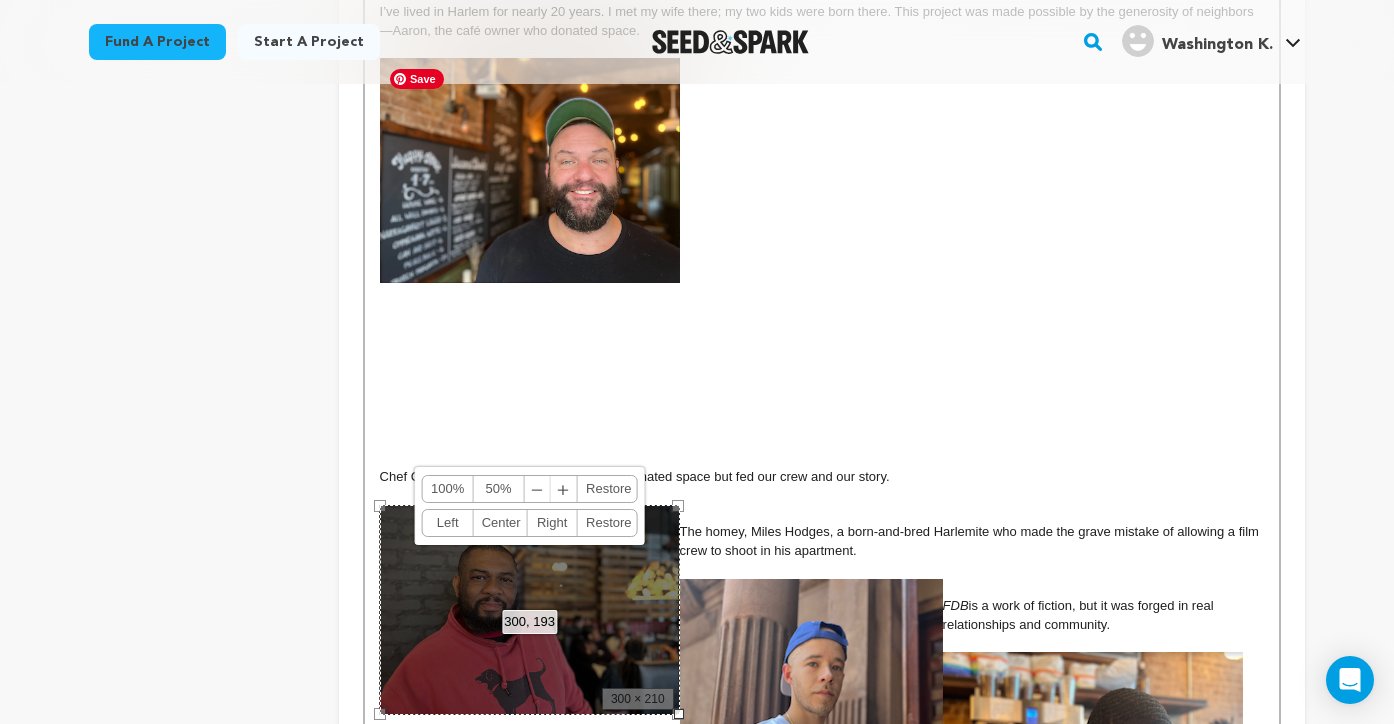 click at bounding box center [530, 170] 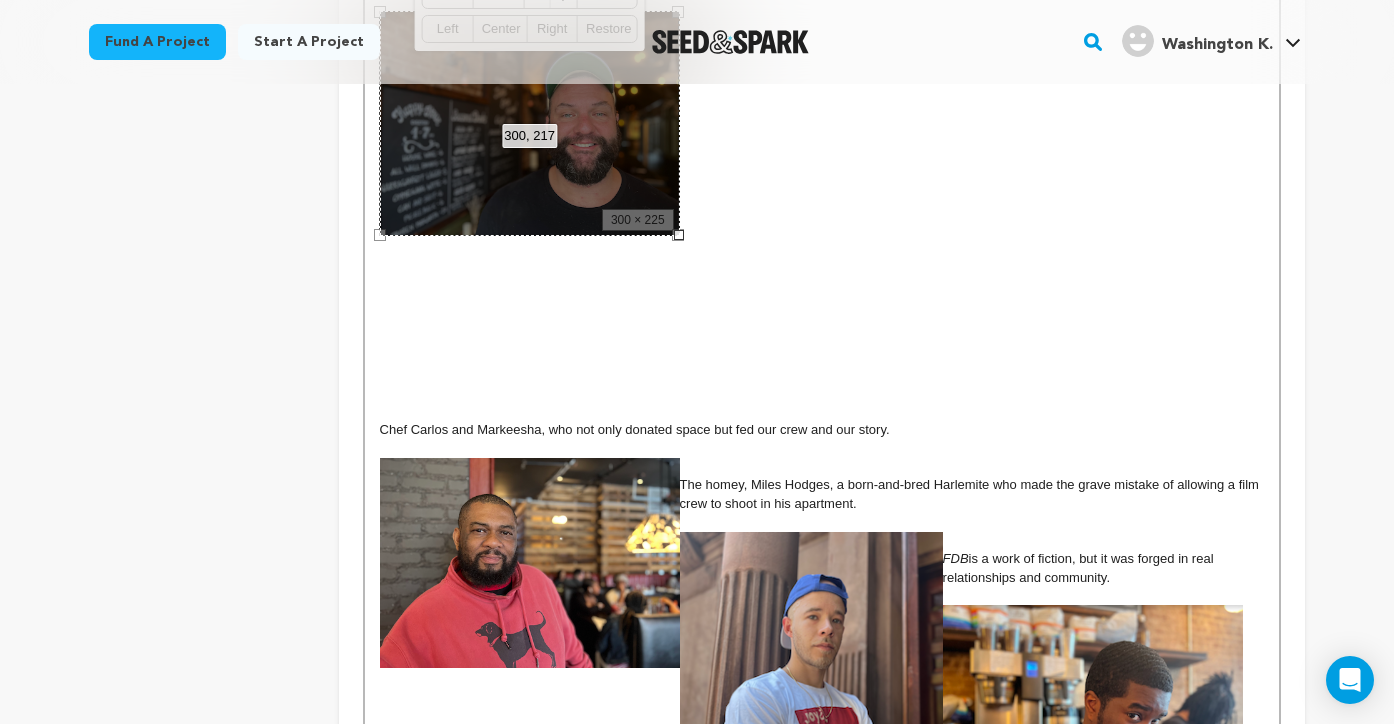scroll, scrollTop: 2086, scrollLeft: 0, axis: vertical 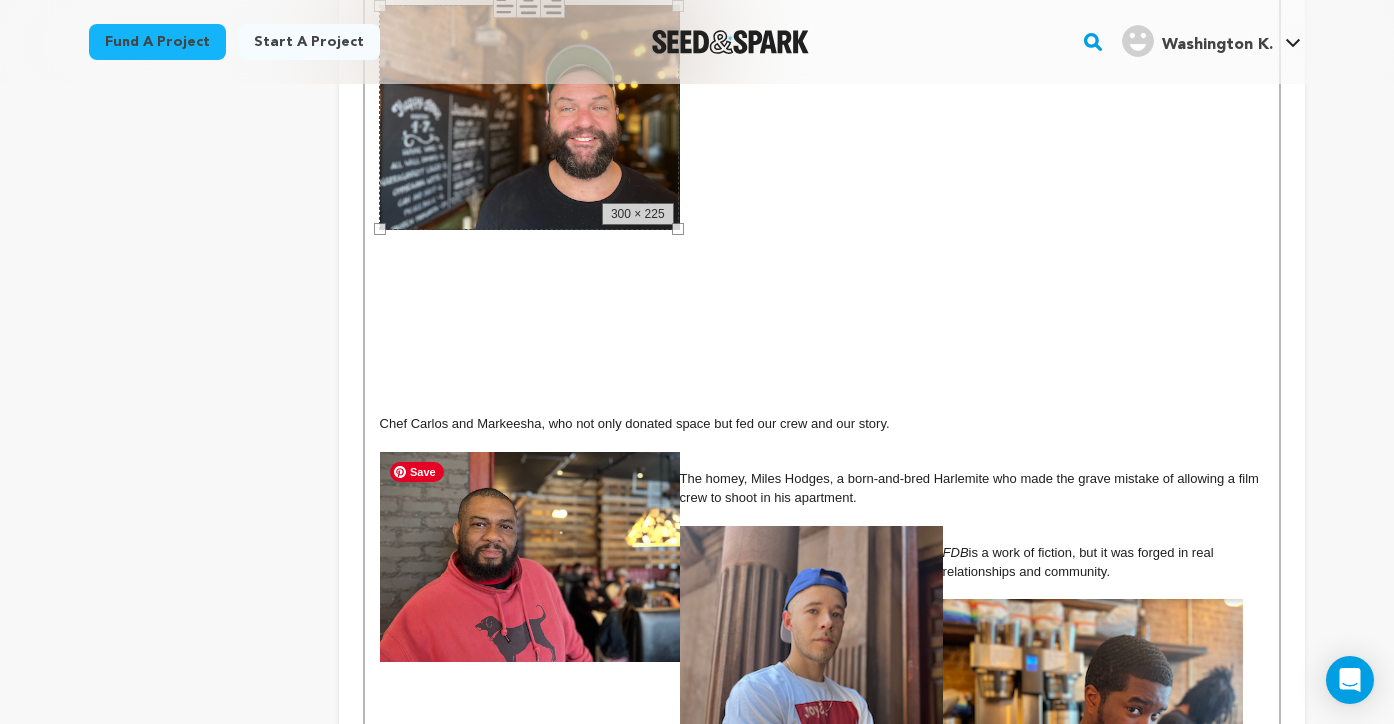 click at bounding box center [530, 557] 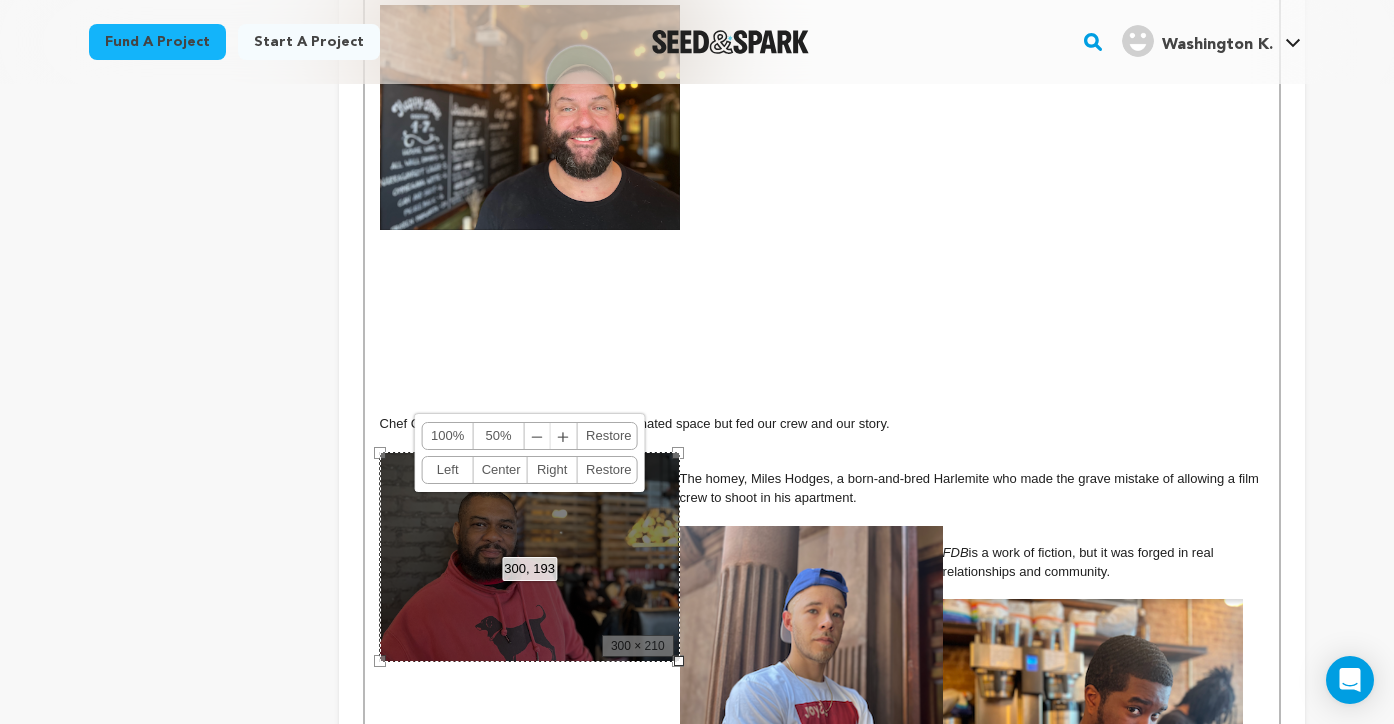 drag, startPoint x: 520, startPoint y: 529, endPoint x: 496, endPoint y: 323, distance: 207.39334 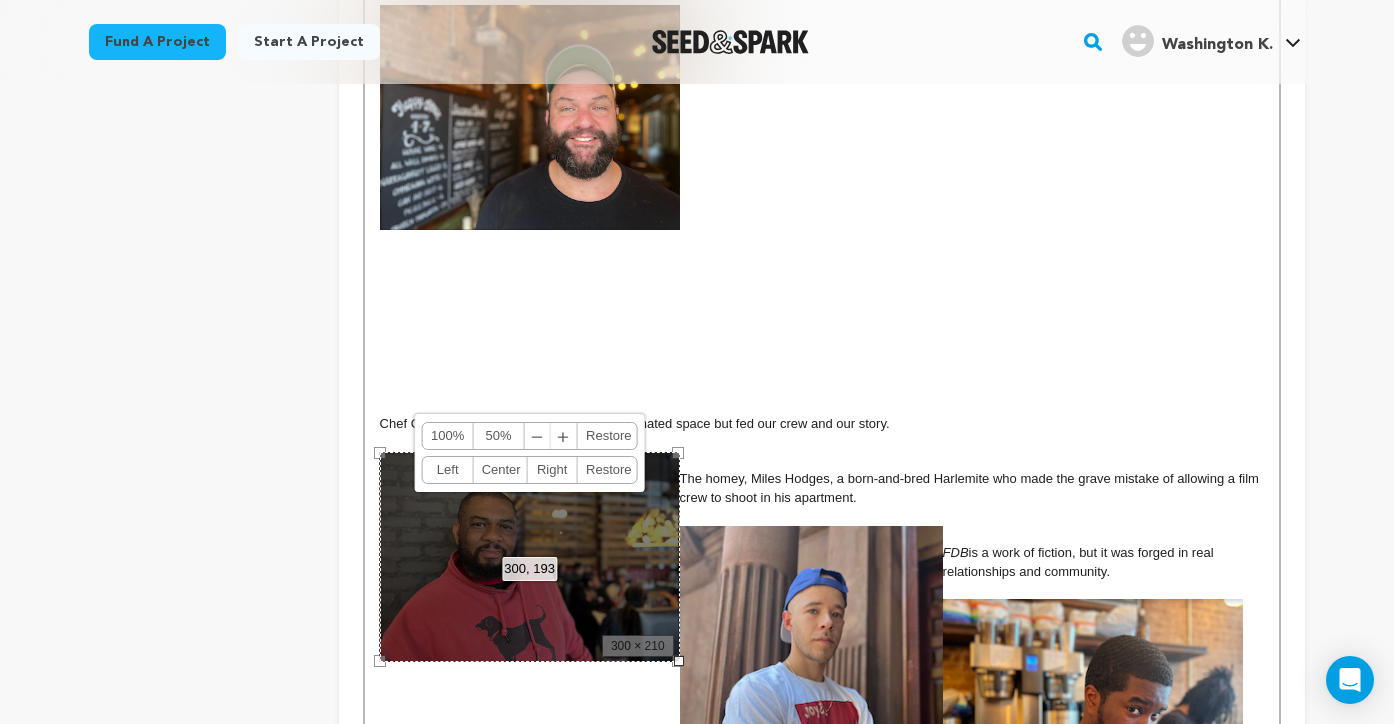 click on "The show dives into big themes—gentrification, Black identity, nostalgia, modern masculinity, and the limits of human-issued justice—and asks uncomfortable questions.   This isn’t a studio-backed project.   Couldn’t be.    FDB  is too specific, too sharp, too honest.   Its antiheroes, Malcolm and Reychelle, are more aggressor than victim—something rarely afforded to Black characters on screen, and it shamelessly points its audience to literature and journalism connected to The Struggle—capital T, capital S.  It’s both timeless and timely—uncannily so—speaking to global concerns about belonging but through a hyperlocal lens. And, it's a comedy. Despite its forays into capital D Drama,  at its core  FDB  is a black comedy in every sense of the term .  Its weighty themes play supporting roles to the heart of it: an intimate, unflinching (yet comedic) exploration of contemporary friendship, love, and marriage from a Black perspective. Did I mention hip-hop? —t he music of my  ( )  FDB ." at bounding box center [822, 17] 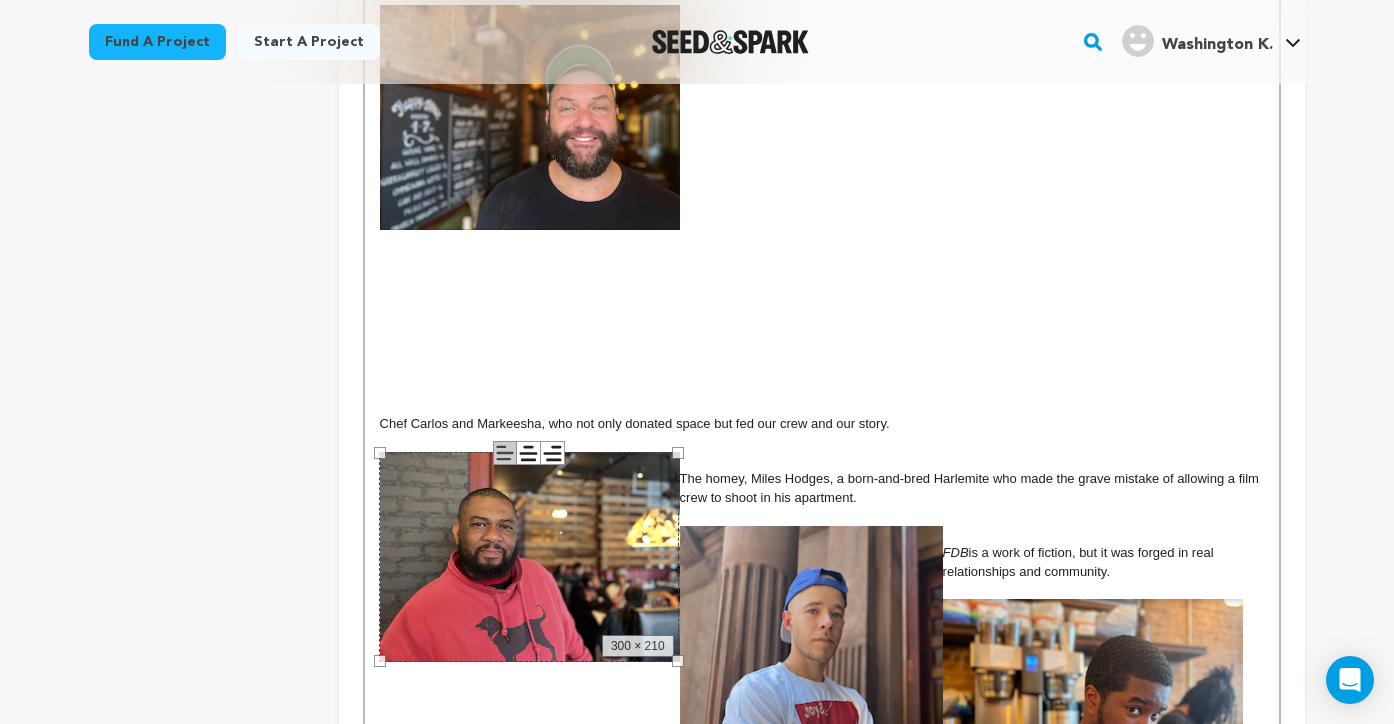 click at bounding box center (822, 442) 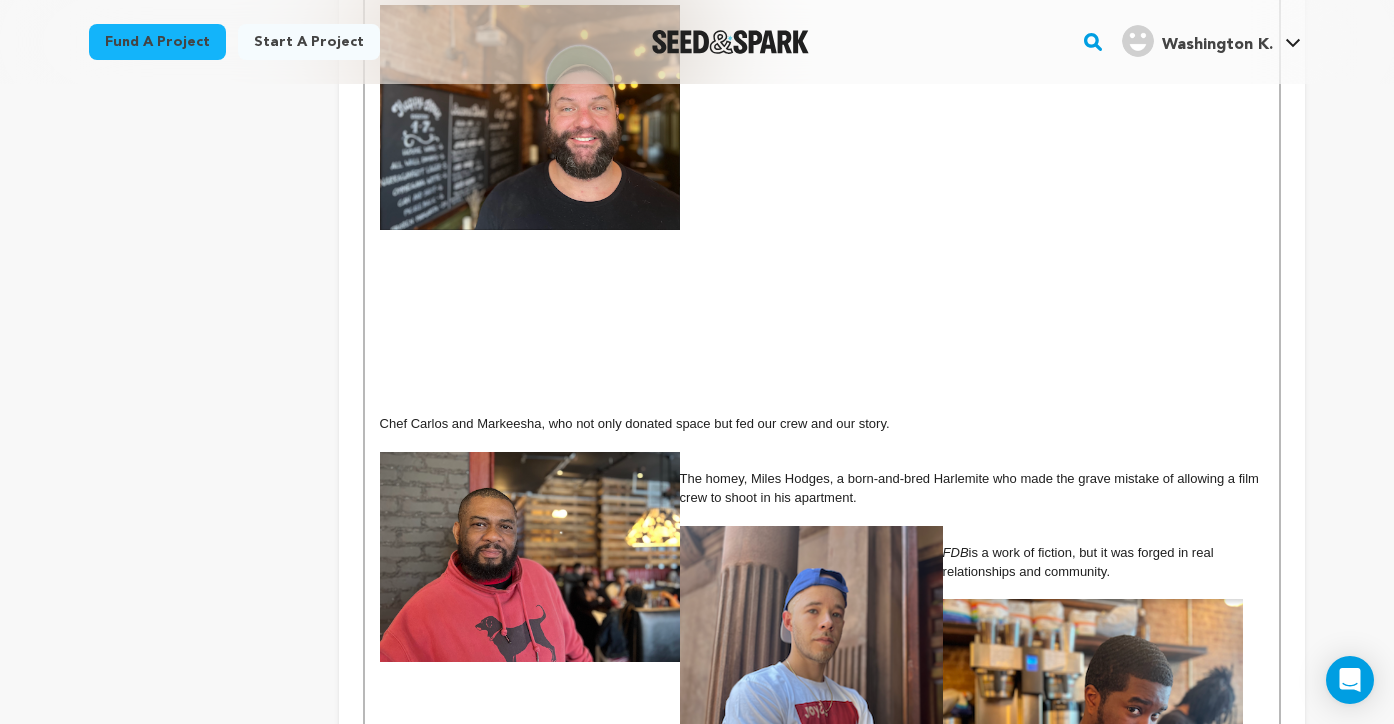 click on "Chef Carlos and Markeesha, who not only donated space but fed our crew and our story." at bounding box center (635, 423) 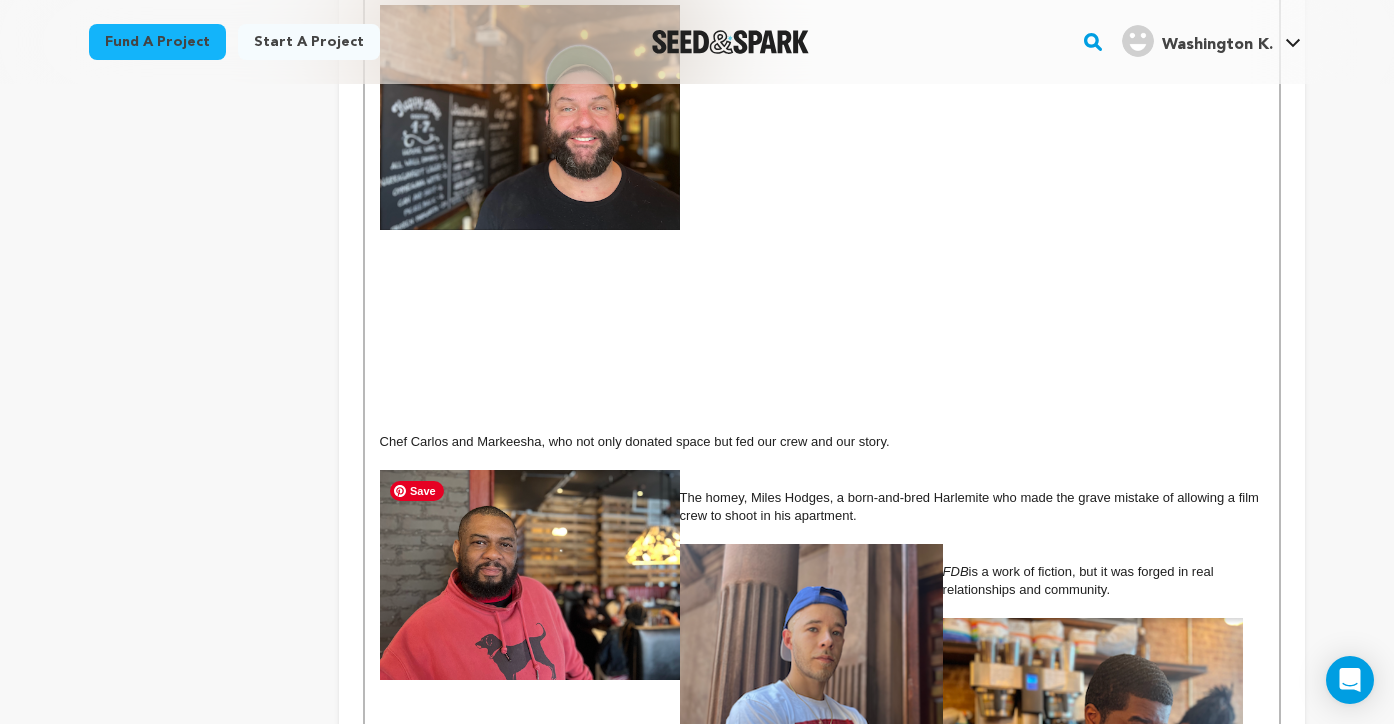 click at bounding box center (530, 575) 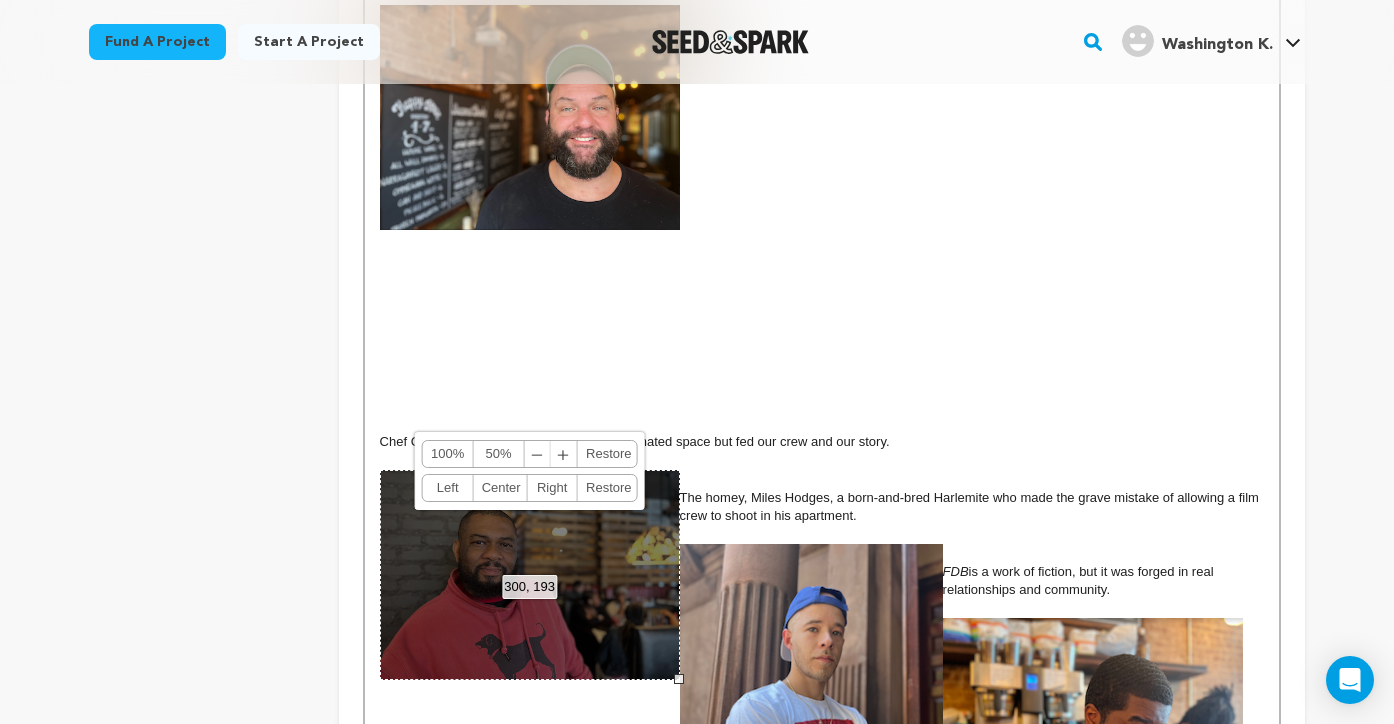 click on "300, 193
100%
50%
﹣
﹢
Restore
Left
Center
Right
Restore" at bounding box center [530, 575] 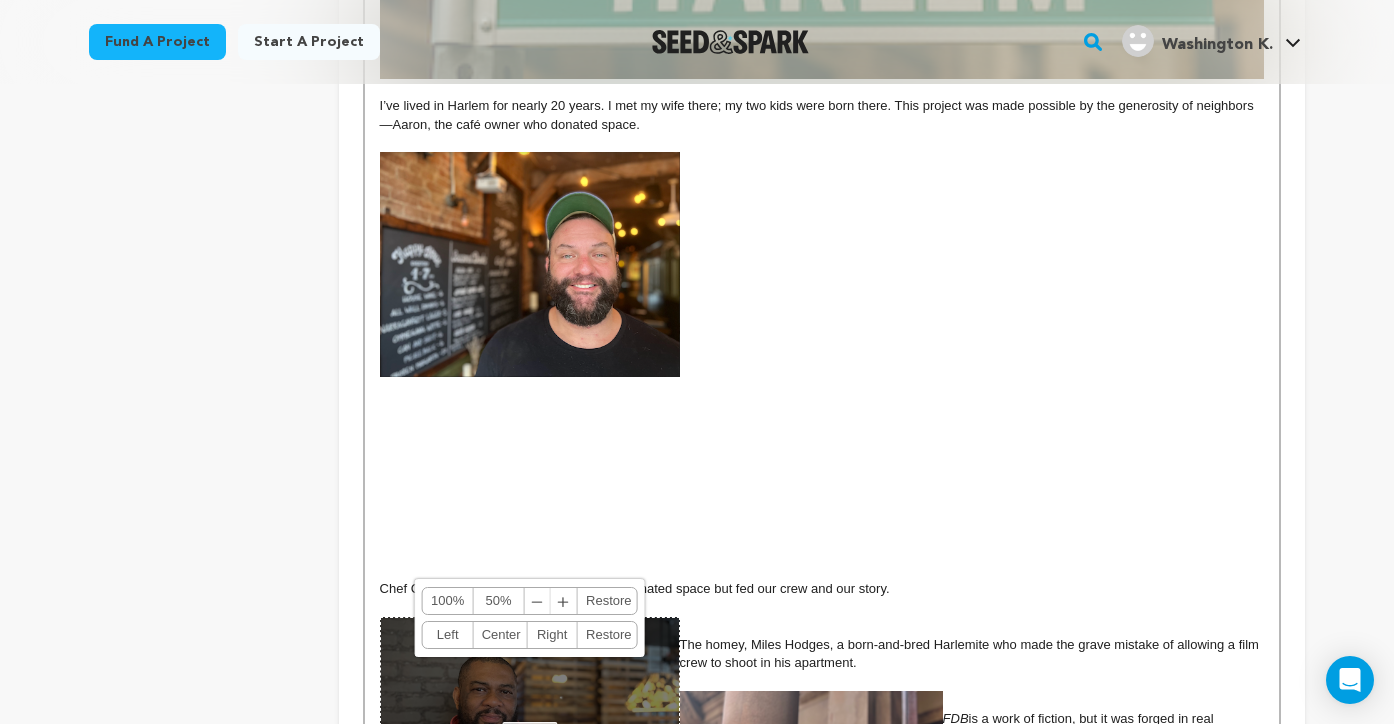 scroll, scrollTop: 1938, scrollLeft: 0, axis: vertical 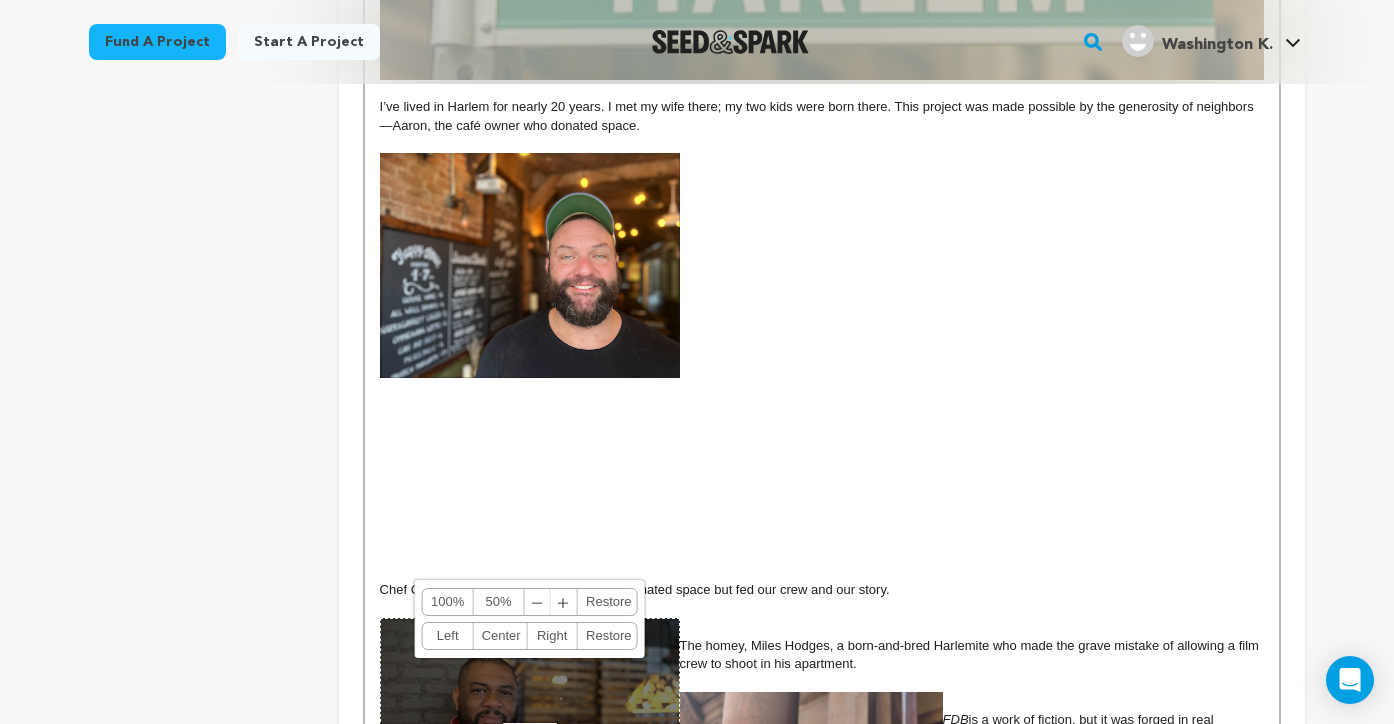 click at bounding box center [822, 265] 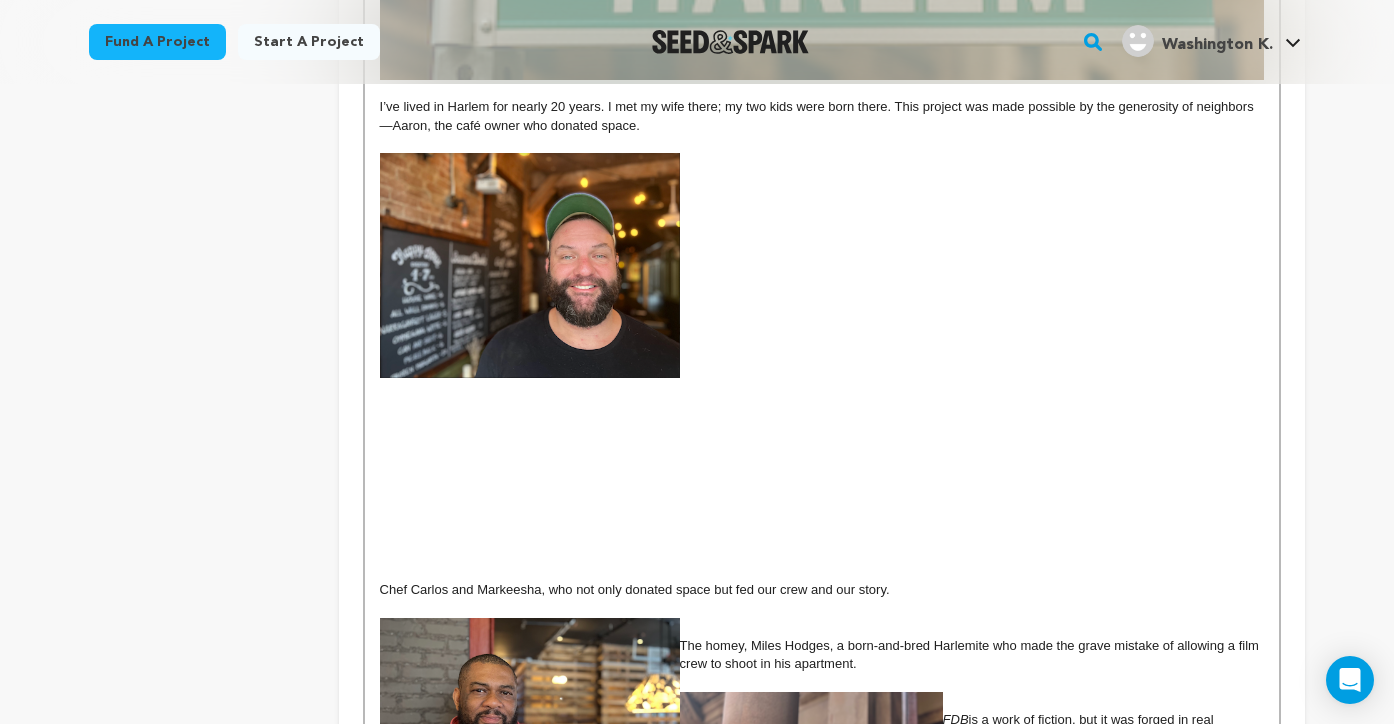 click at bounding box center [822, 265] 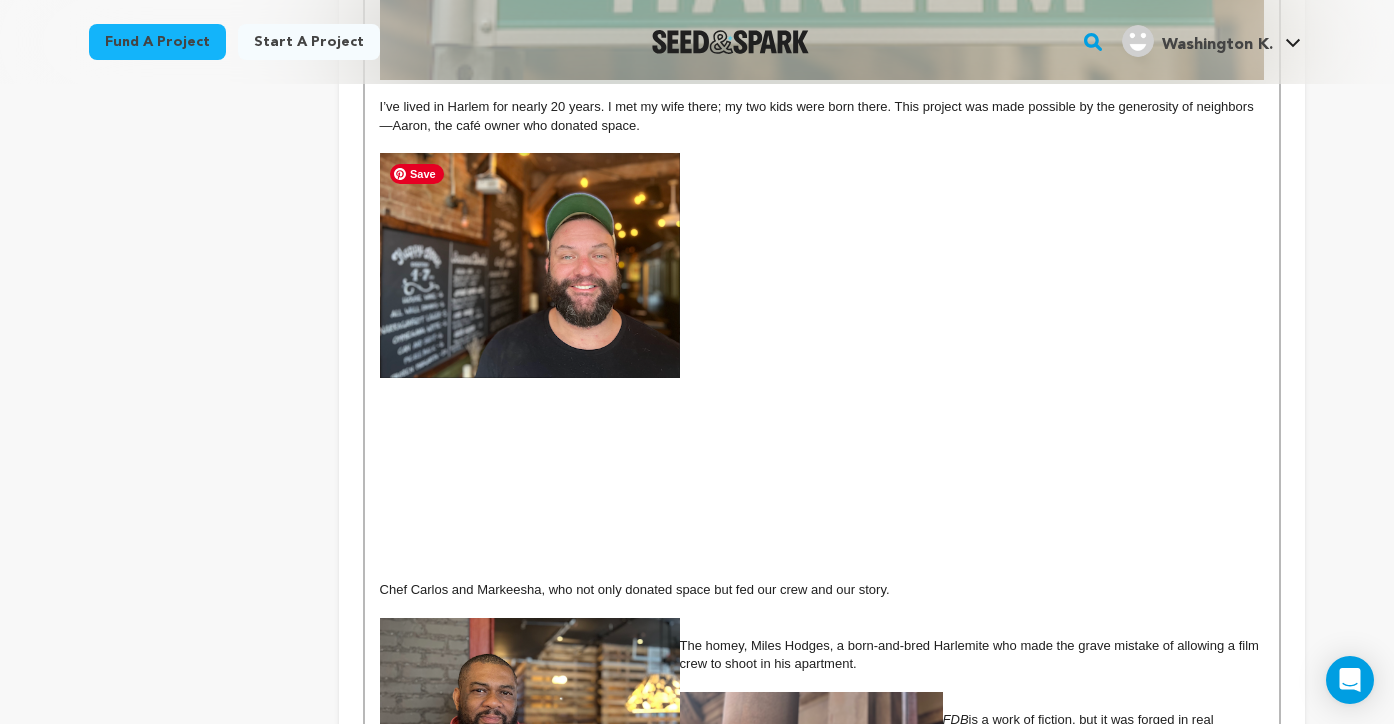 click at bounding box center [822, 480] 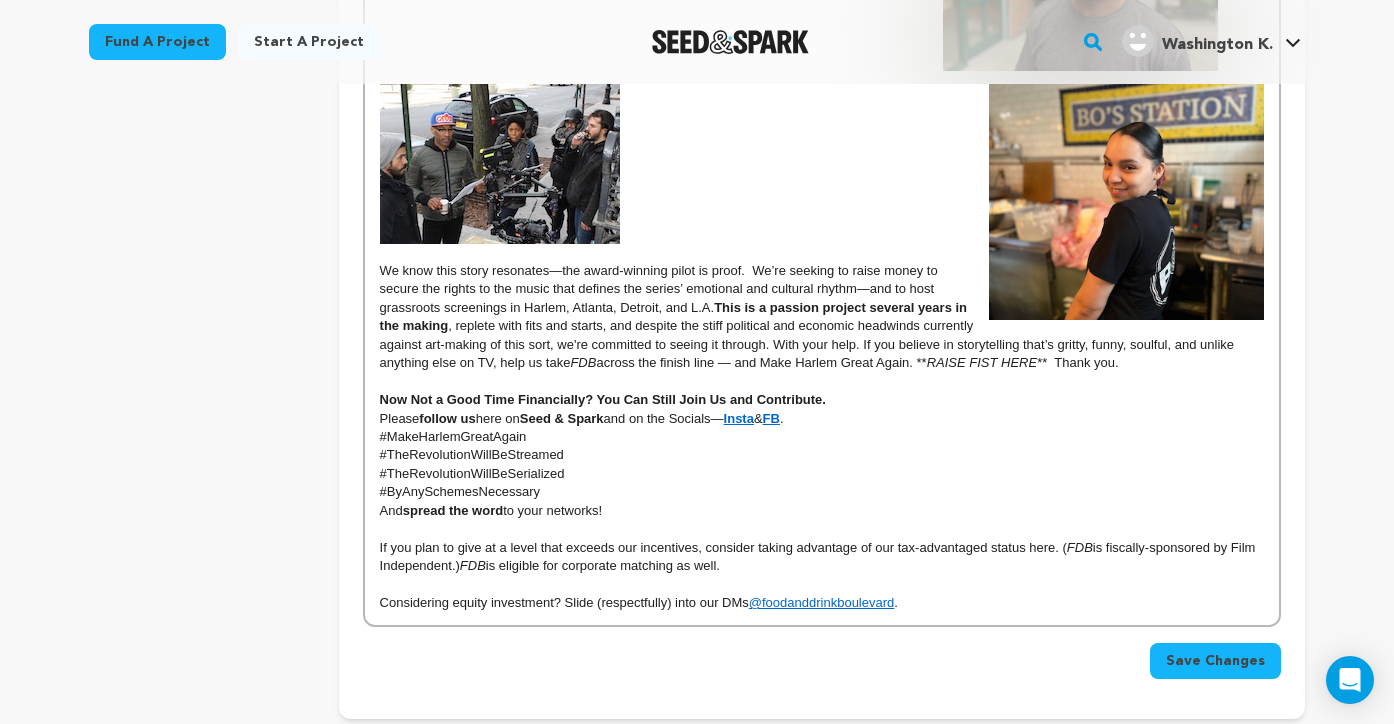 scroll, scrollTop: 3065, scrollLeft: 0, axis: vertical 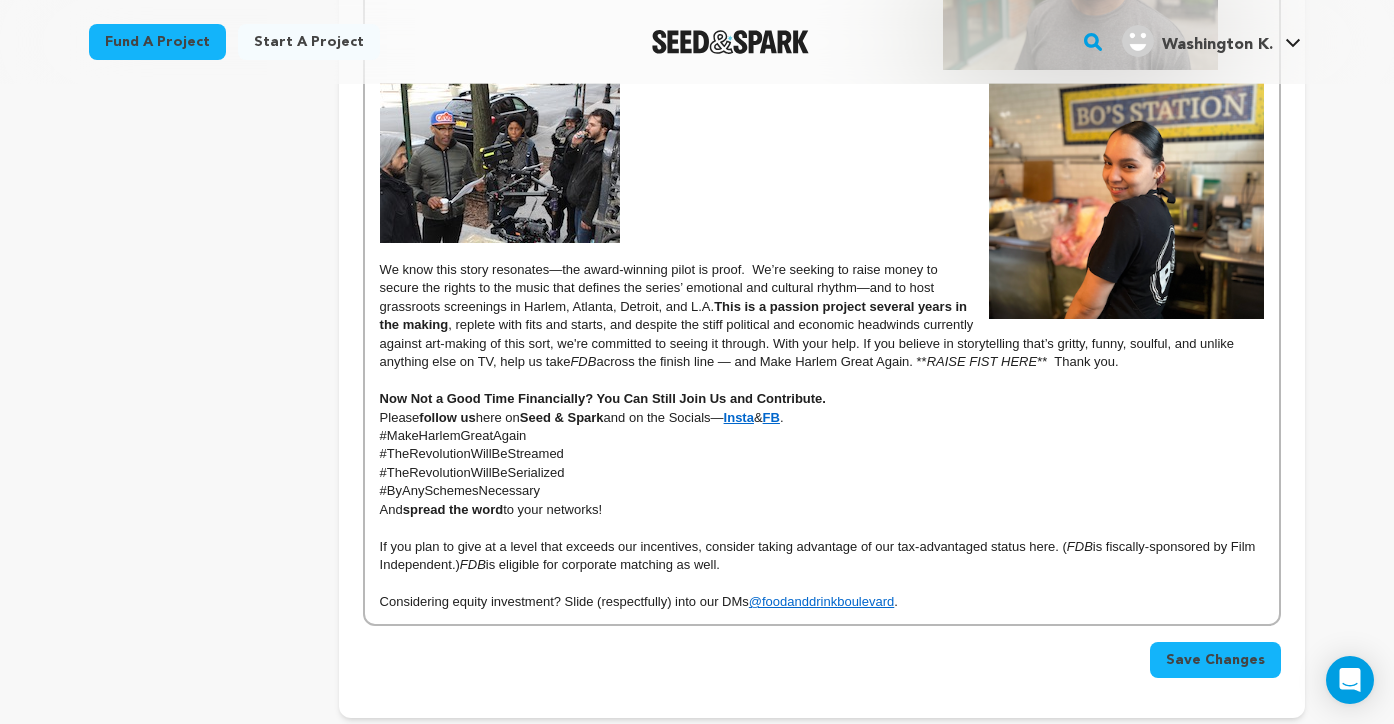click on "If you plan to give at a level that exceeds our incentives, consider taking advantage of our tax-advantaged status here. (" at bounding box center (723, 546) 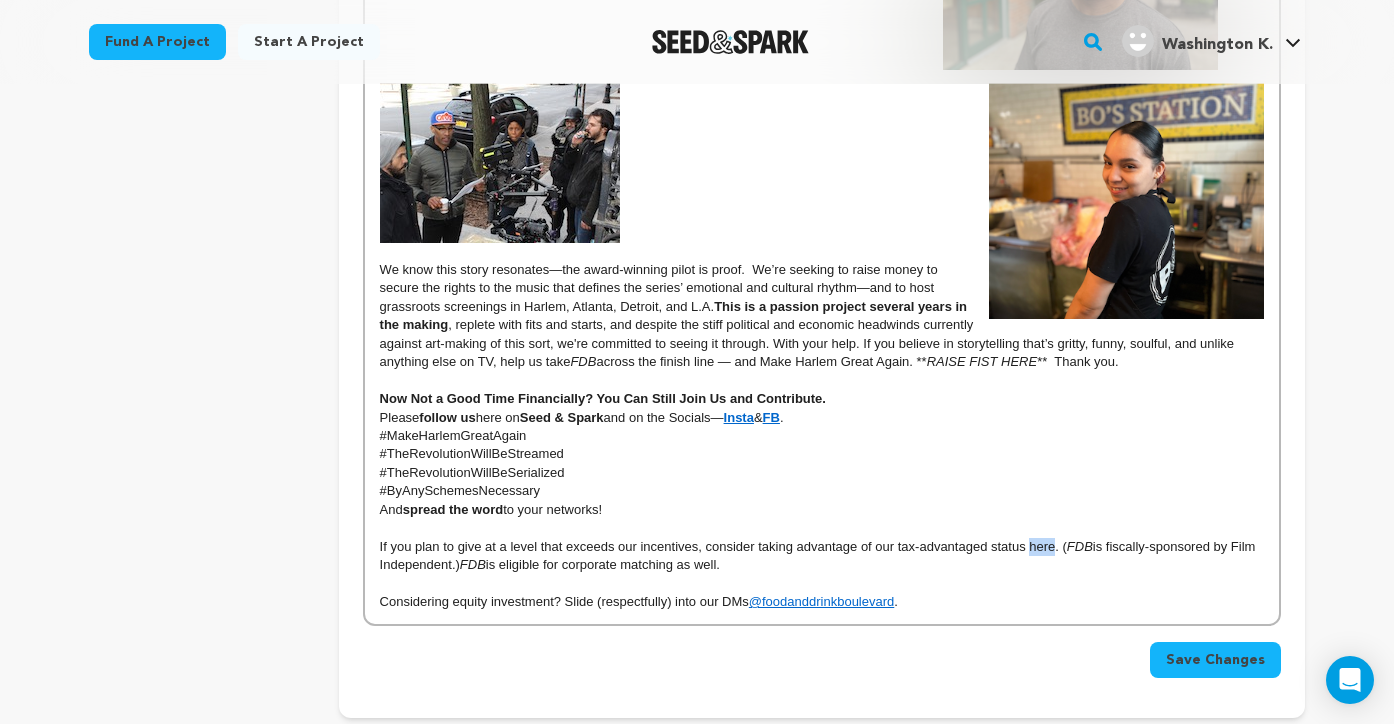 click on "If you plan to give at a level that exceeds our incentives, consider taking advantage of our tax-advantaged status here. (" at bounding box center [723, 546] 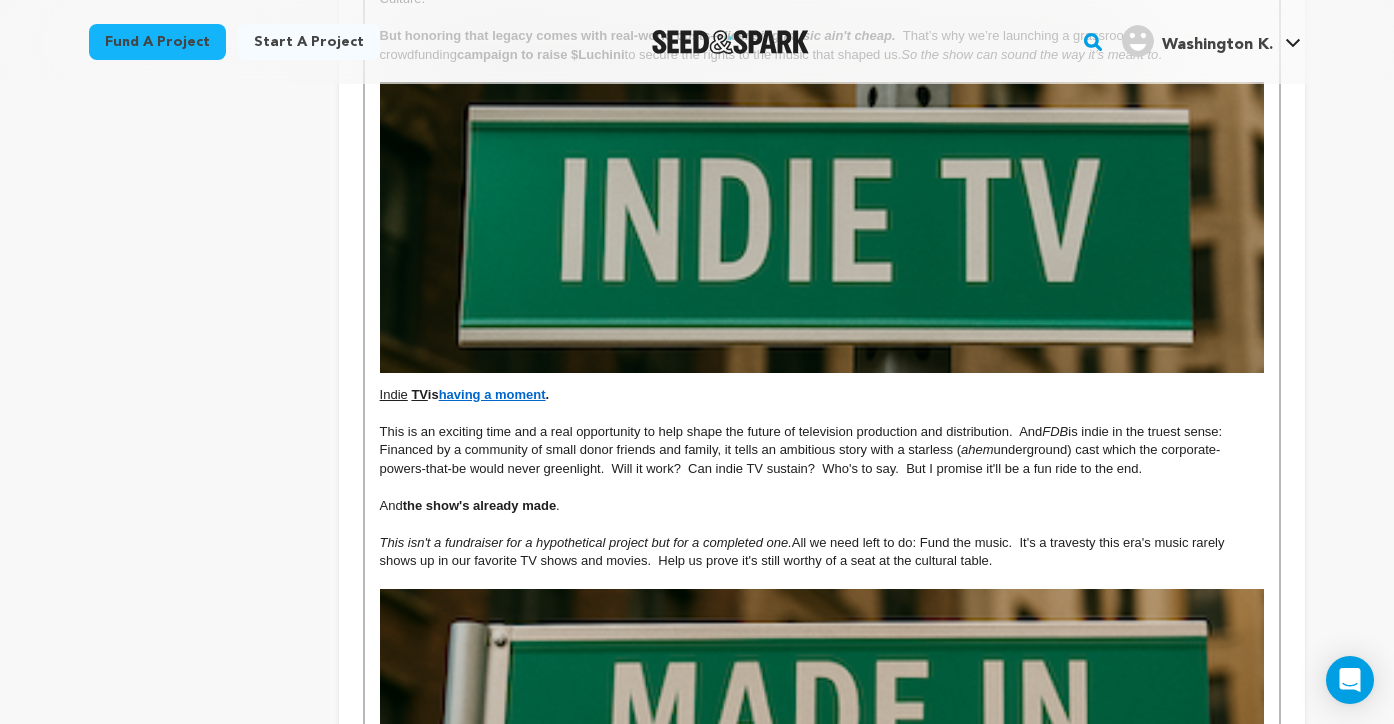 scroll, scrollTop: 0, scrollLeft: 0, axis: both 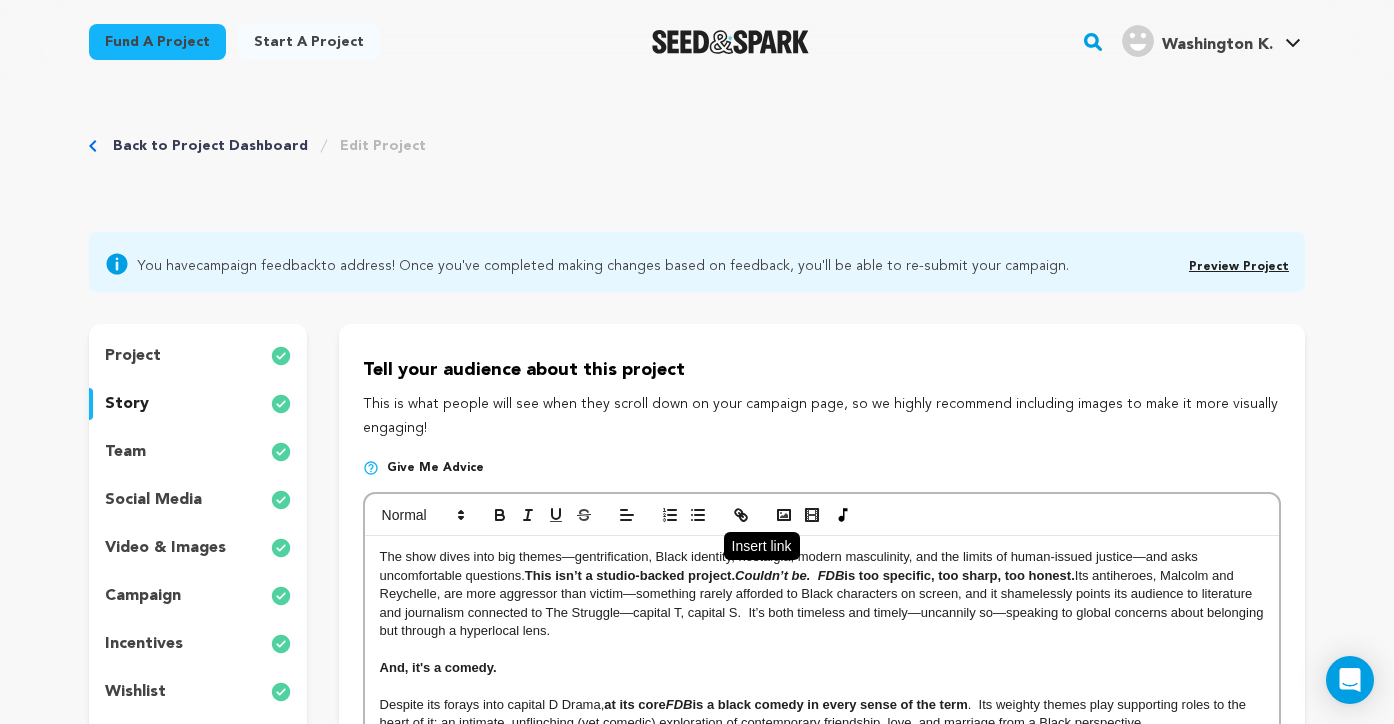 click 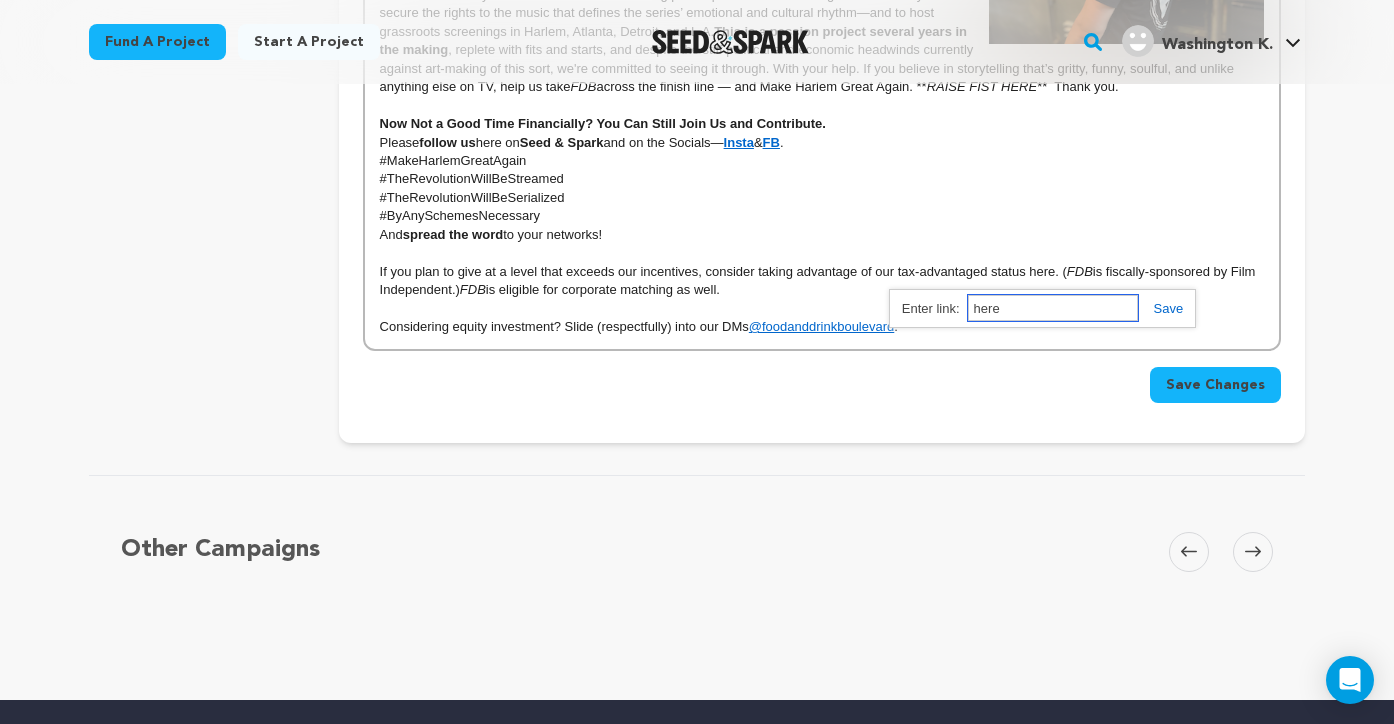 scroll, scrollTop: 3214, scrollLeft: 0, axis: vertical 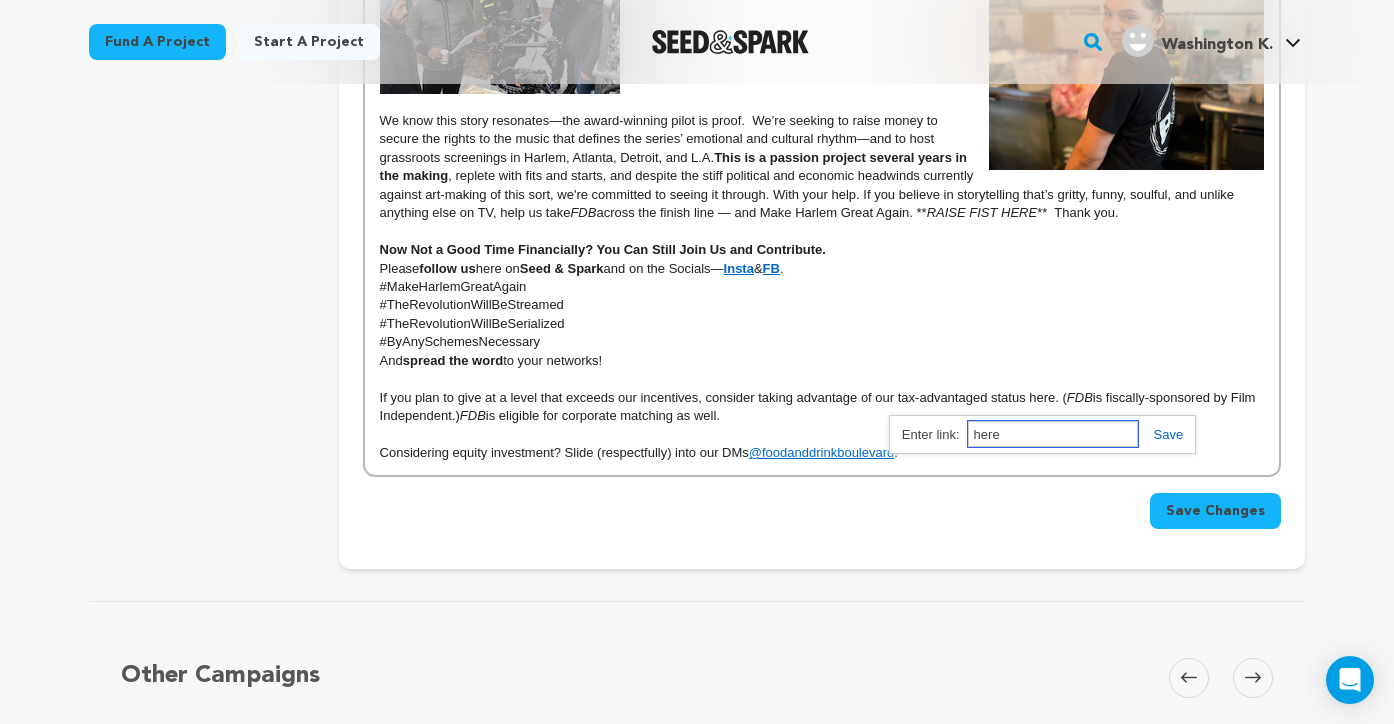 paste on "ttps://my.filmindependent.org/FoodDrinkBoulevard" 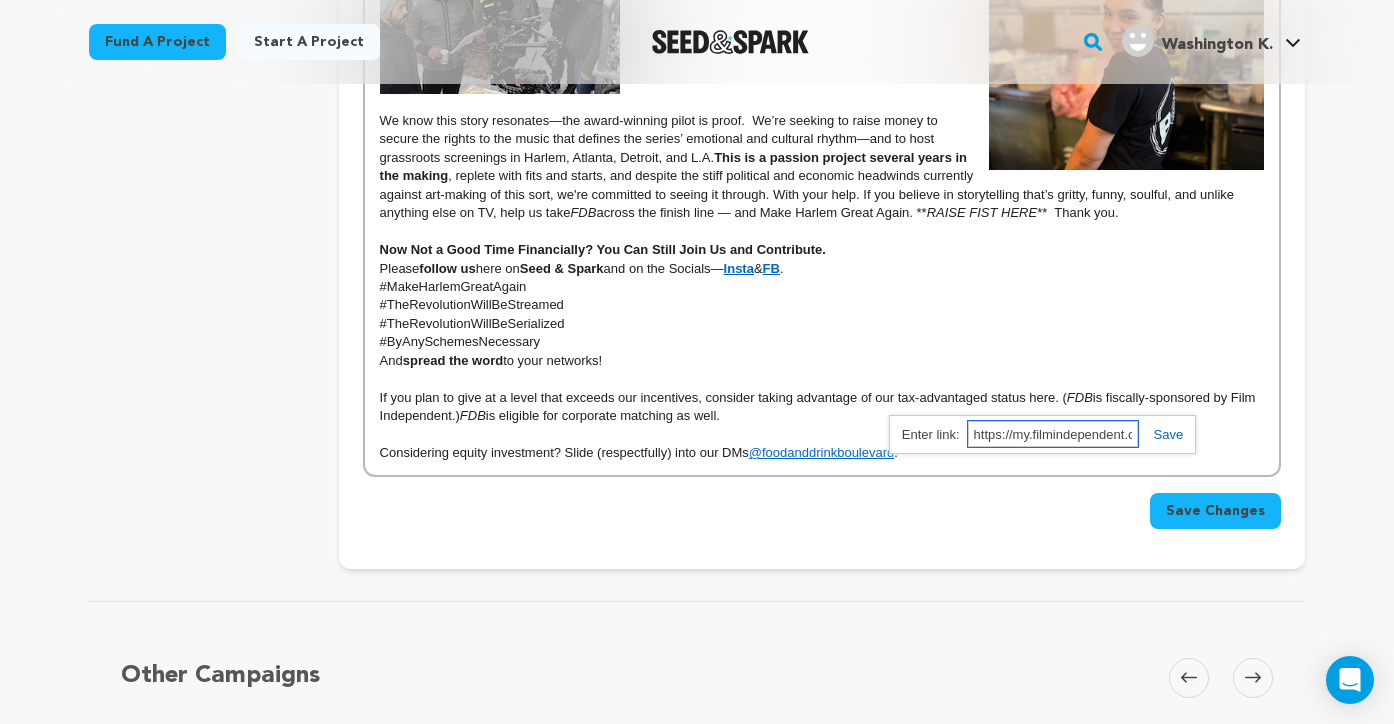 scroll, scrollTop: 0, scrollLeft: 137, axis: horizontal 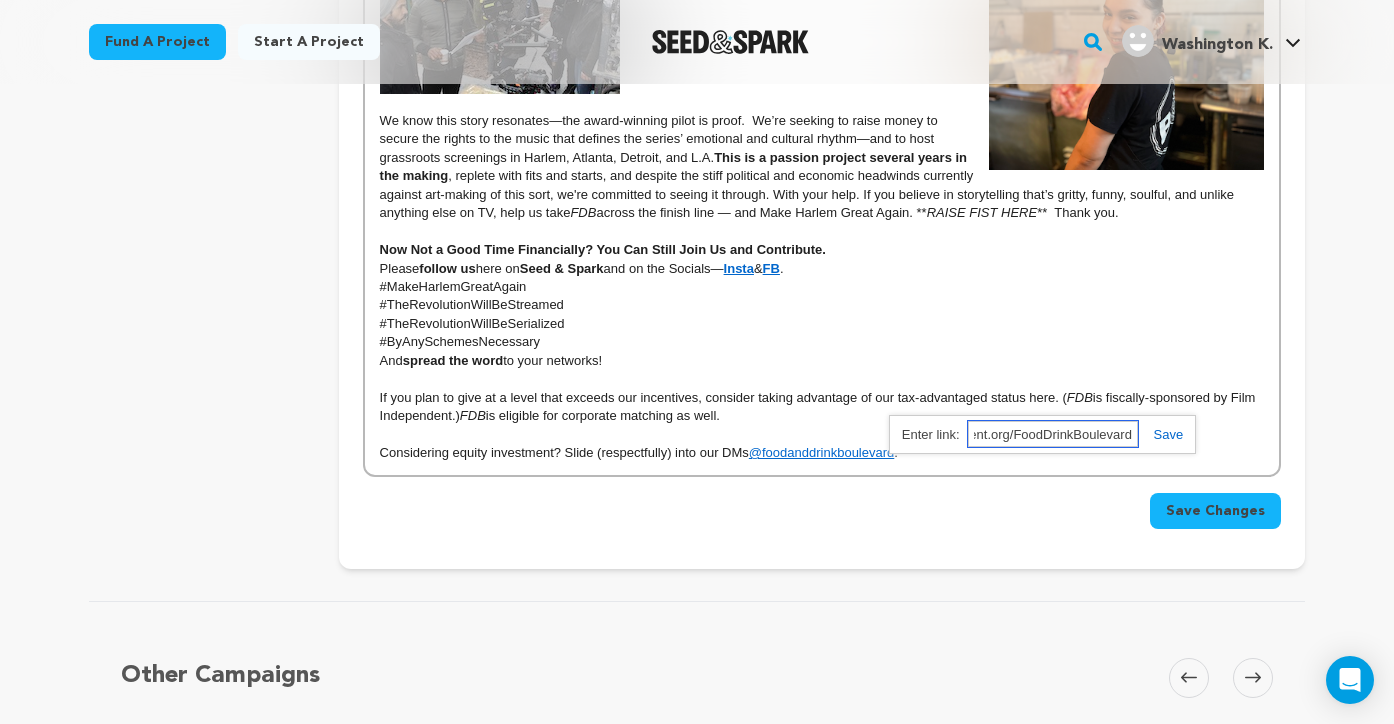 type on "https://my.filmindependent.org/FoodDrinkBoulevard" 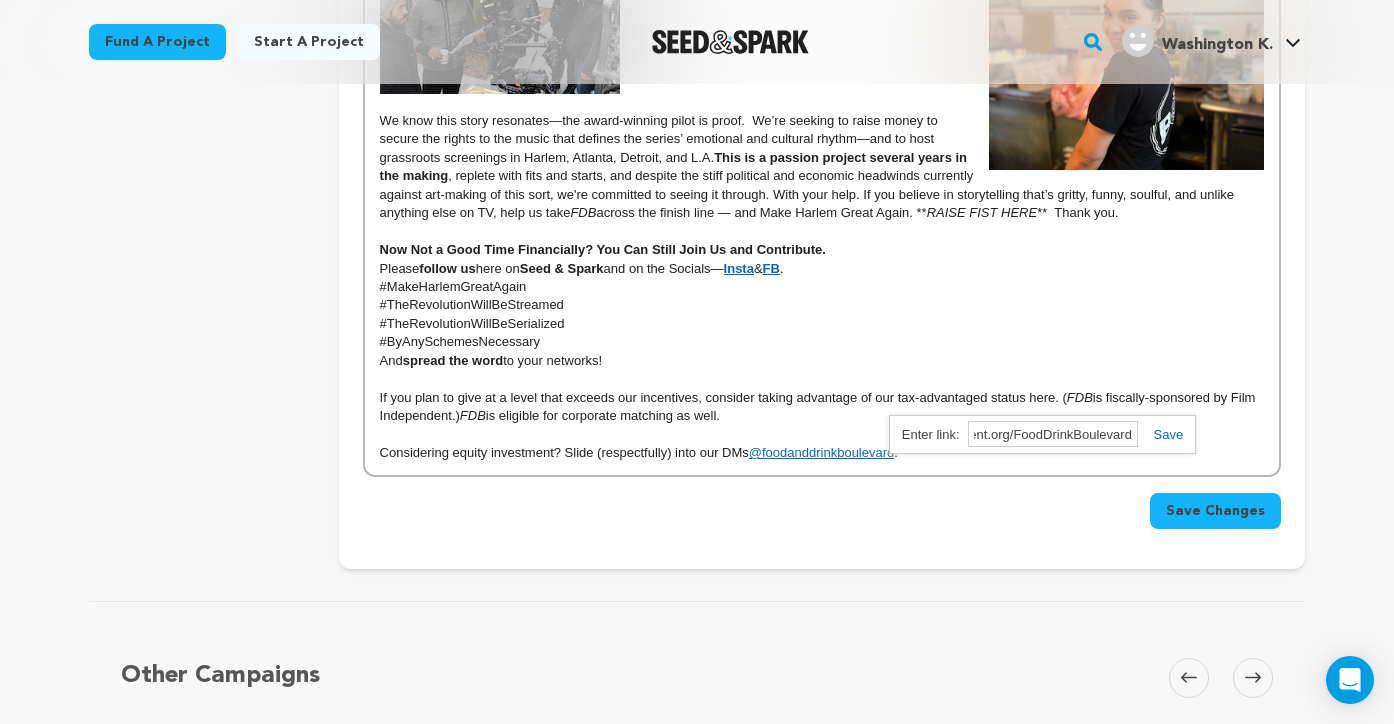 scroll, scrollTop: 0, scrollLeft: 0, axis: both 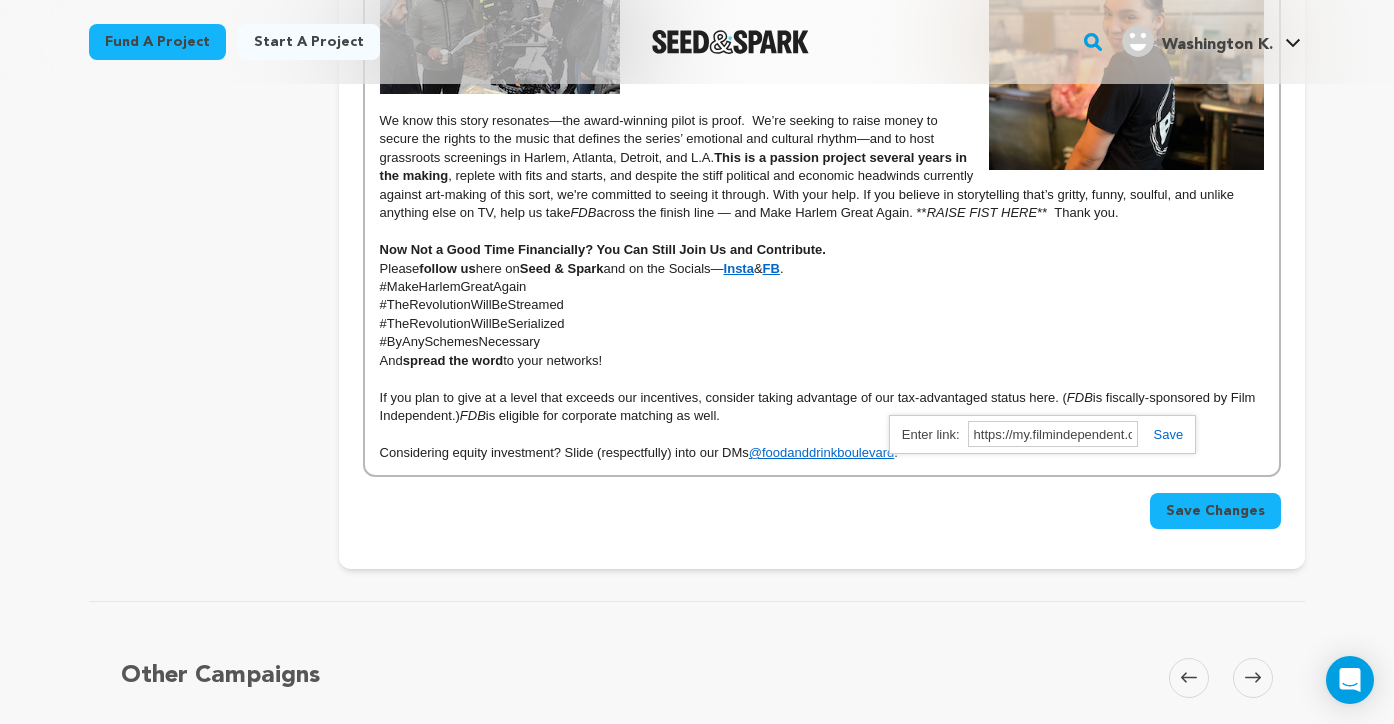 click at bounding box center [1161, 434] 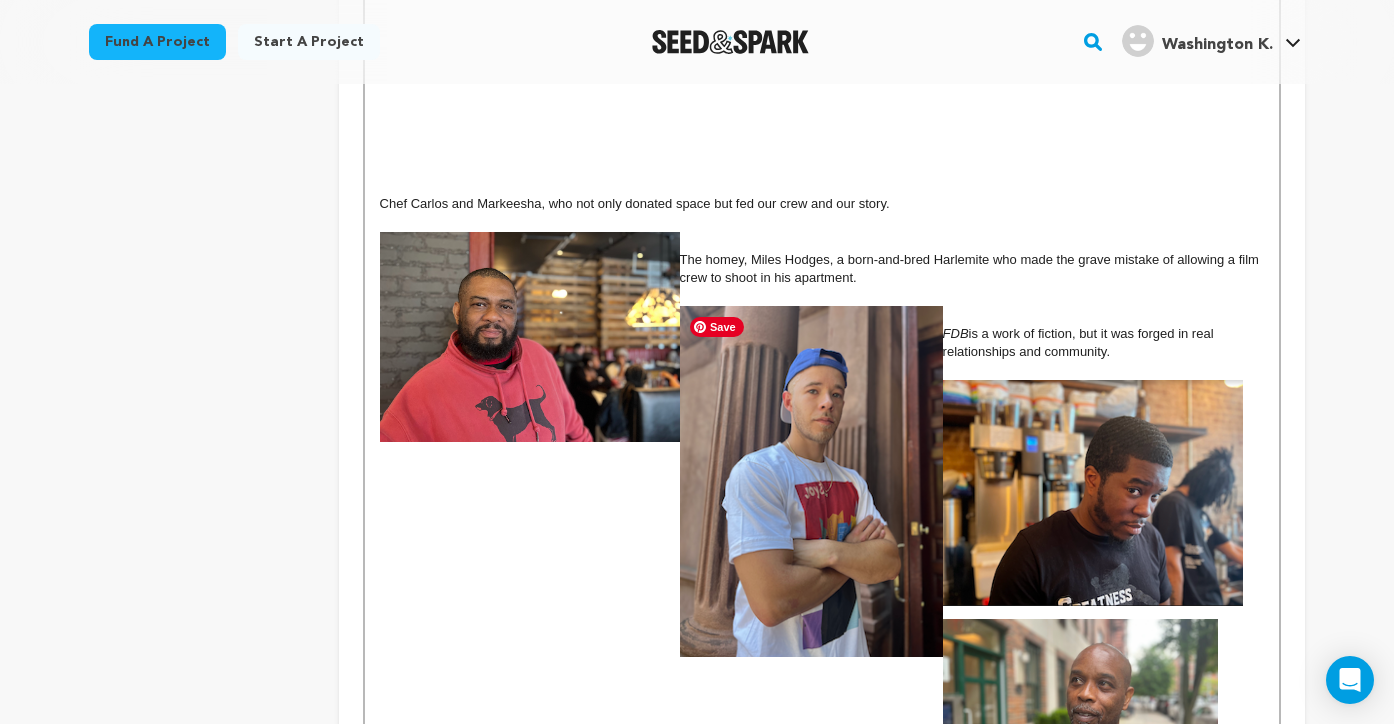 scroll, scrollTop: 2309, scrollLeft: 0, axis: vertical 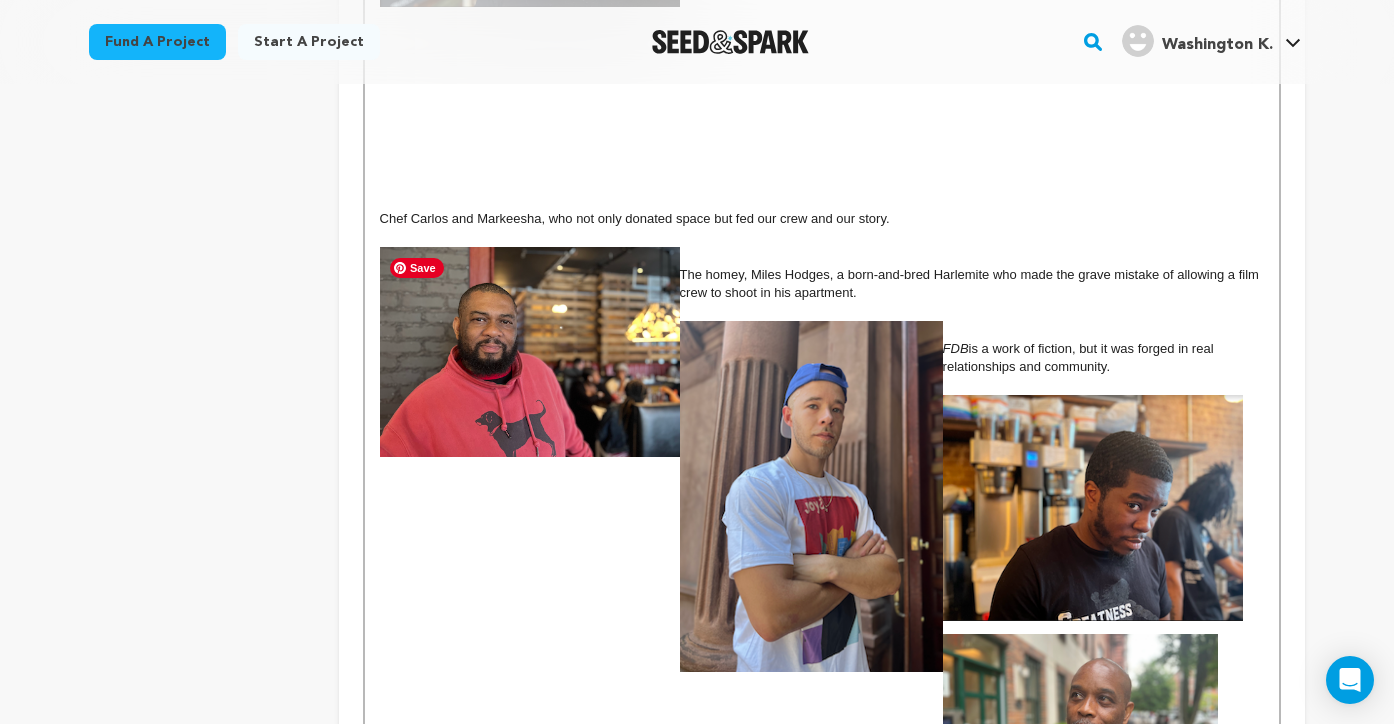 click at bounding box center [530, 352] 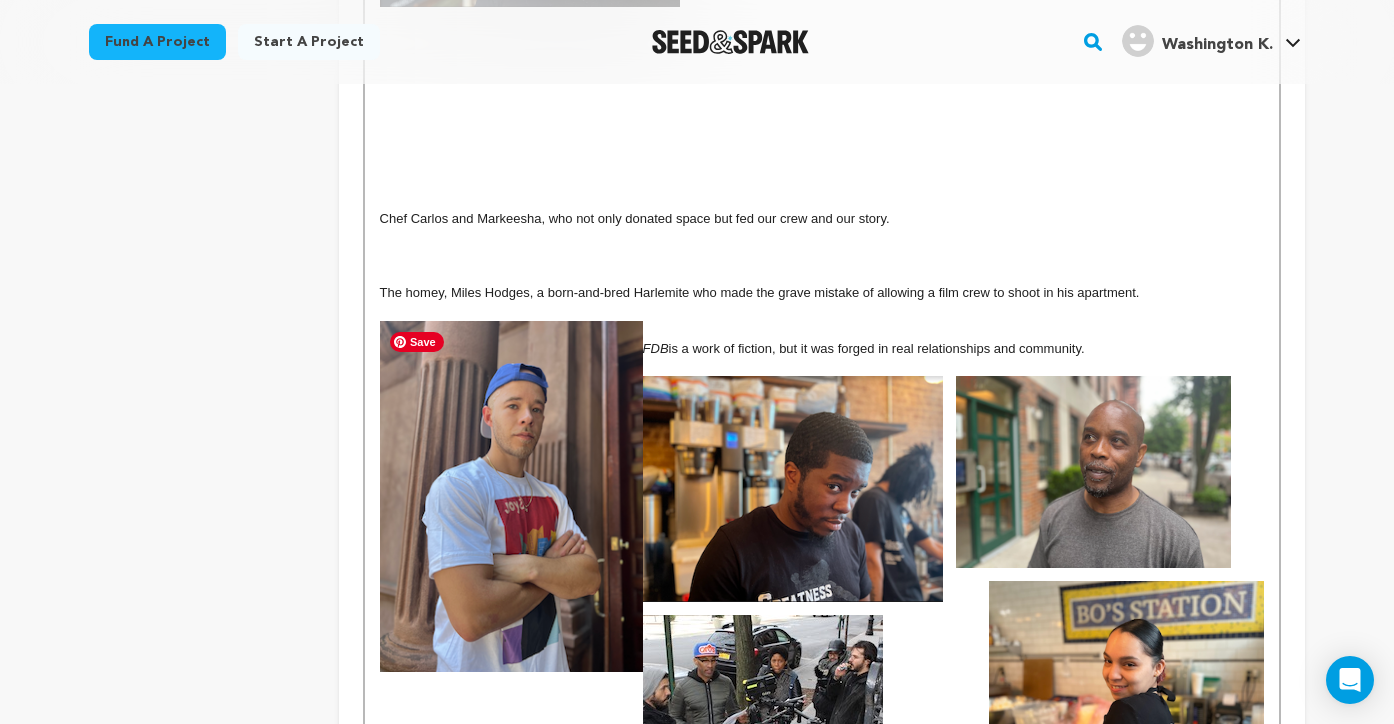 click at bounding box center [511, 496] 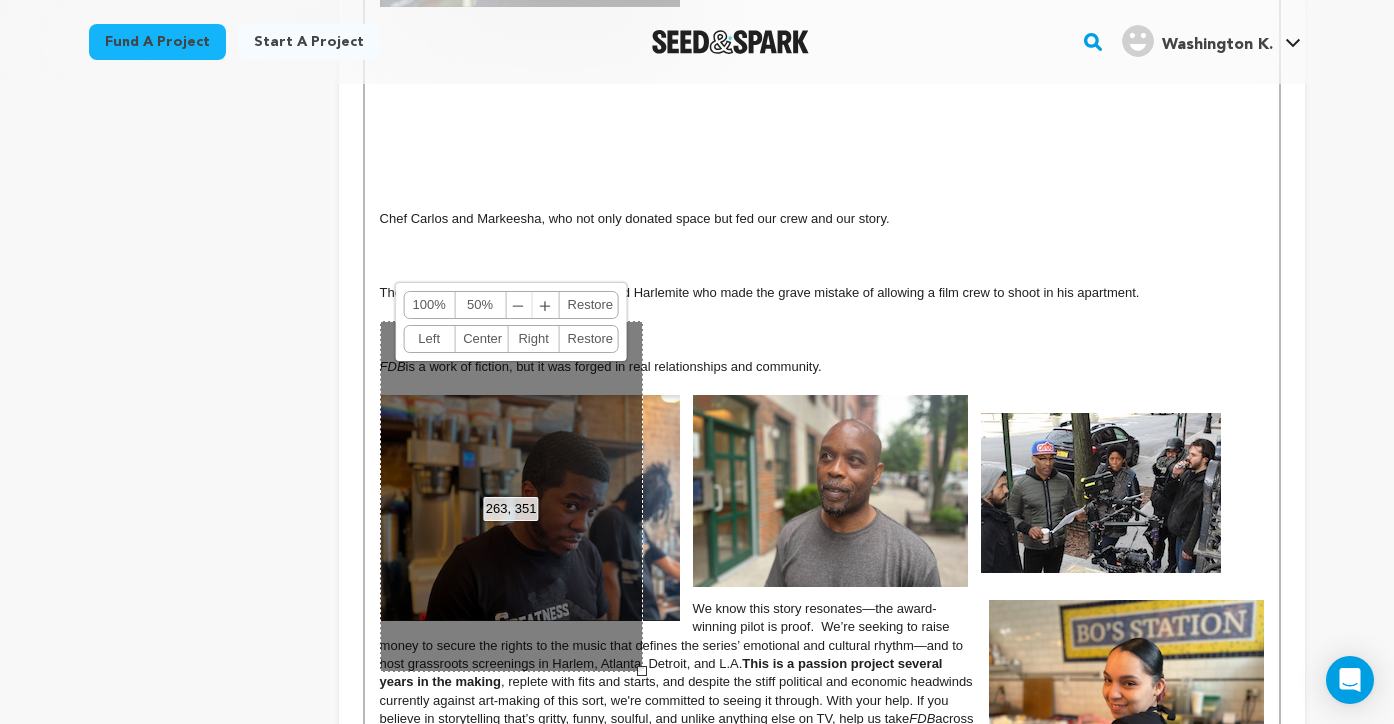 click on "263, 351
100%
50%
﹣
﹢
Restore
Left
Center
Right
Restore" at bounding box center [511, 496] 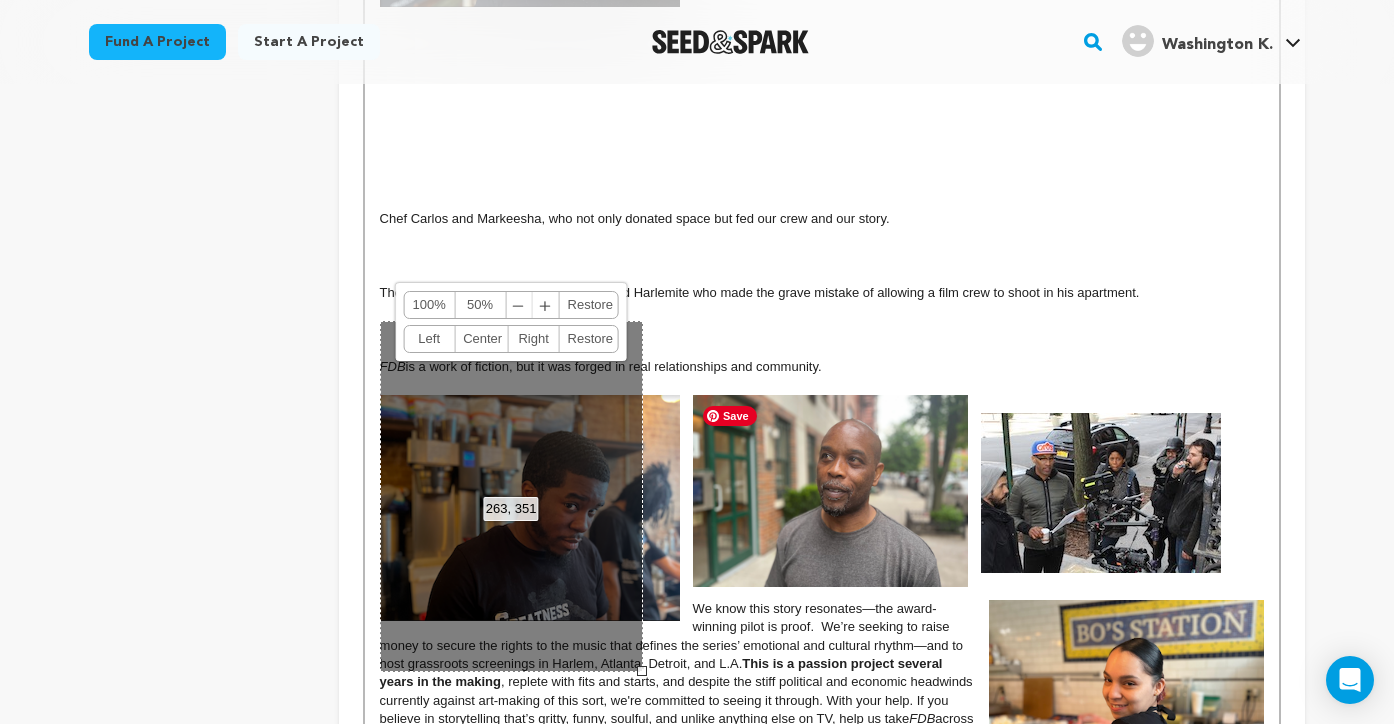 click at bounding box center [830, 491] 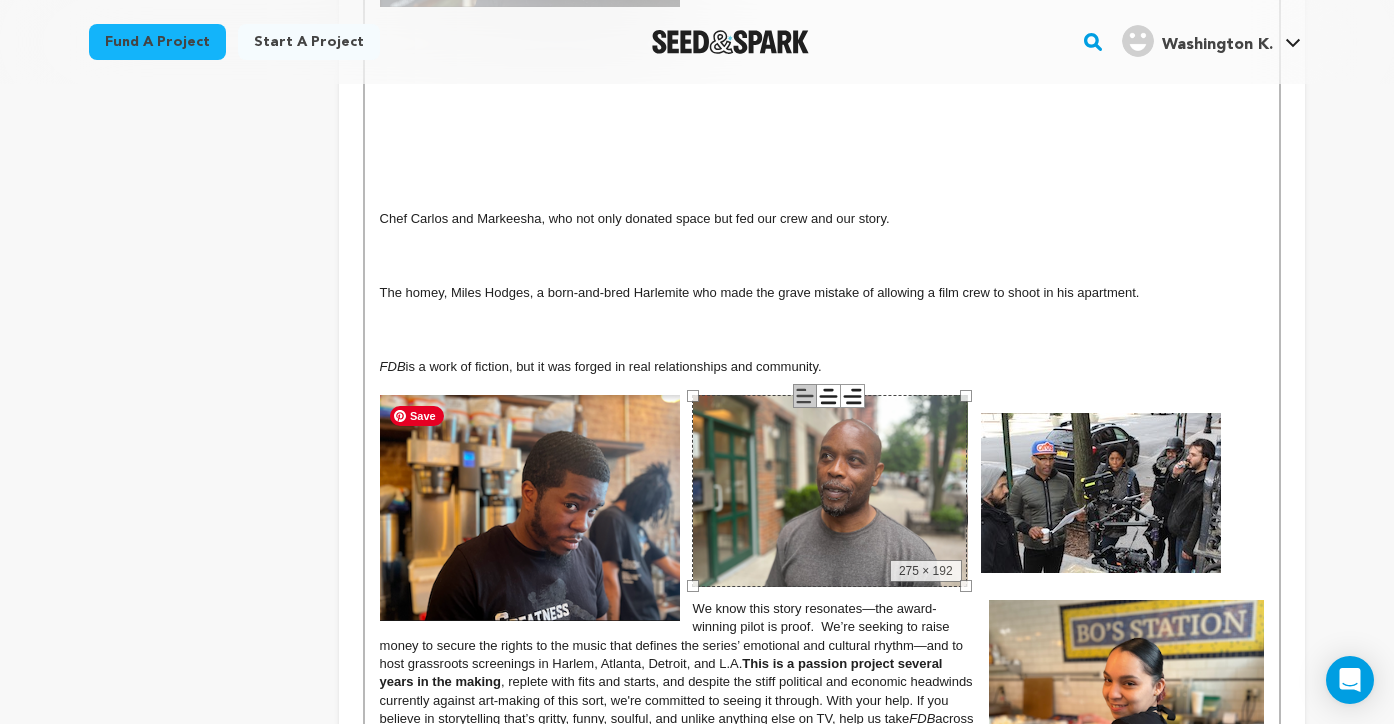 click at bounding box center (530, 508) 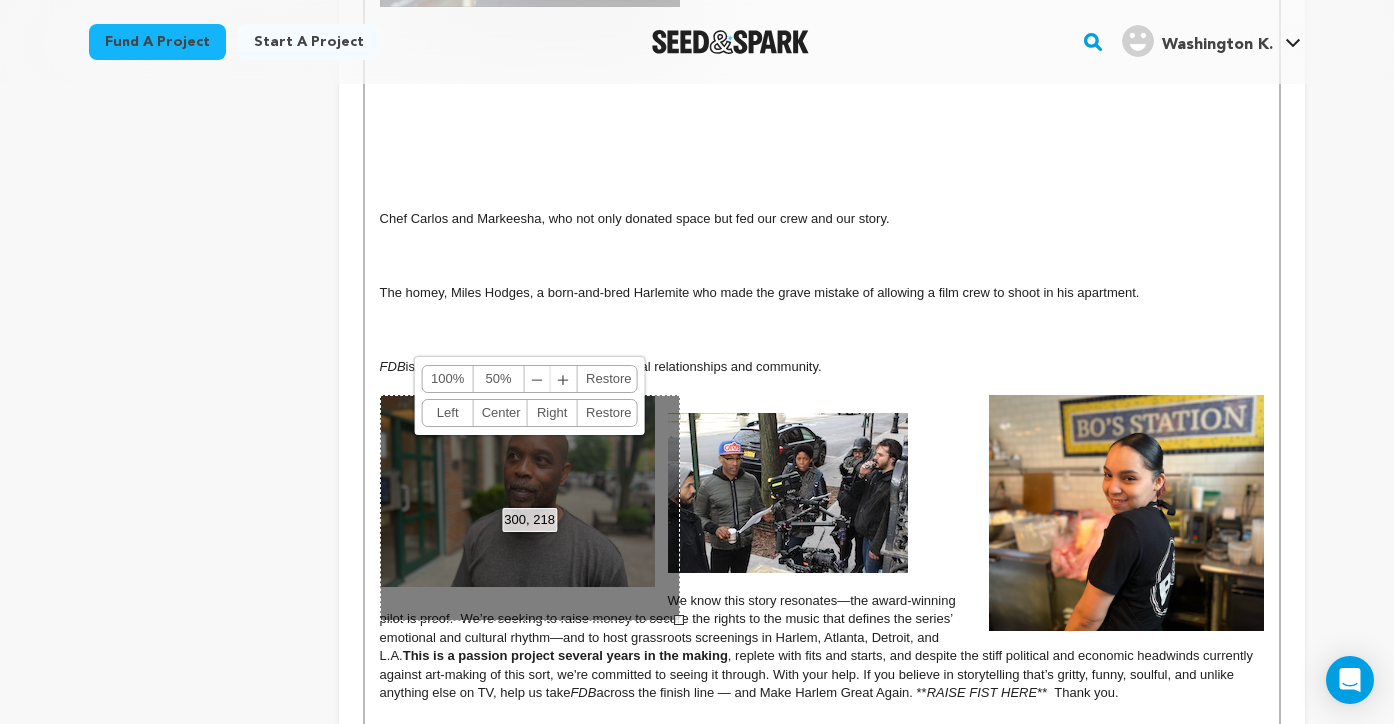 click on "300, 218
100%
50%
﹣
﹢
Restore
Left
Center
Right
Restore" at bounding box center (530, 508) 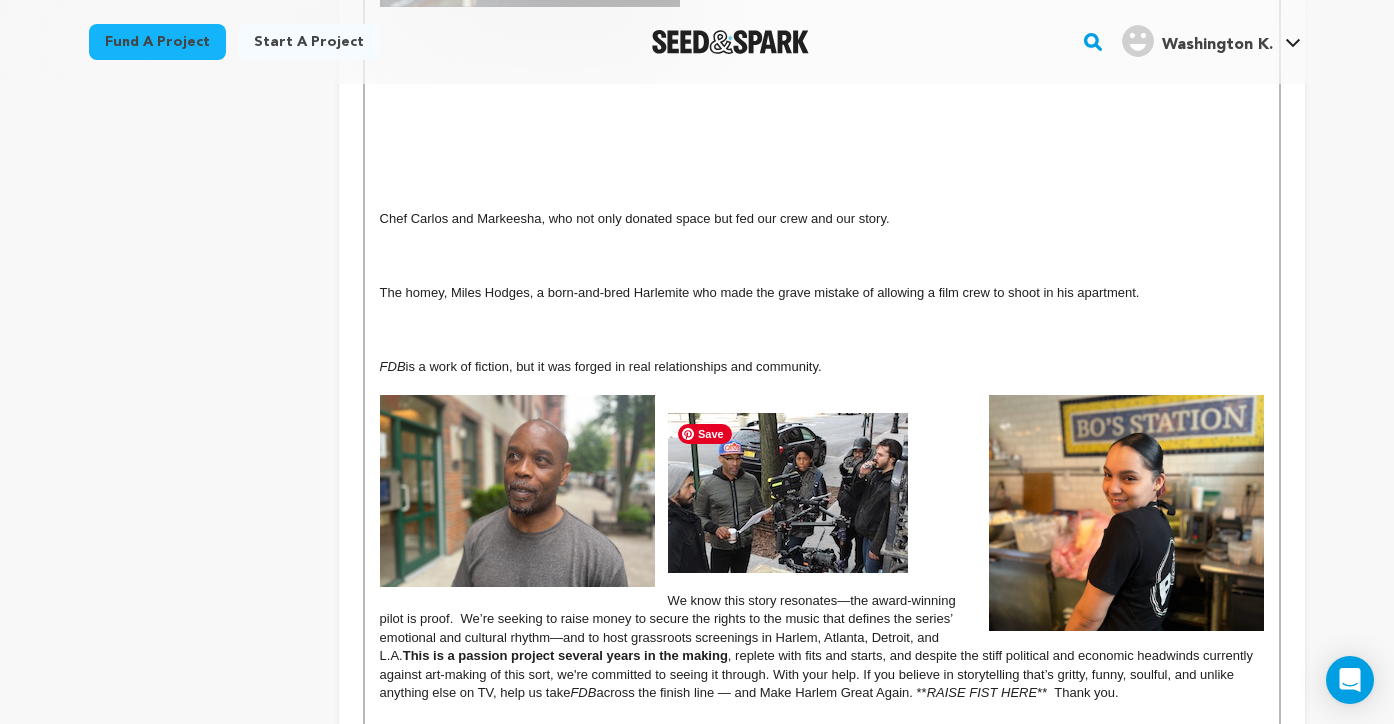 click at bounding box center (788, 493) 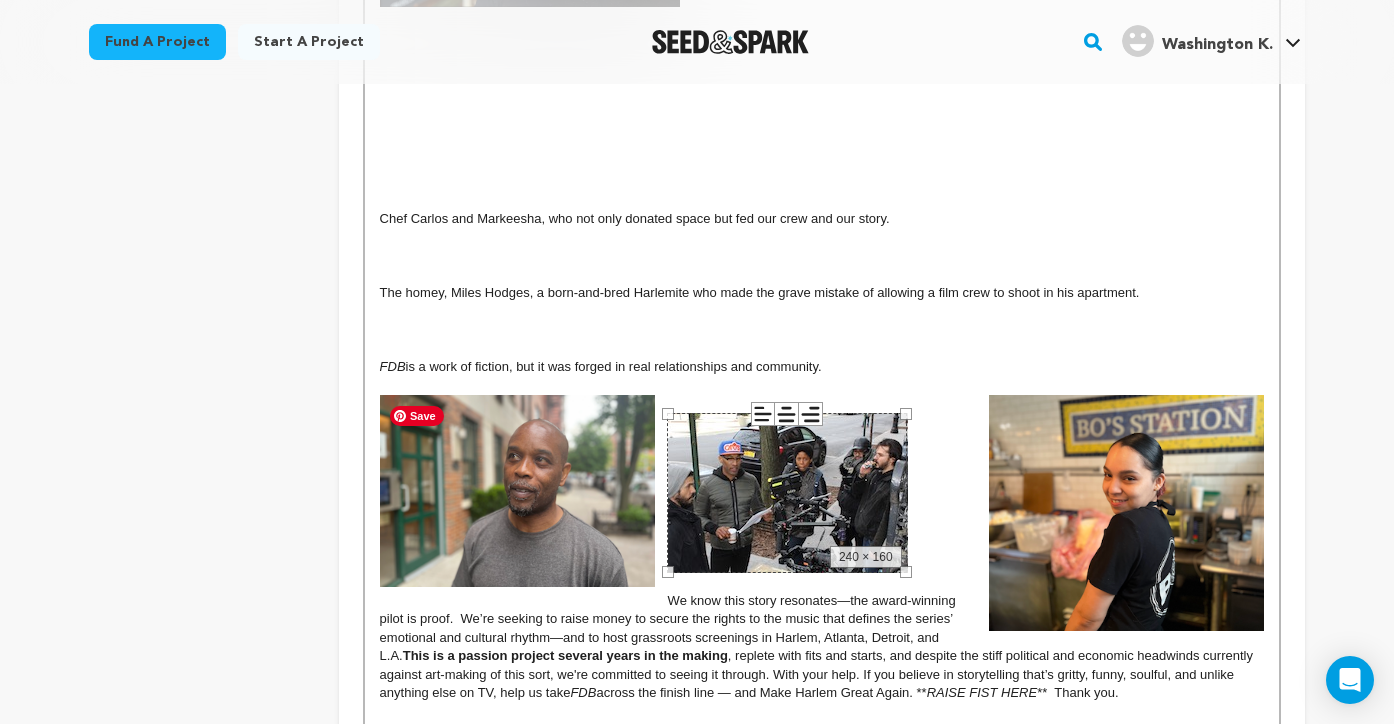 click at bounding box center (517, 491) 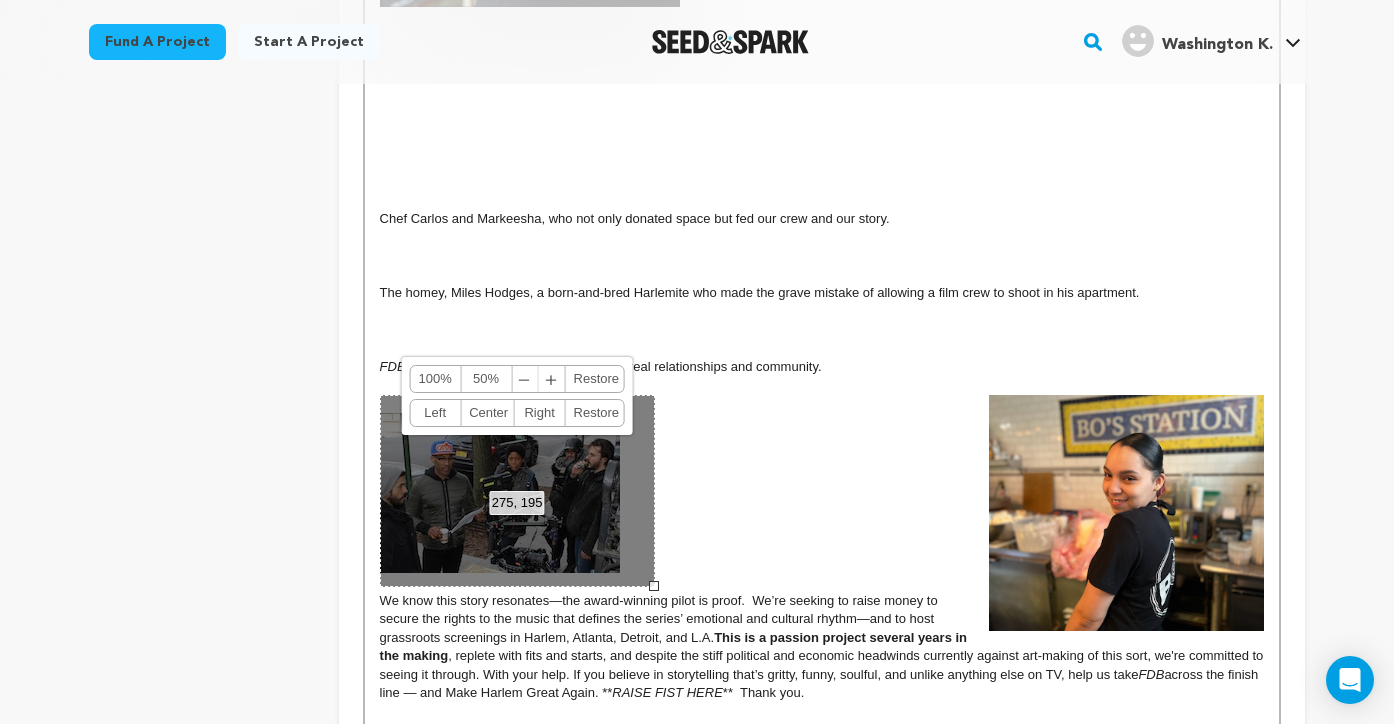 click on "275, 195
100%
50%
﹣
﹢
Restore
Left
Center
Right
Restore" at bounding box center (517, 491) 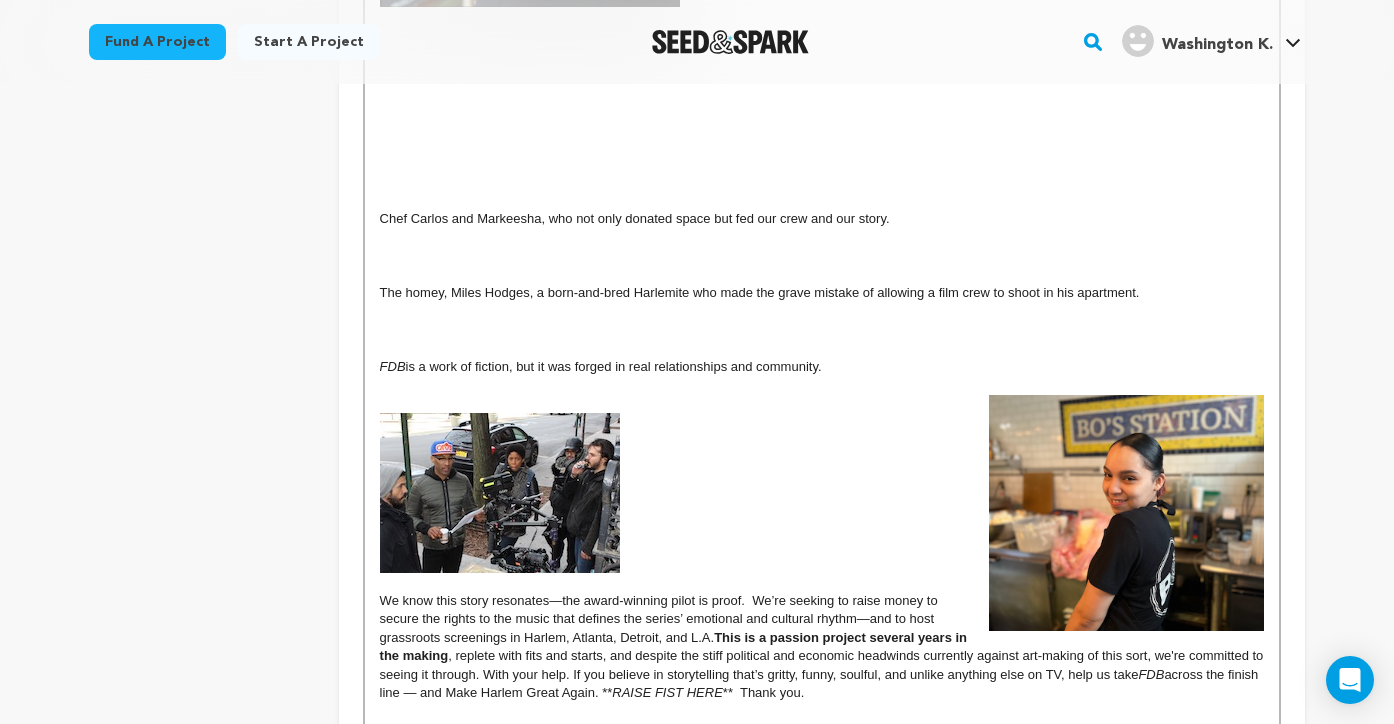 click at bounding box center (822, 493) 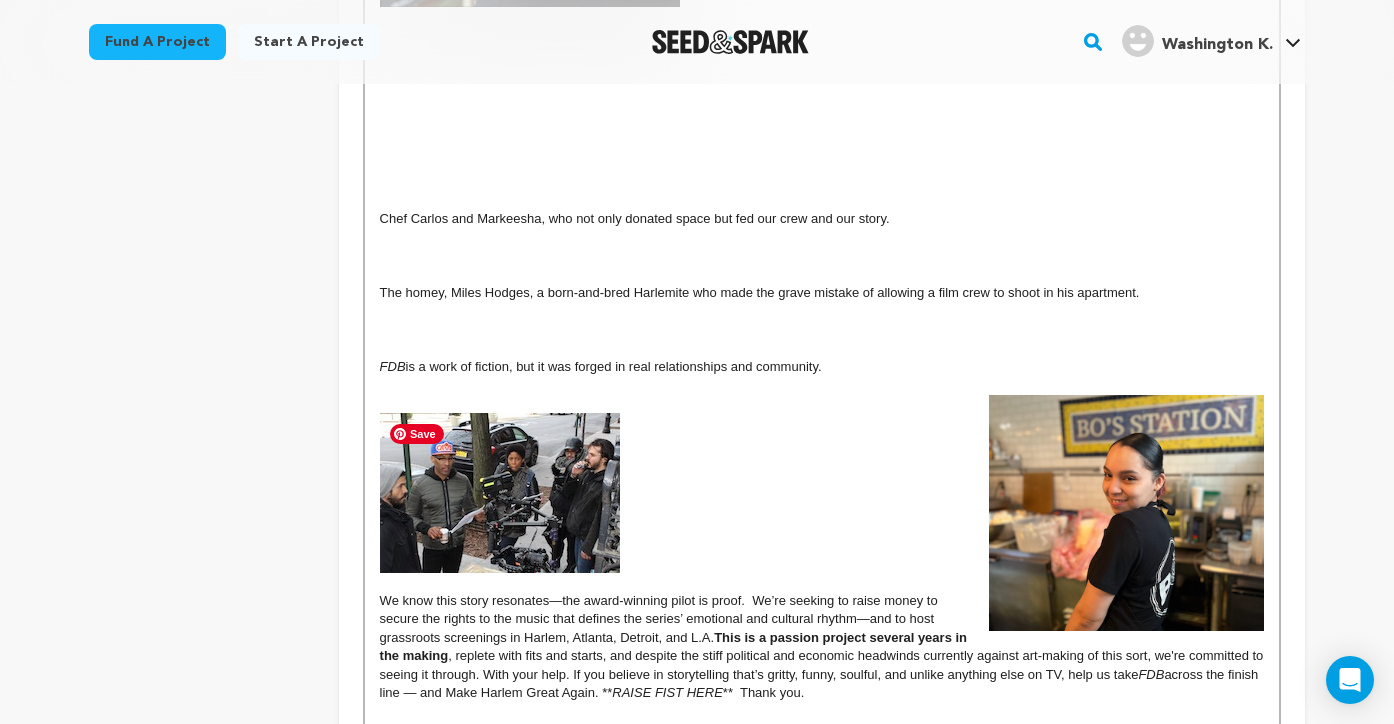 click at bounding box center (500, 493) 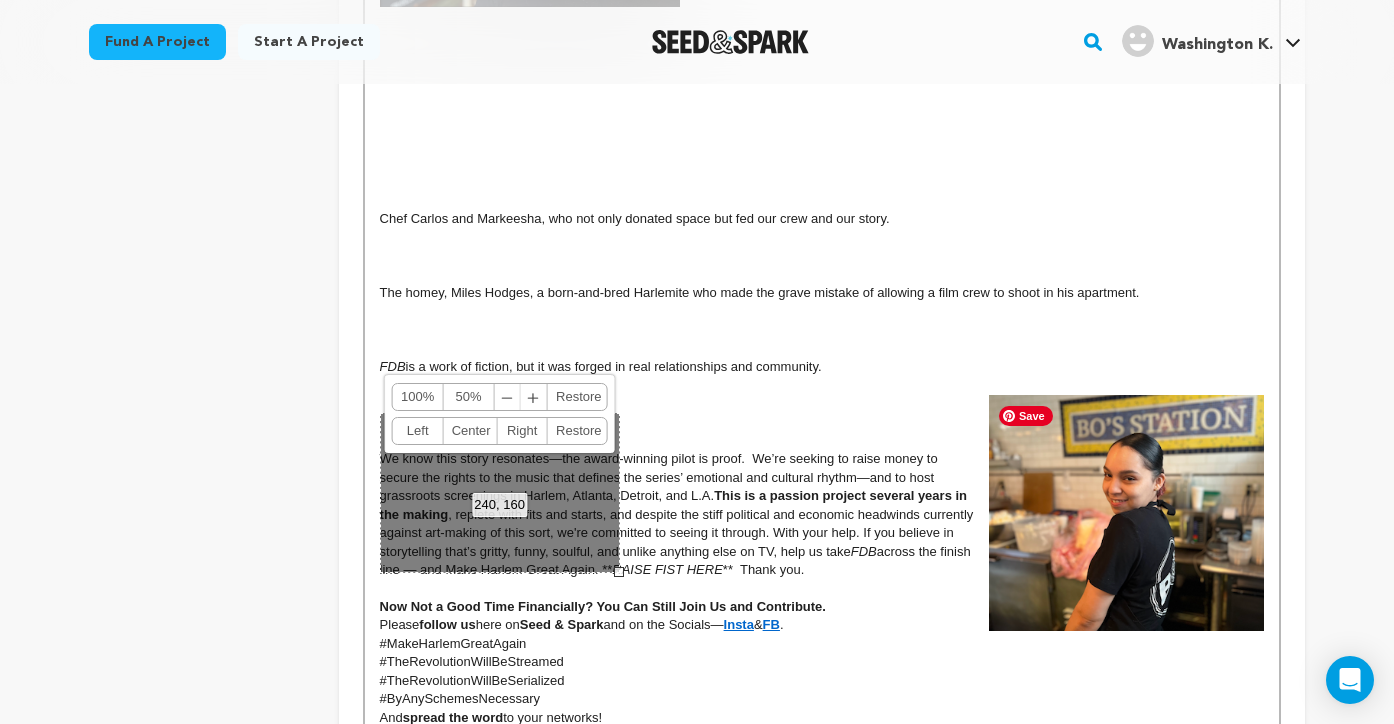 click at bounding box center (1126, 513) 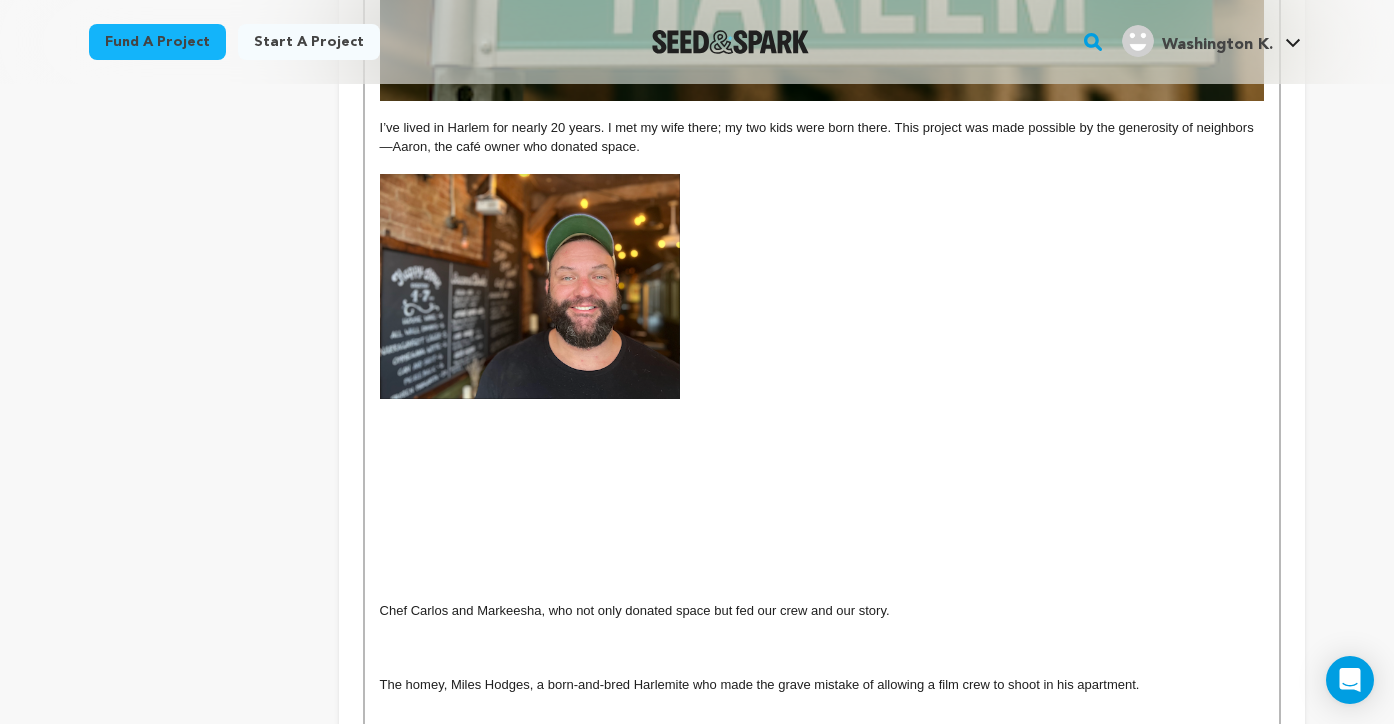 scroll, scrollTop: 1890, scrollLeft: 0, axis: vertical 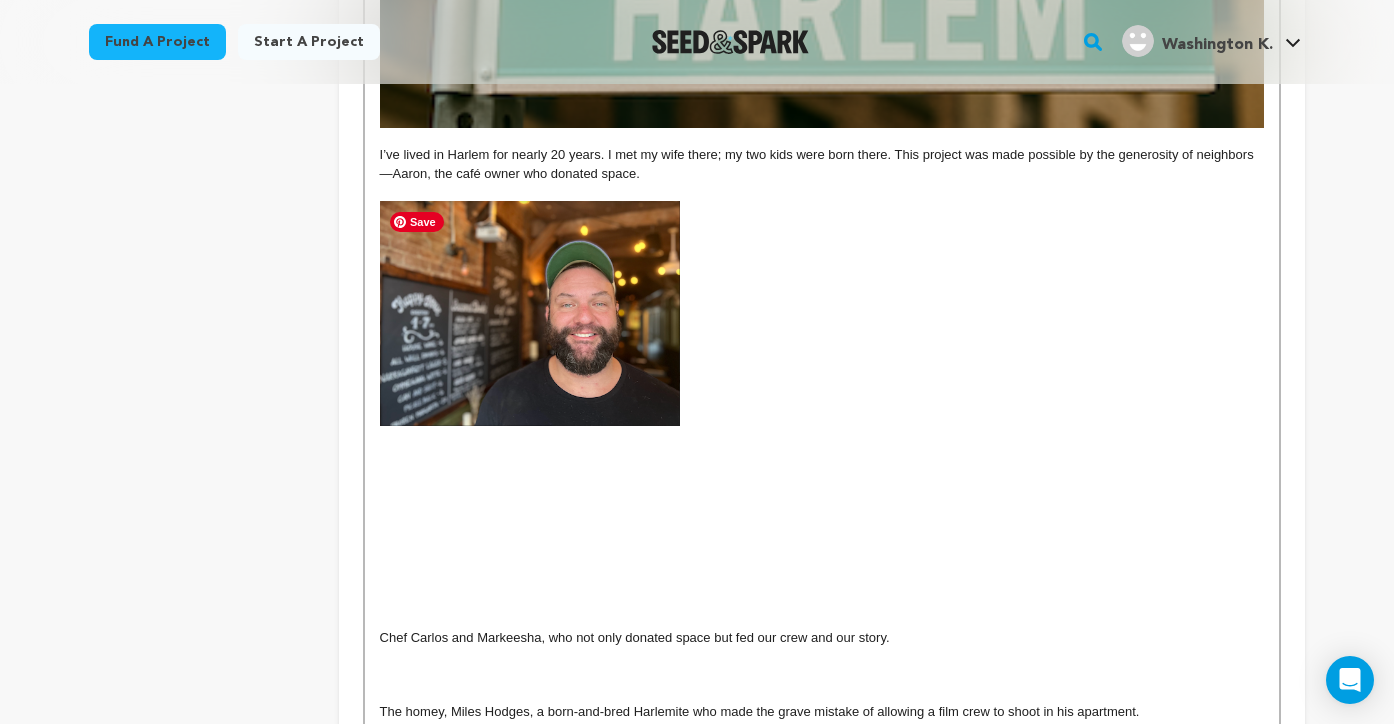 click at bounding box center [530, 313] 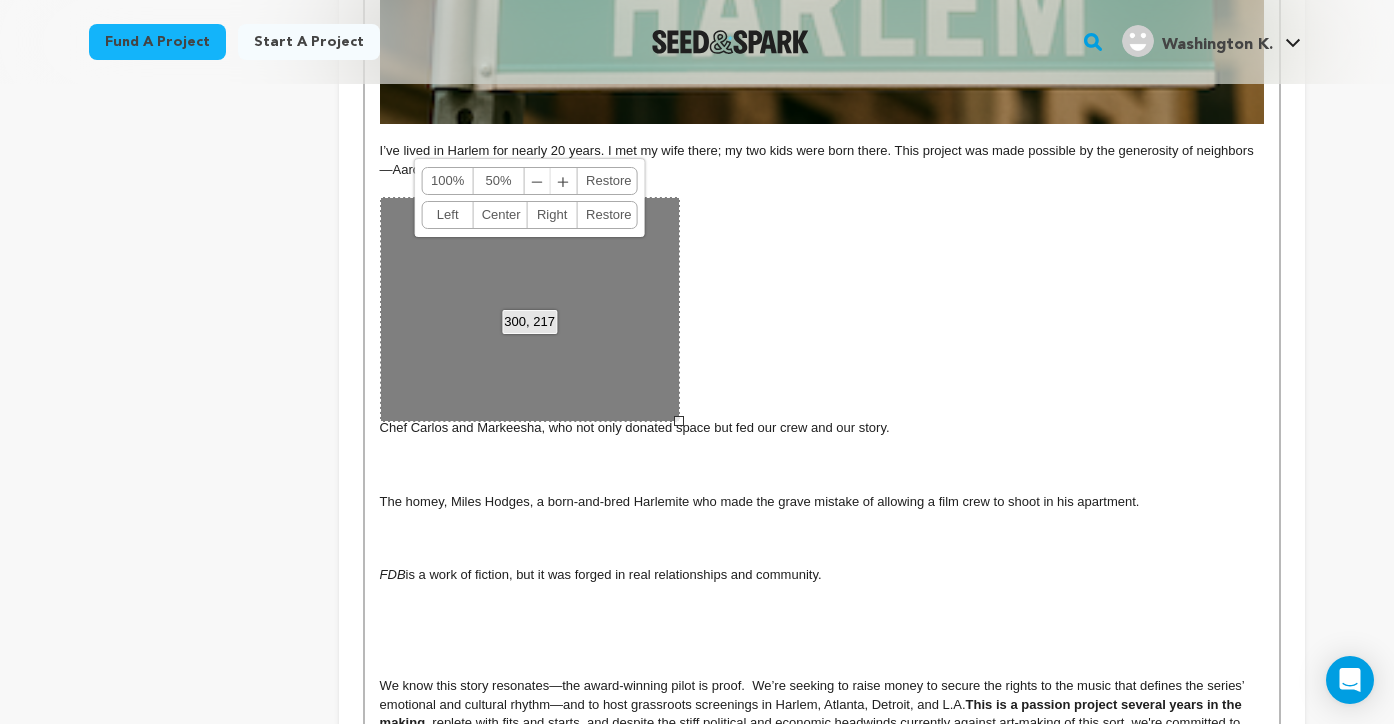 scroll, scrollTop: 1890, scrollLeft: 0, axis: vertical 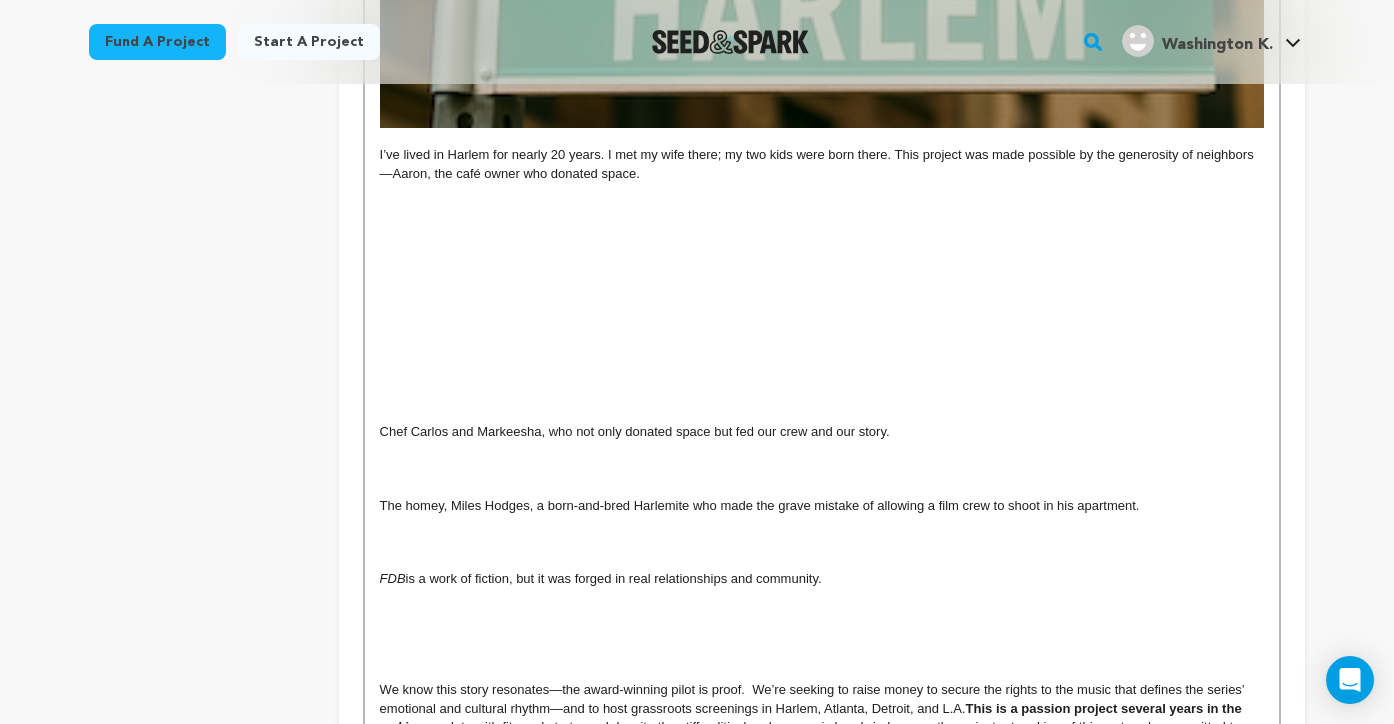 click at bounding box center (822, 377) 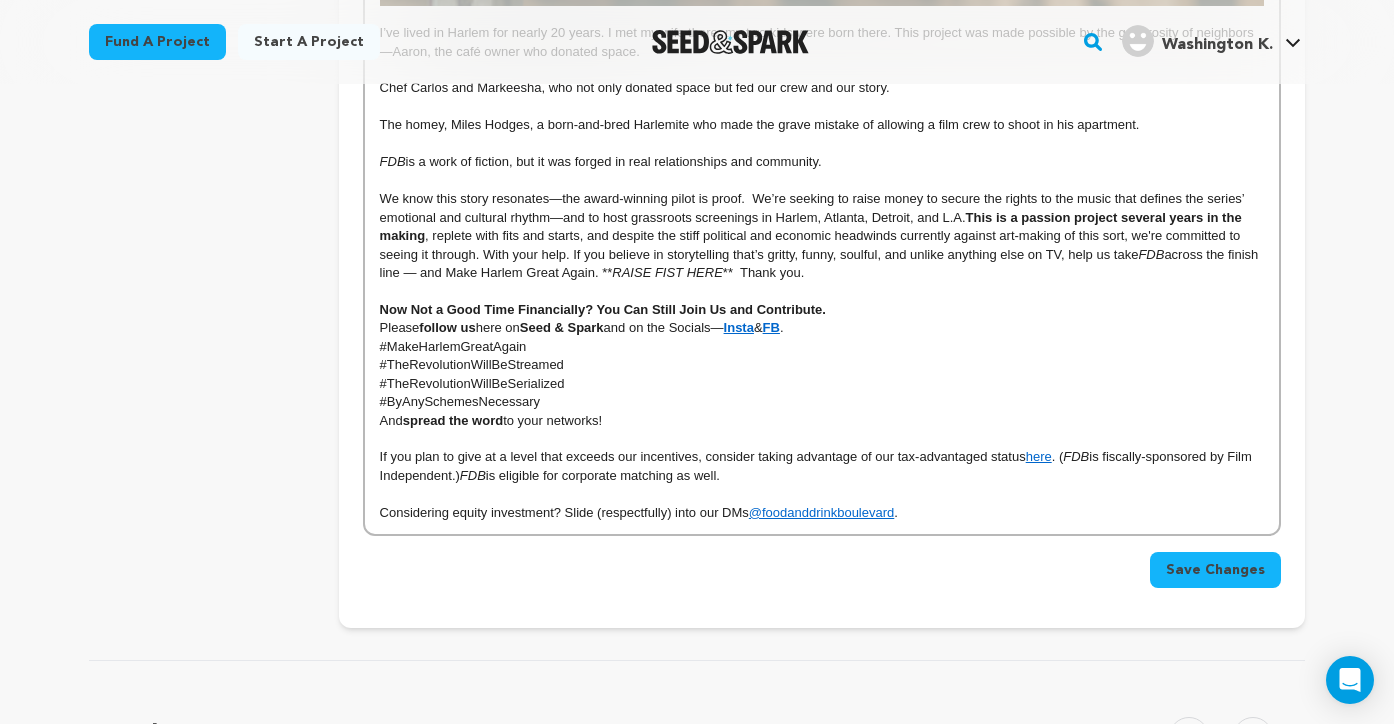 scroll, scrollTop: 2026, scrollLeft: 0, axis: vertical 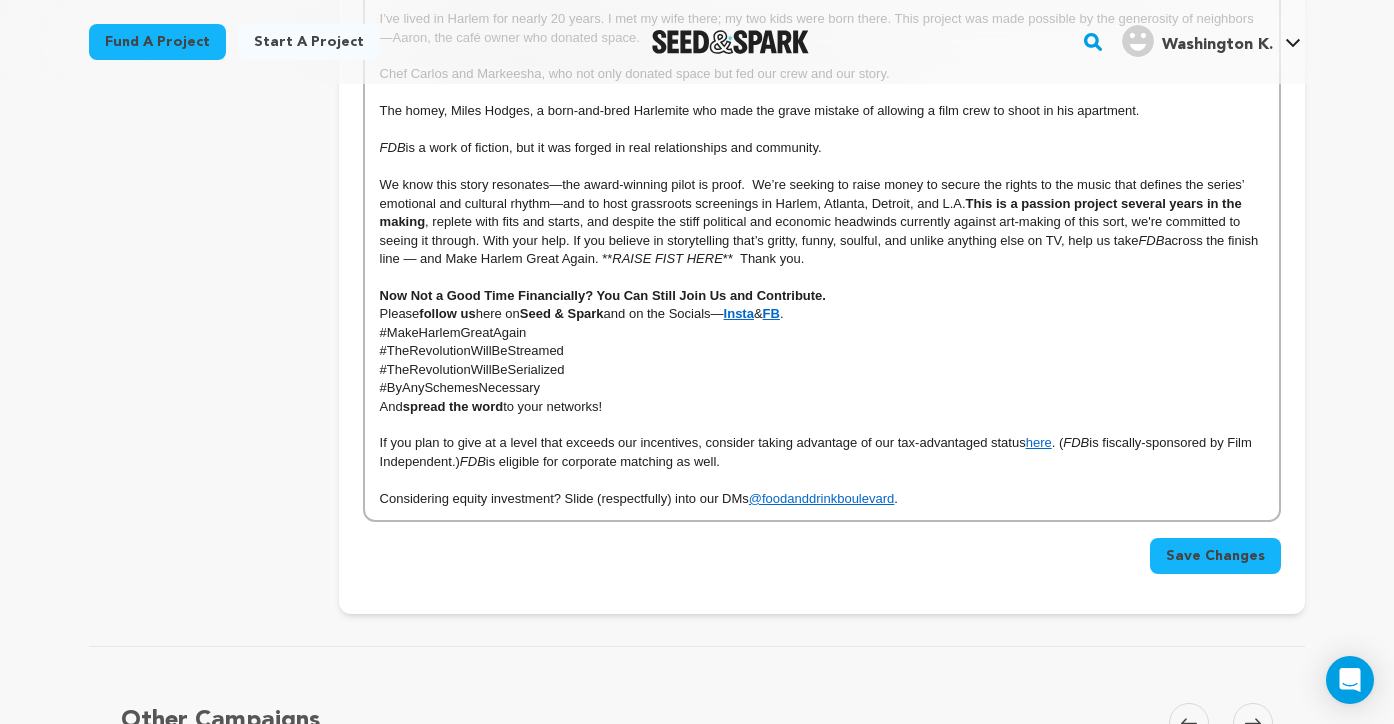 click on "Save Changes" at bounding box center (1215, 556) 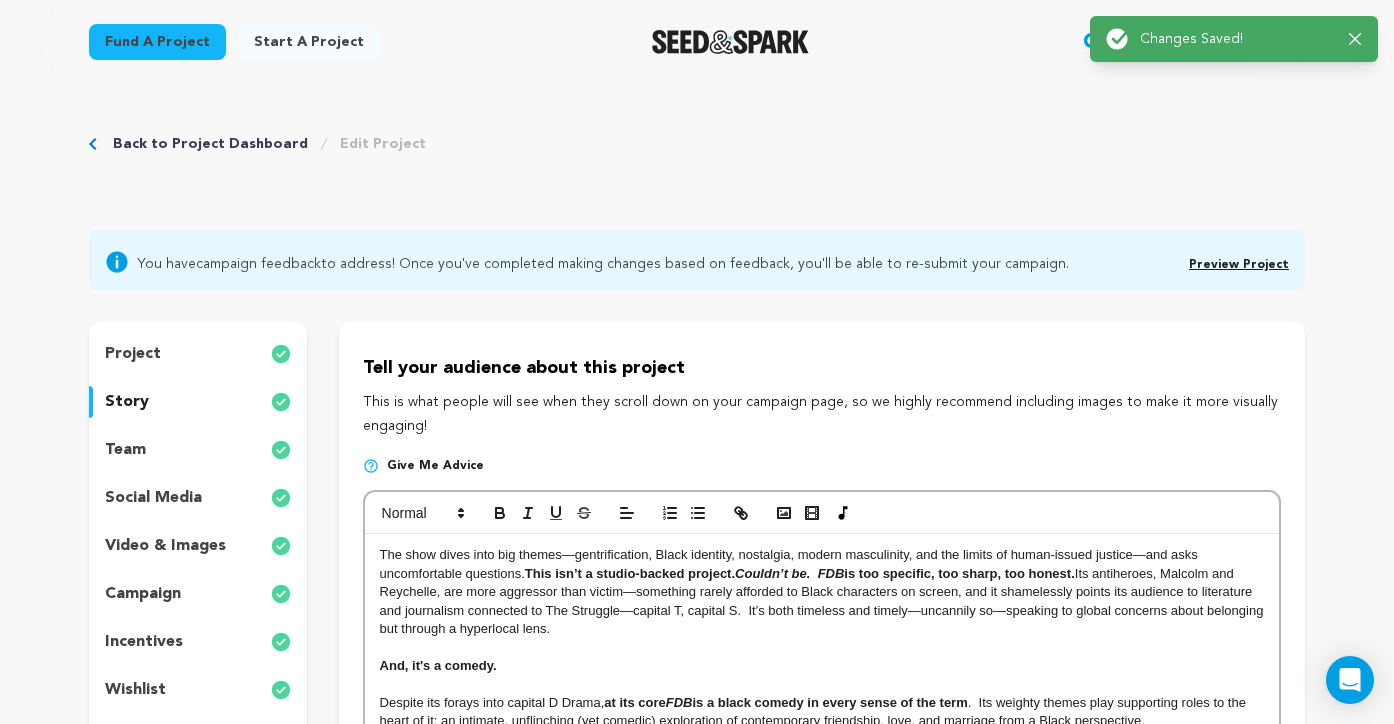 scroll, scrollTop: 0, scrollLeft: 0, axis: both 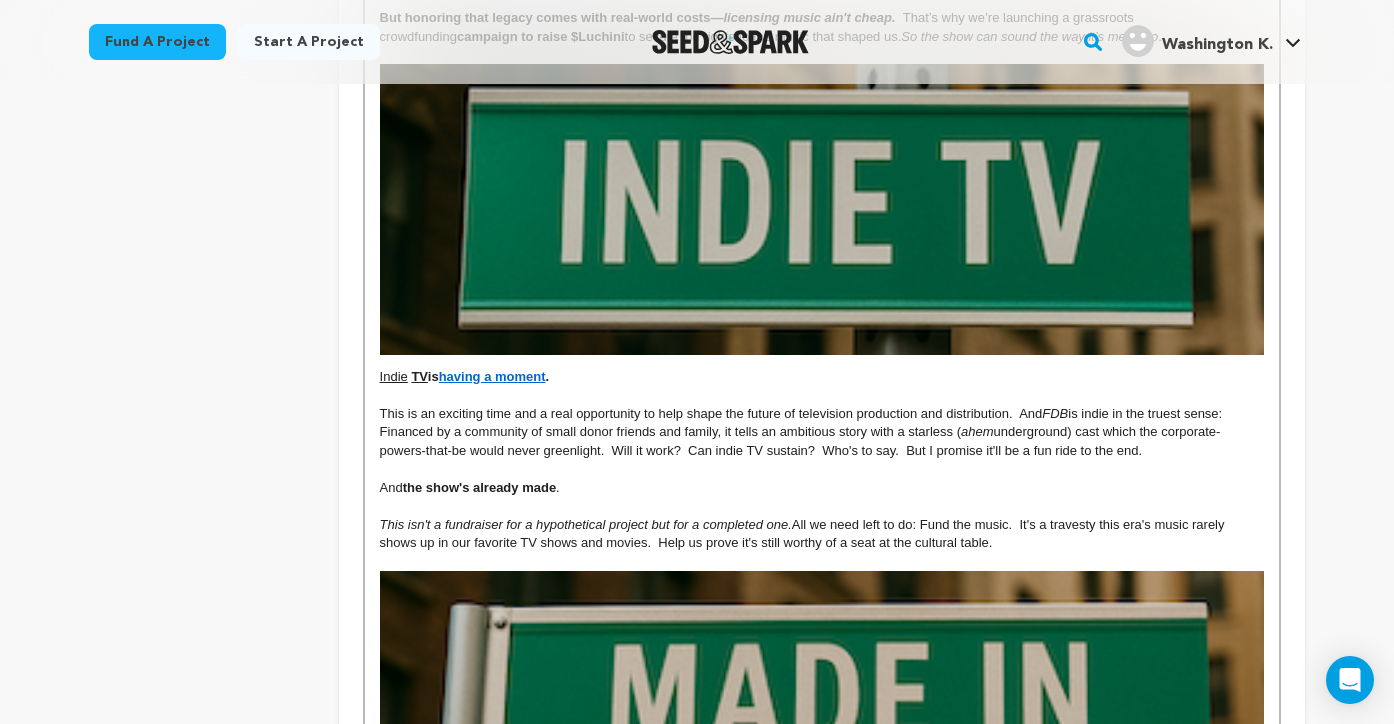 click on "Indie" at bounding box center [394, 376] 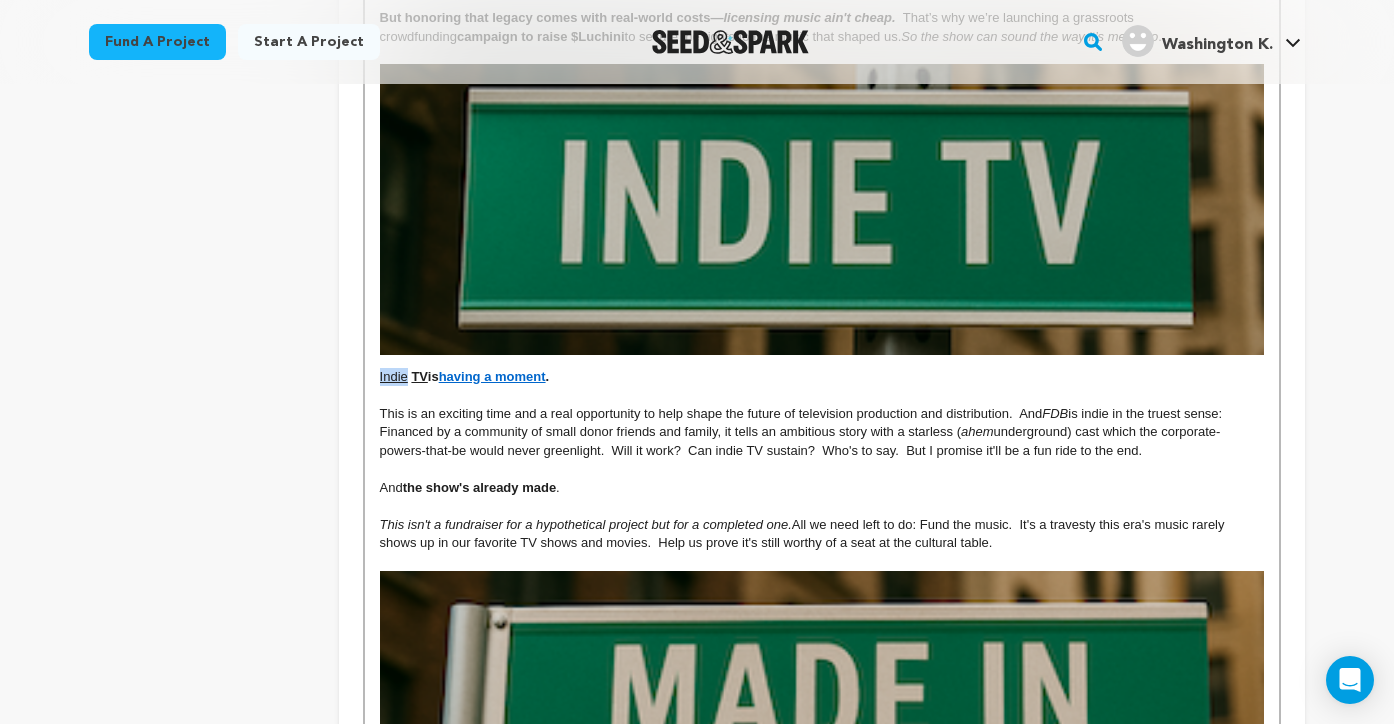 click on "Indie" at bounding box center (394, 376) 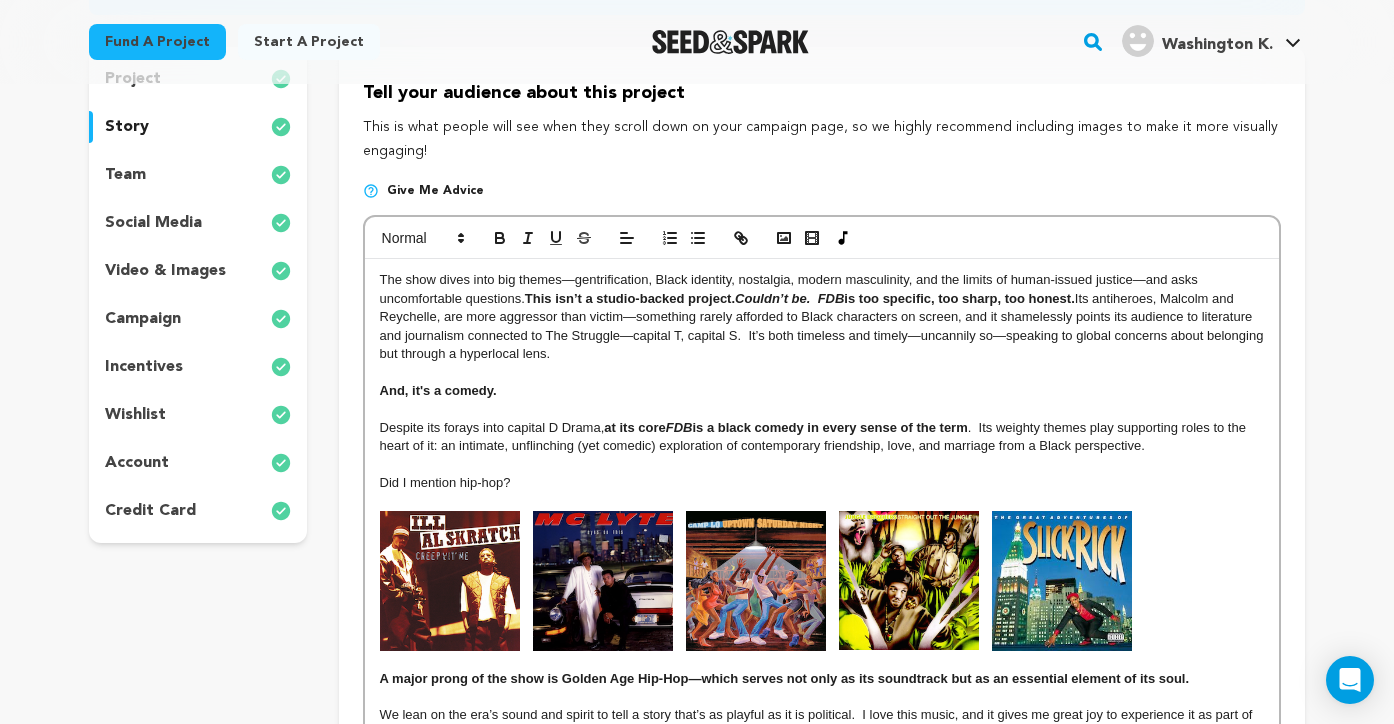 scroll, scrollTop: 0, scrollLeft: 0, axis: both 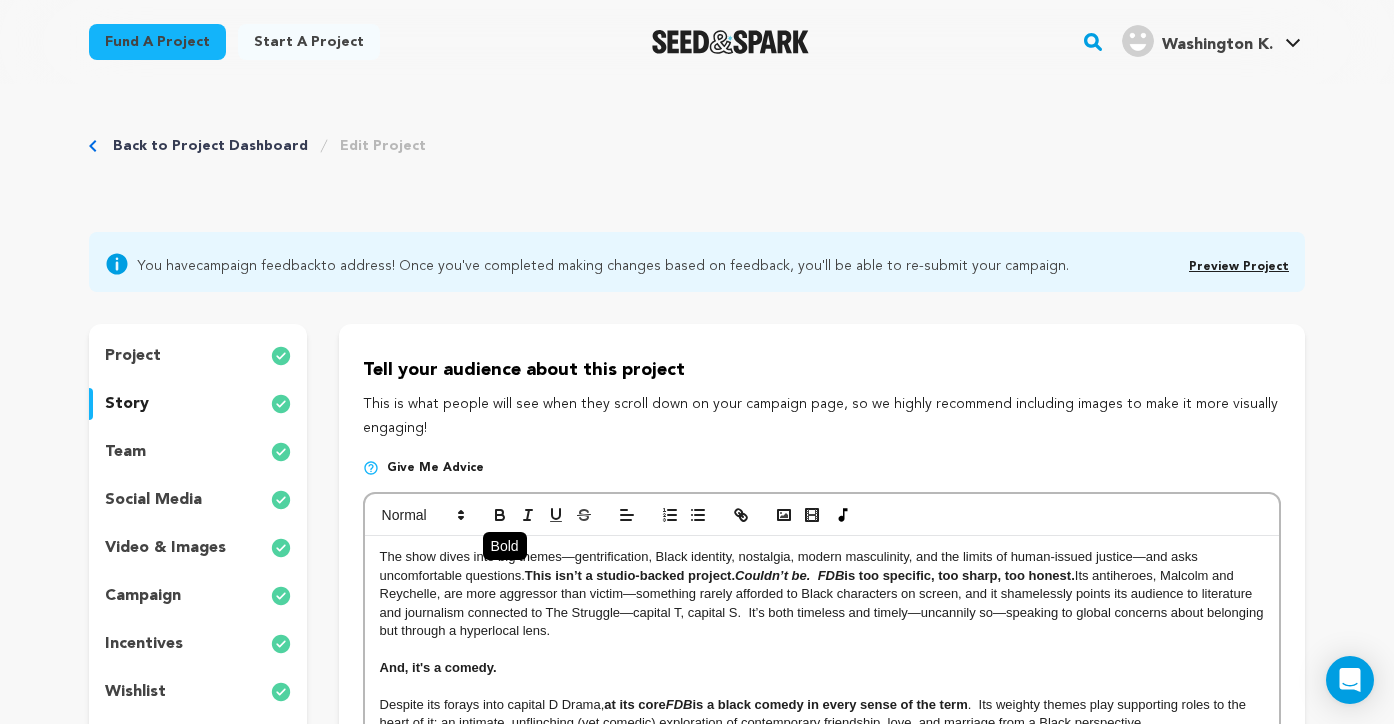 click 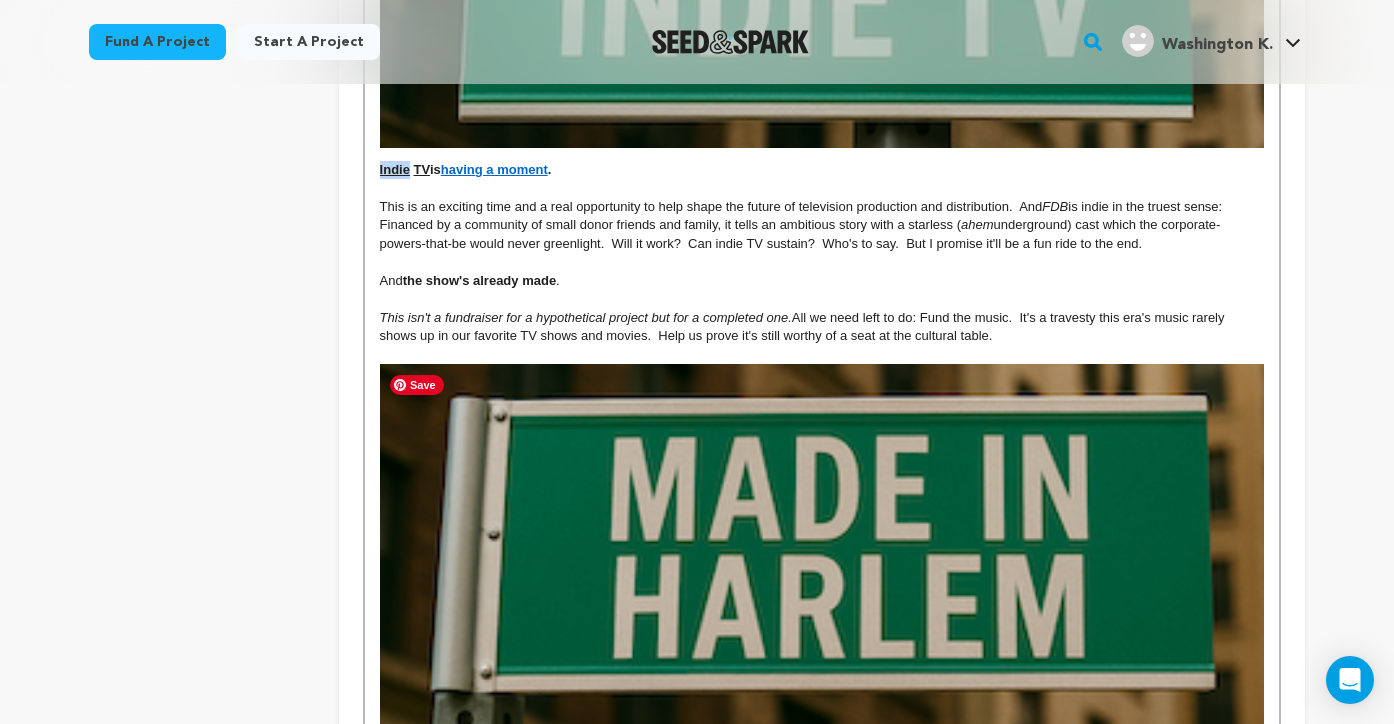 scroll, scrollTop: 1292, scrollLeft: 0, axis: vertical 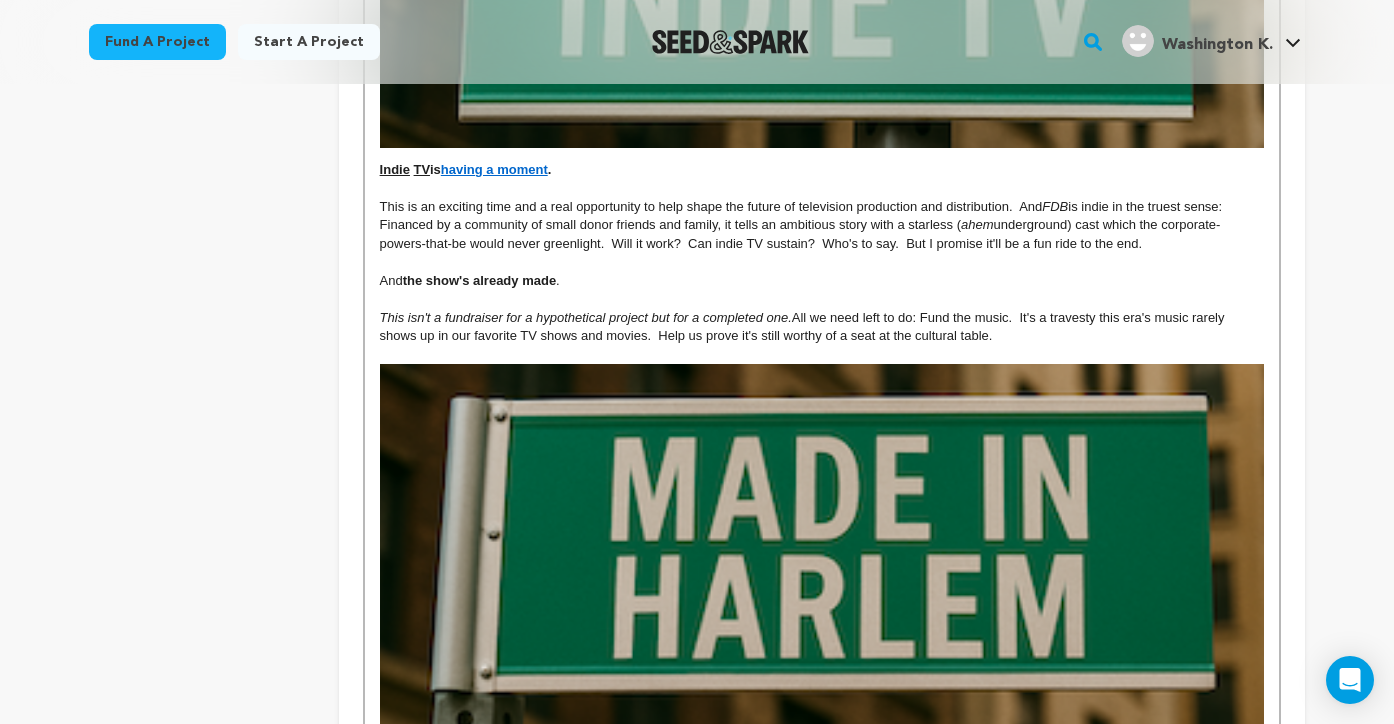 click on "is indie in the truest sense: Financed by a community of small donor friends and family, it tells an ambitious story with a starless (" at bounding box center (803, 215) 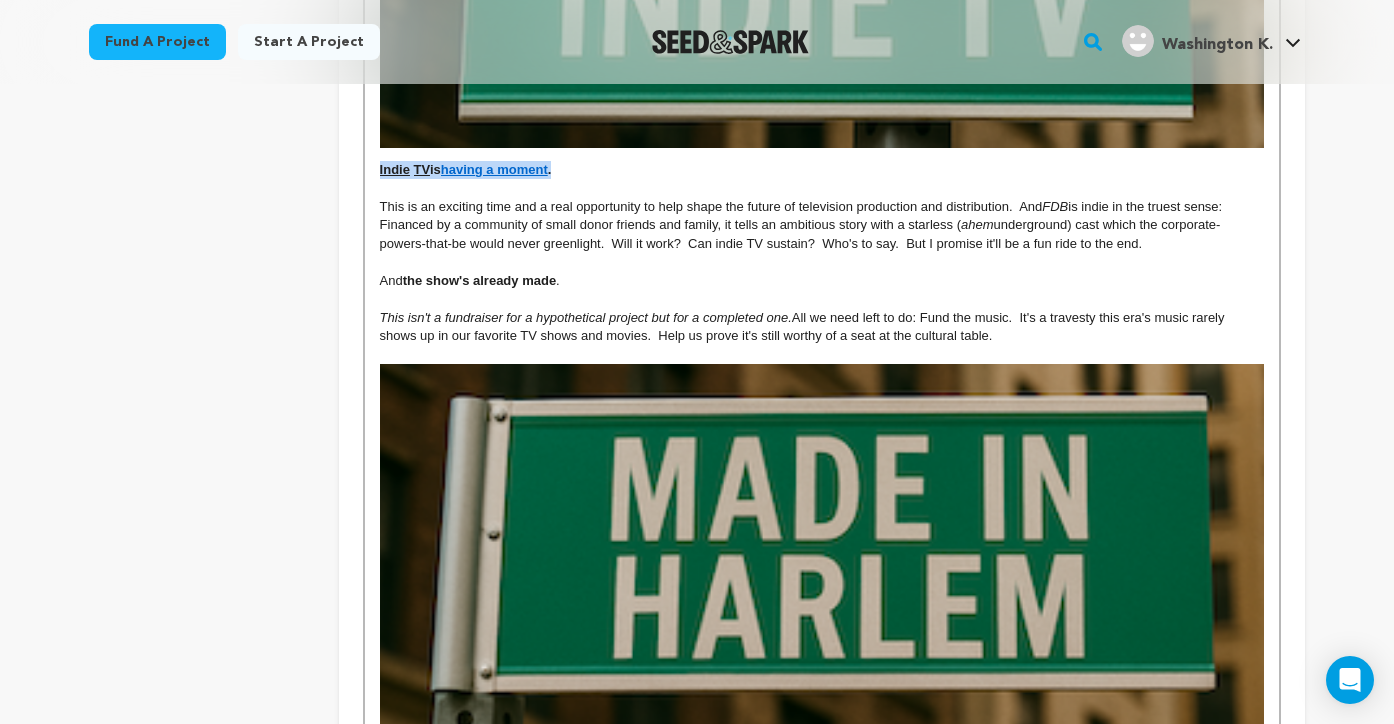 drag, startPoint x: 379, startPoint y: 170, endPoint x: 558, endPoint y: 164, distance: 179.10052 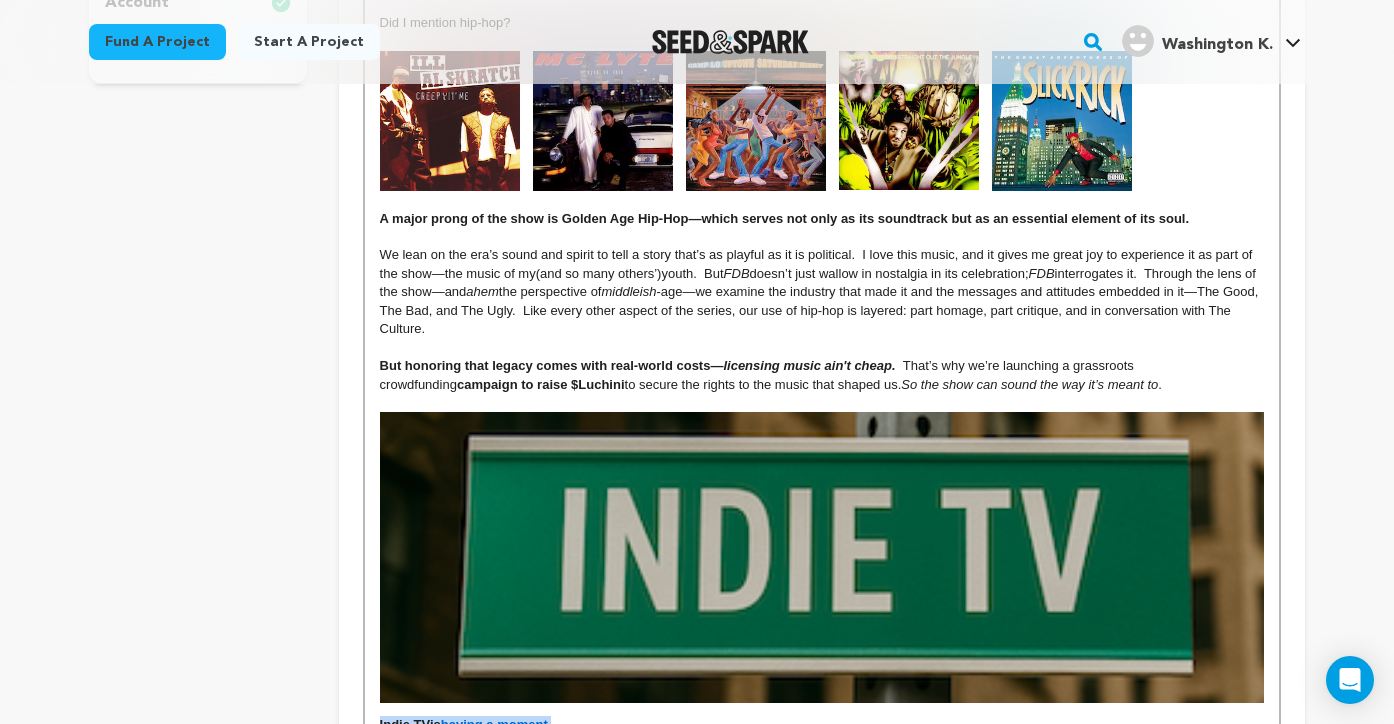 scroll, scrollTop: 135, scrollLeft: 0, axis: vertical 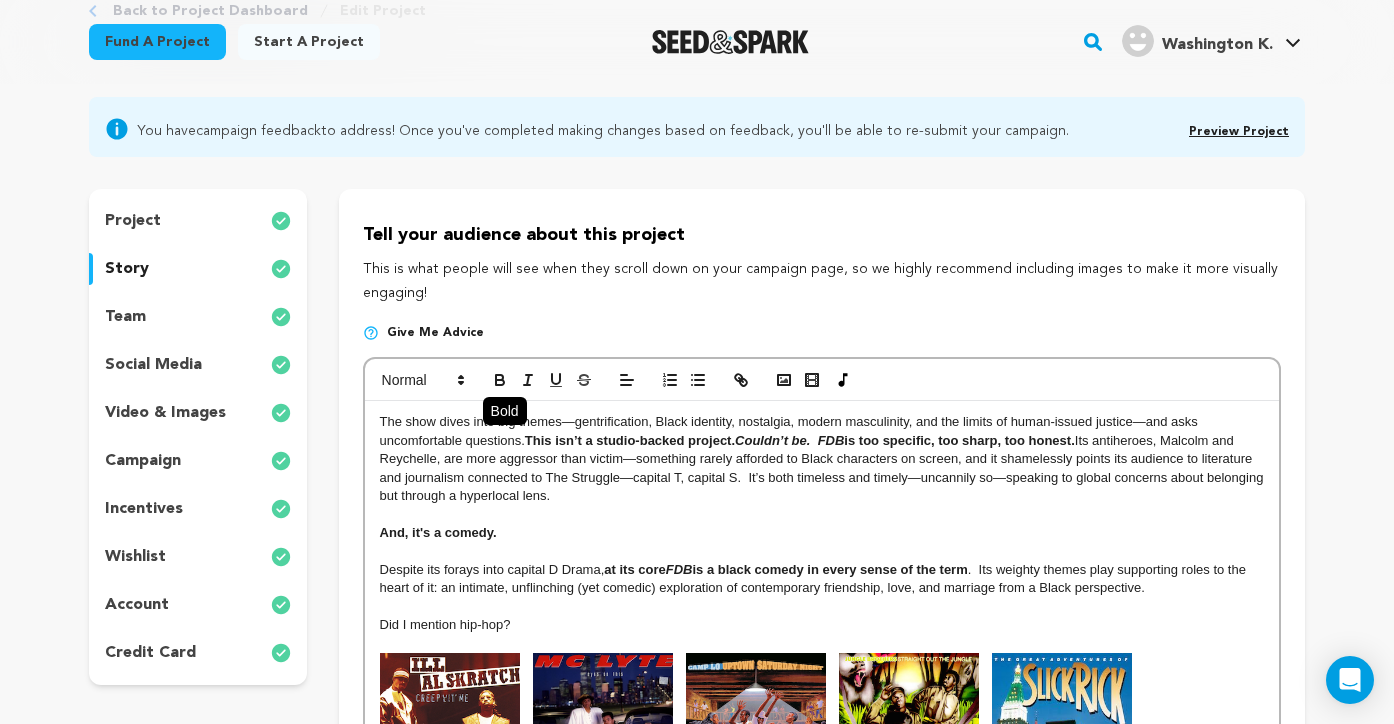 click 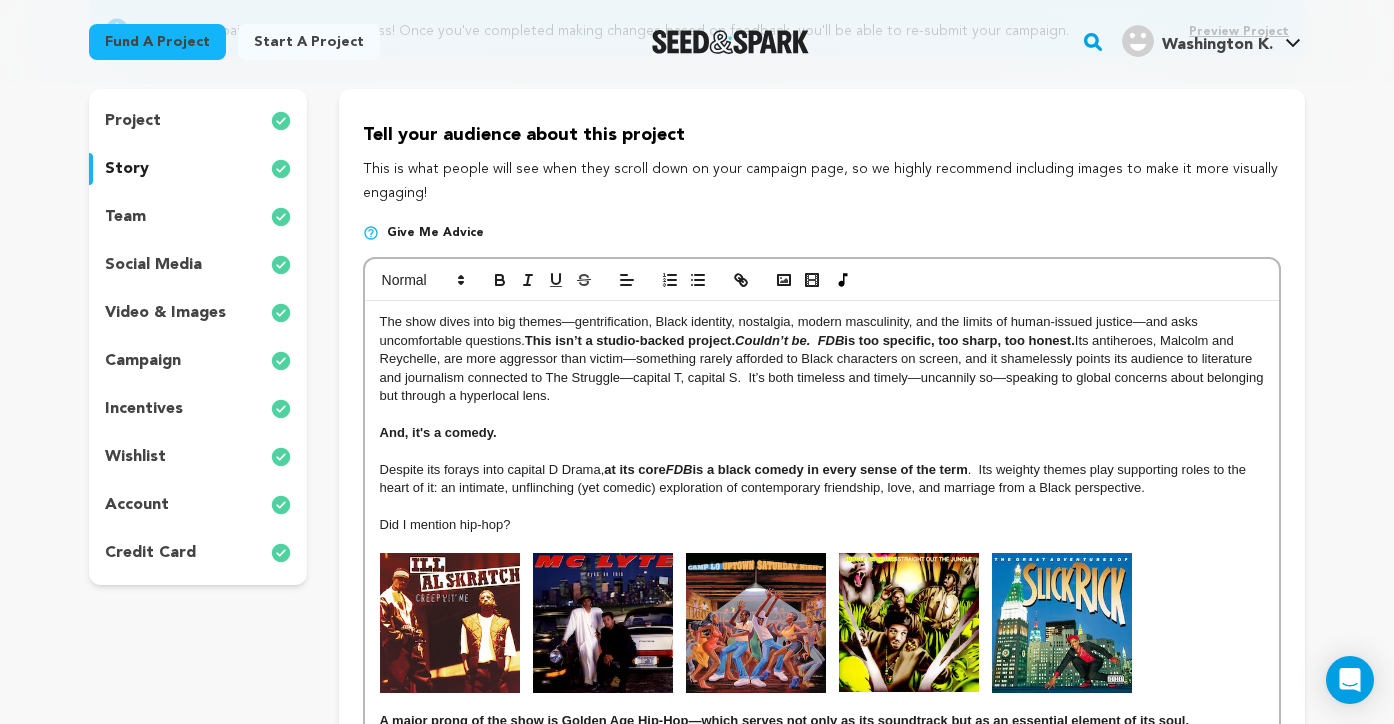 scroll, scrollTop: 242, scrollLeft: 0, axis: vertical 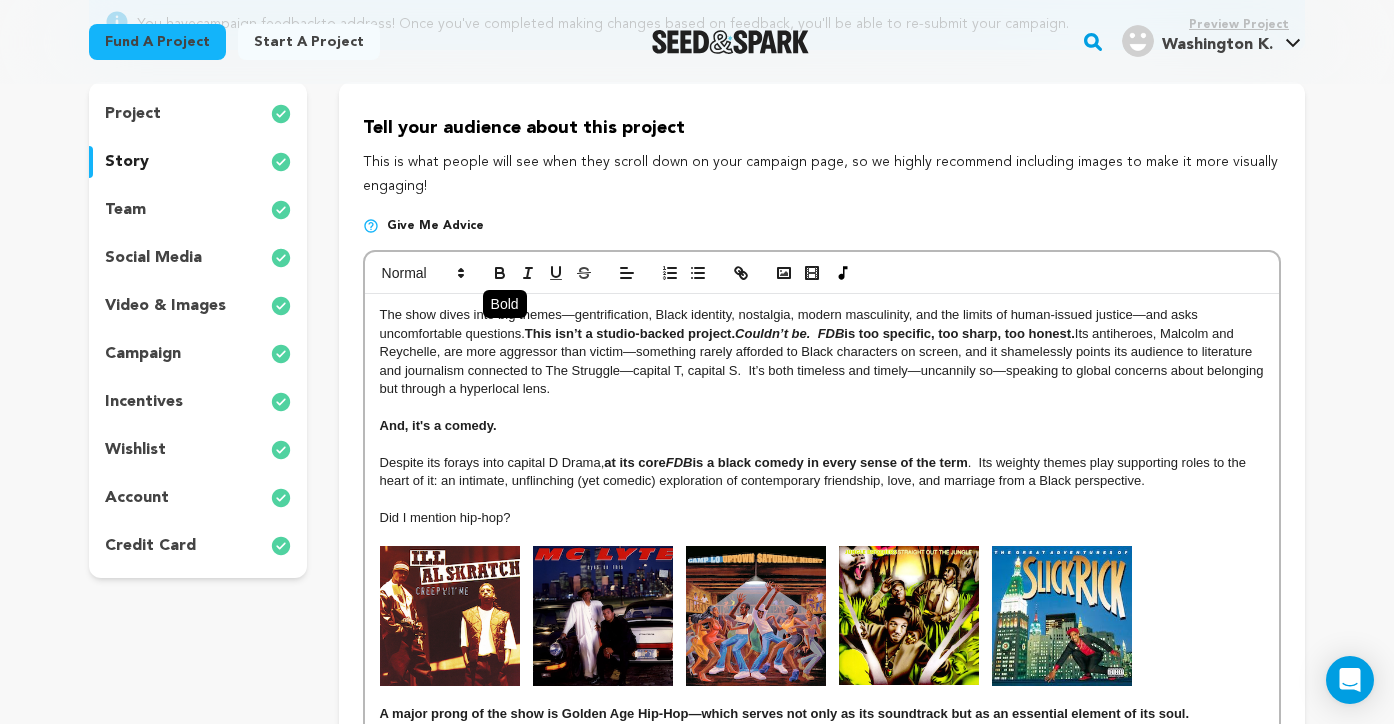 click 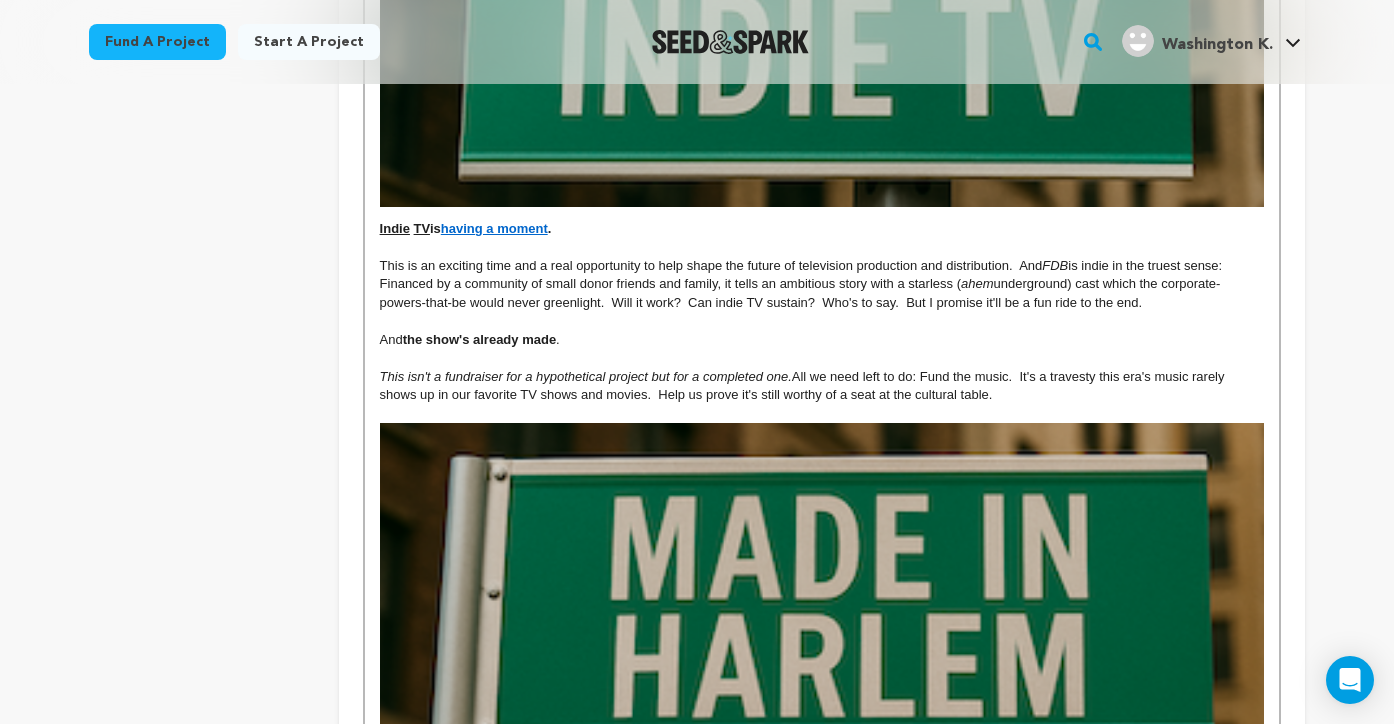 click on "And  the show's already made ." at bounding box center [822, 340] 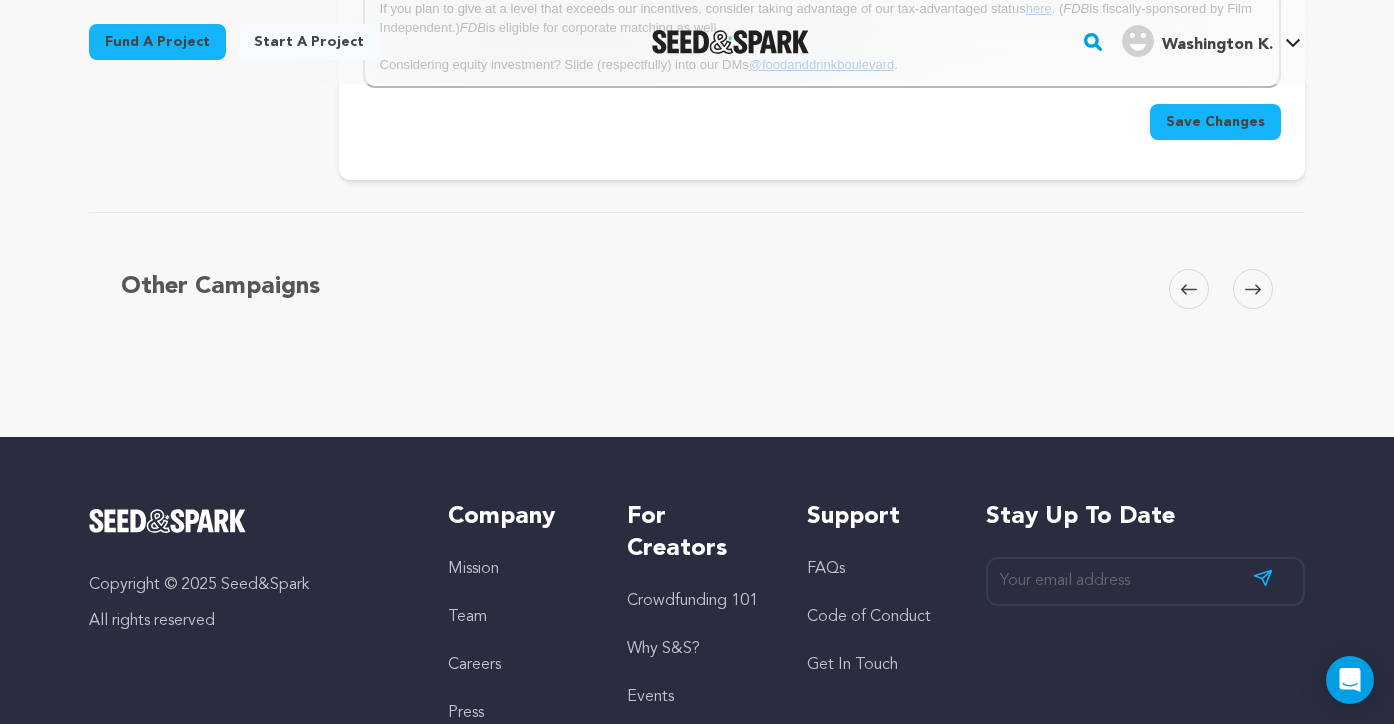 scroll, scrollTop: 2438, scrollLeft: 0, axis: vertical 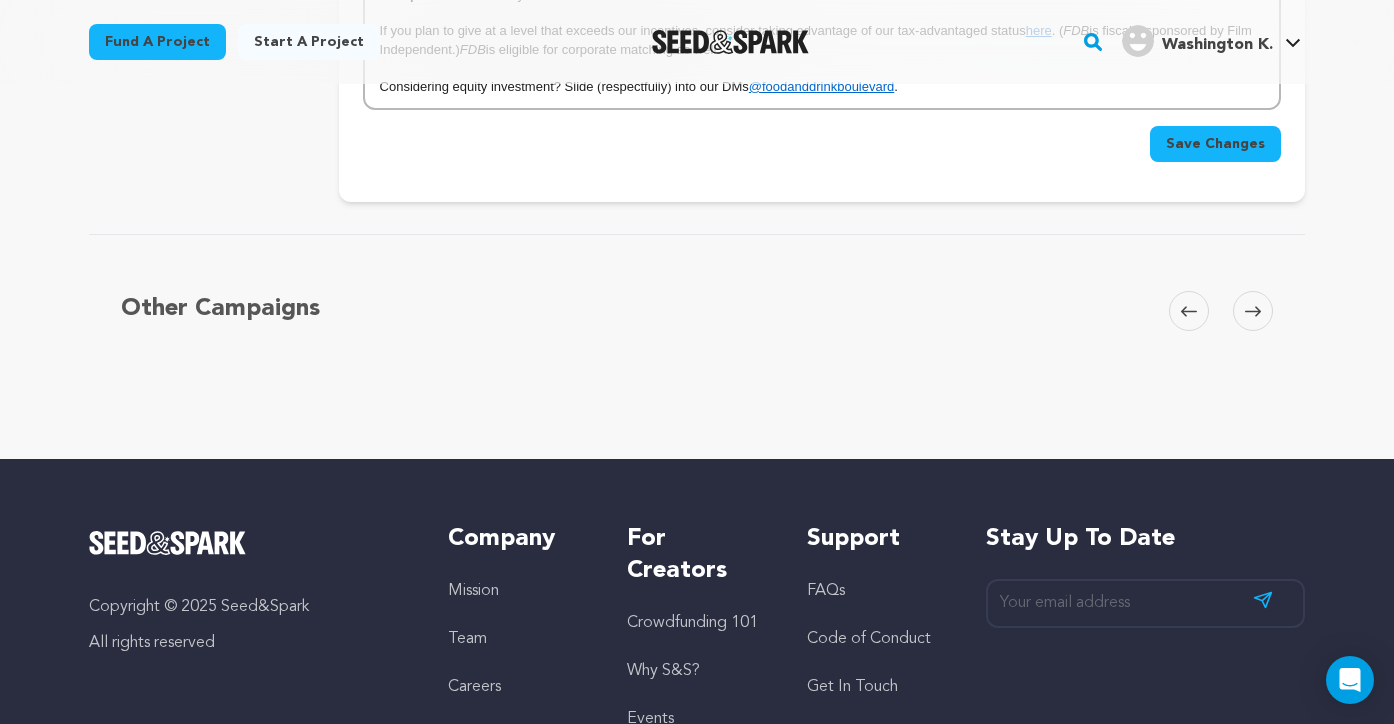 click on "Save Changes" at bounding box center (1215, 144) 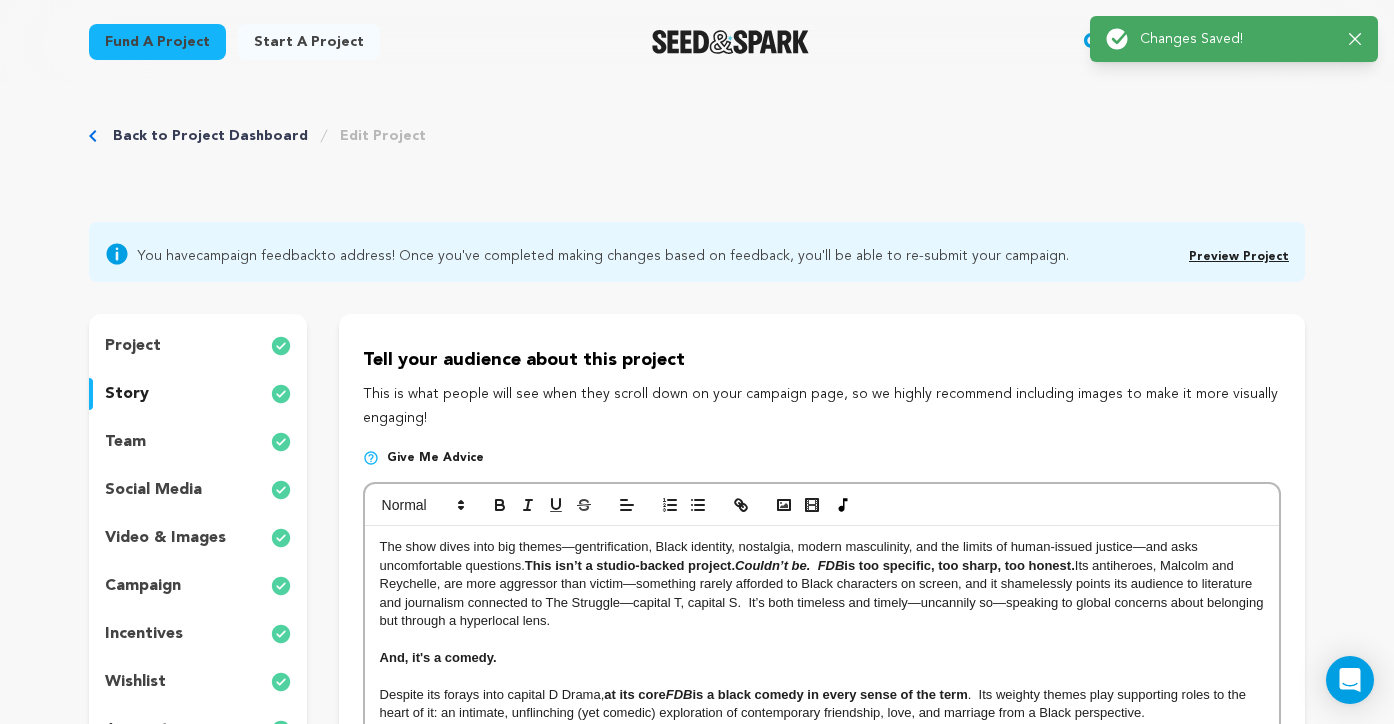 scroll, scrollTop: 0, scrollLeft: 0, axis: both 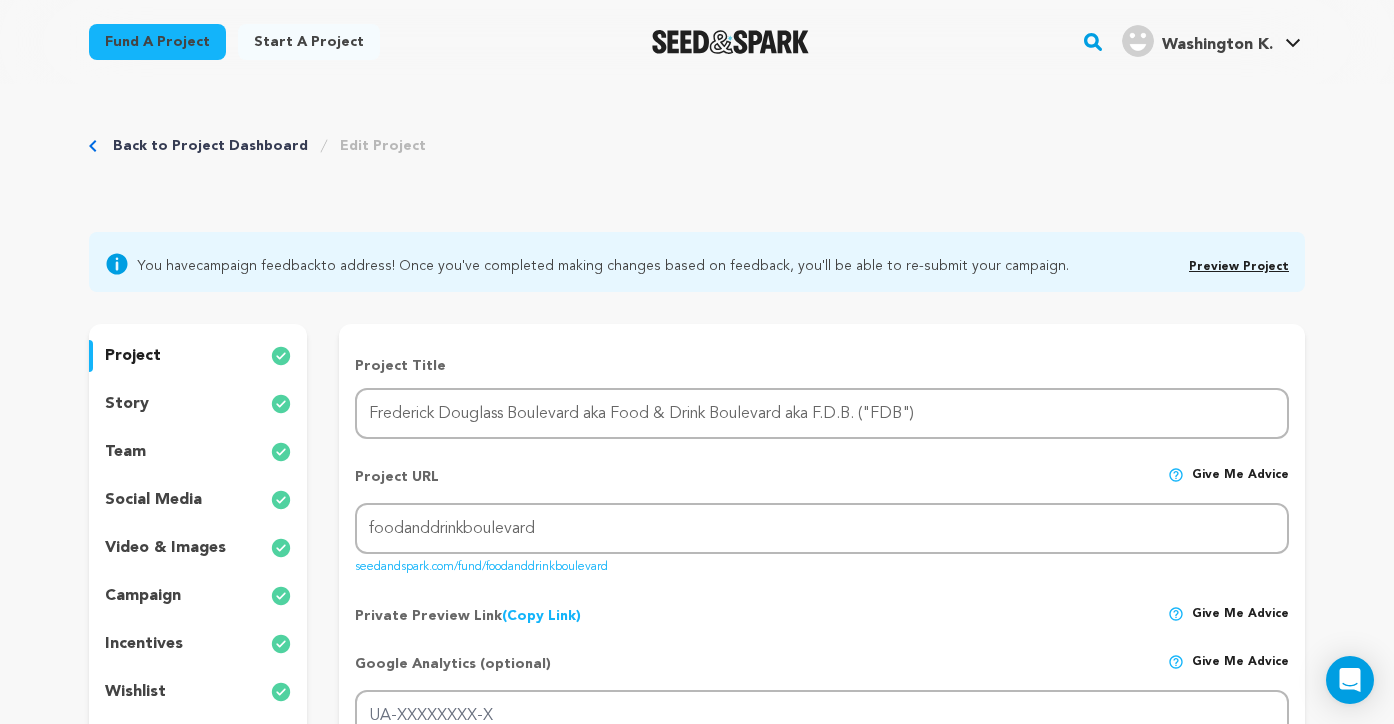 click on "Preview Project" at bounding box center (1239, 264) 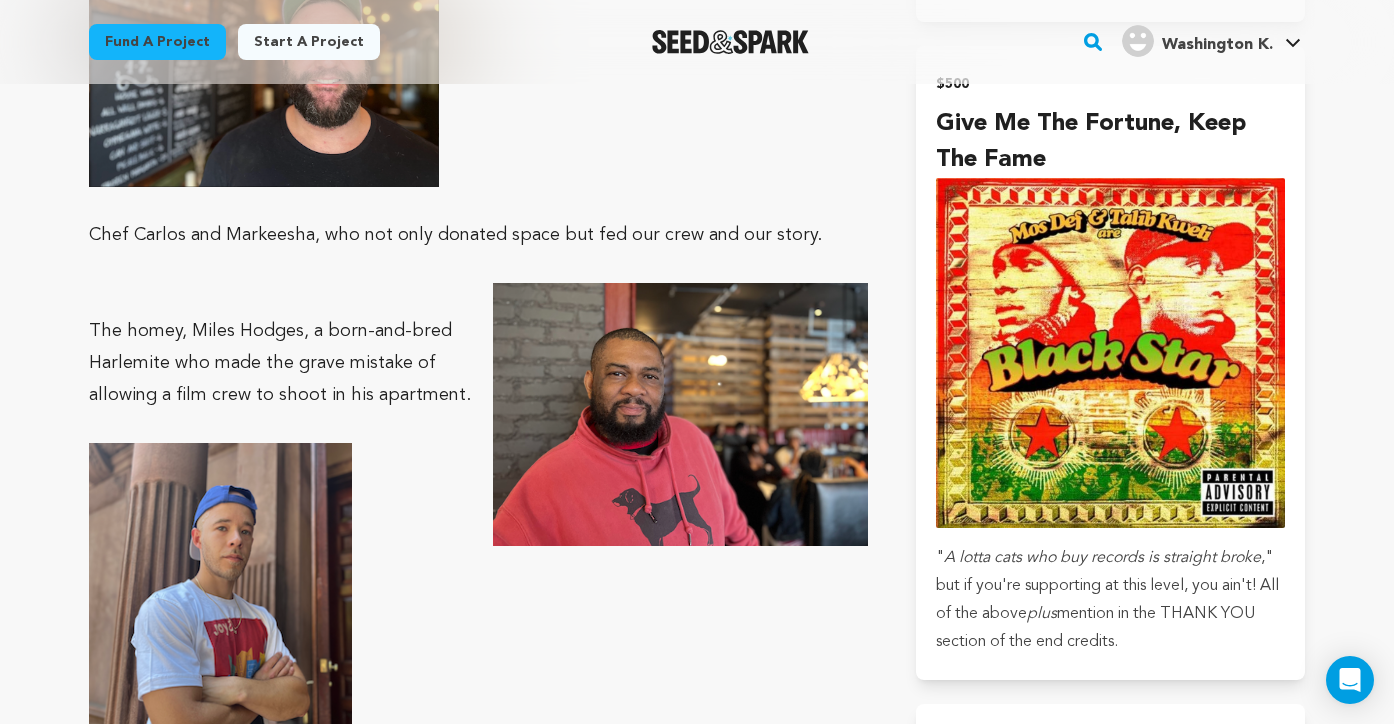 scroll, scrollTop: 3929, scrollLeft: 0, axis: vertical 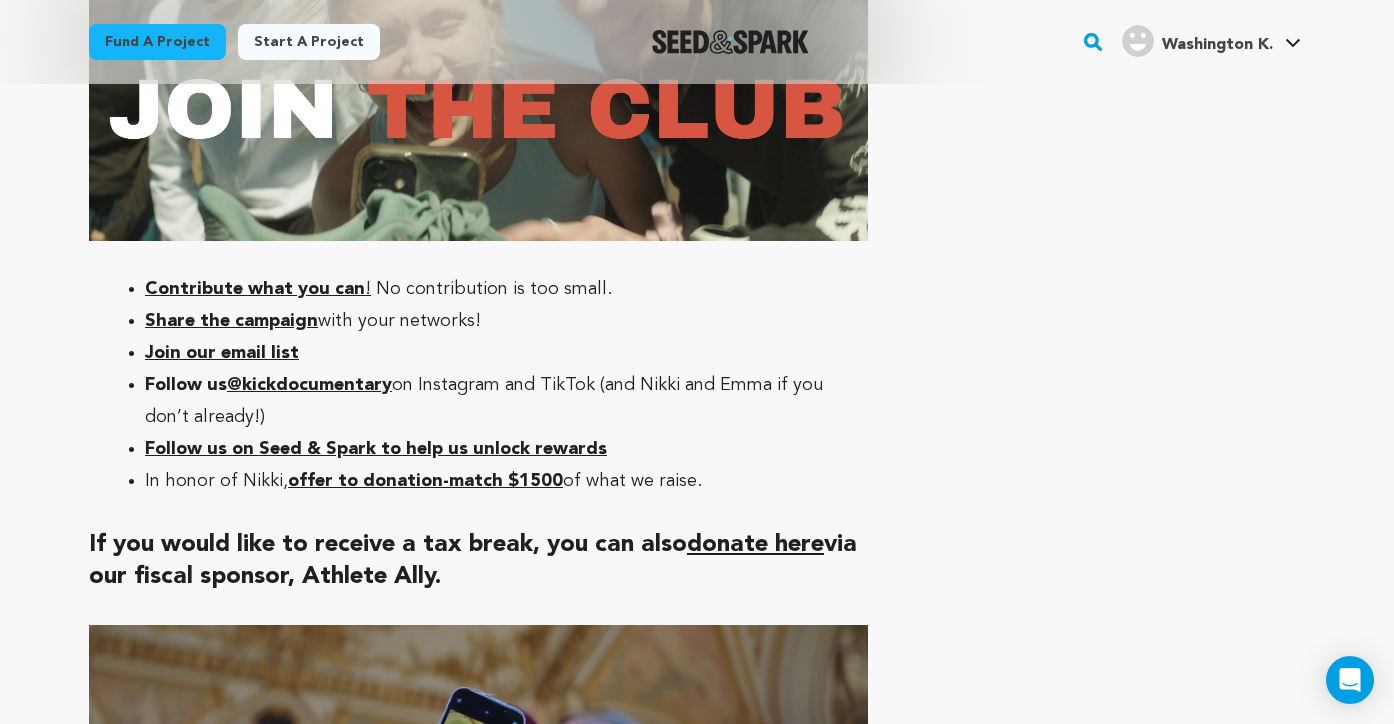click on "donate here" at bounding box center (755, 545) 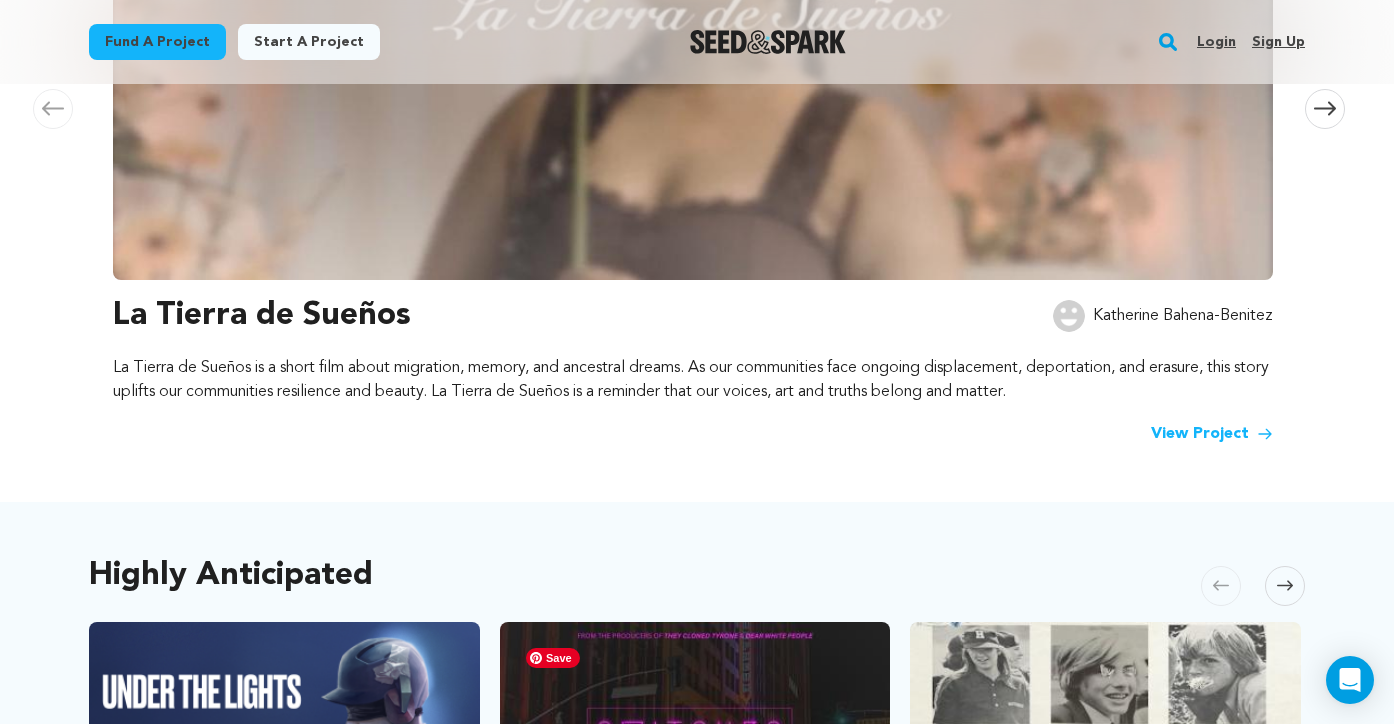 scroll, scrollTop: 0, scrollLeft: 0, axis: both 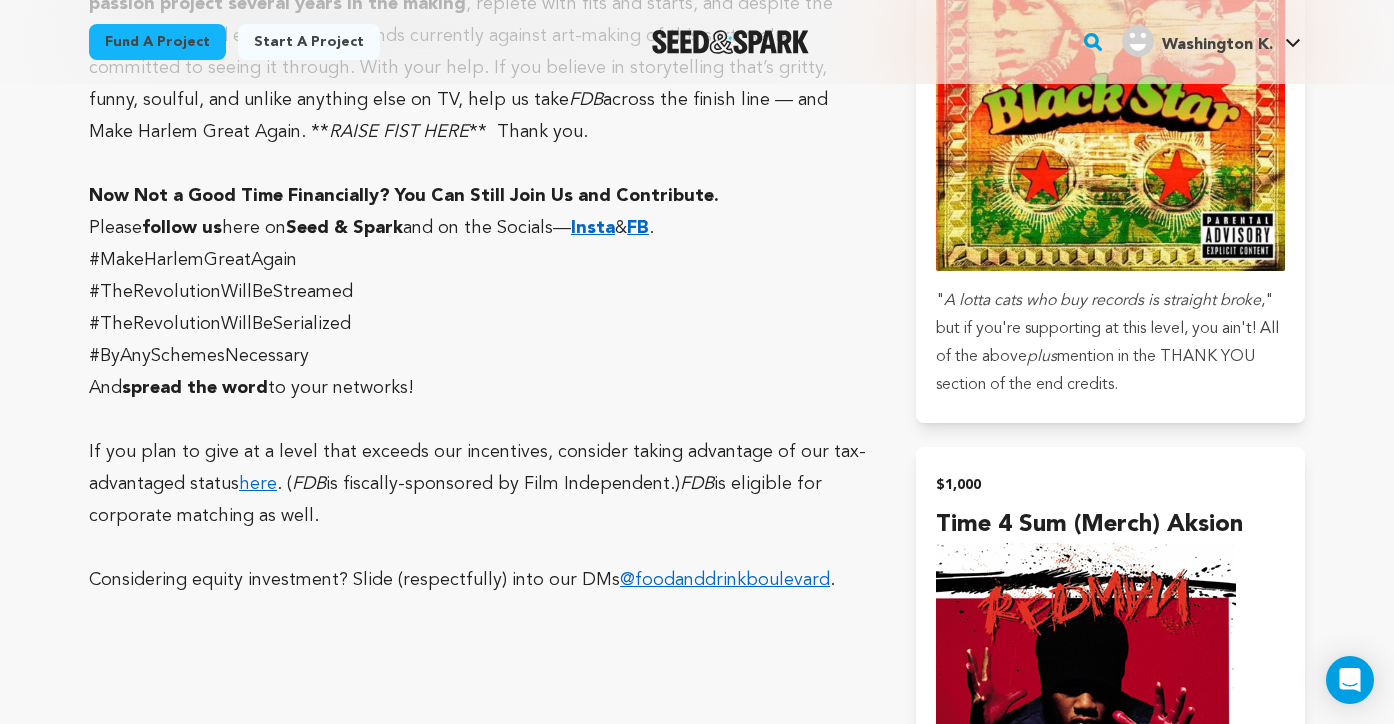 click on "here" at bounding box center [258, 484] 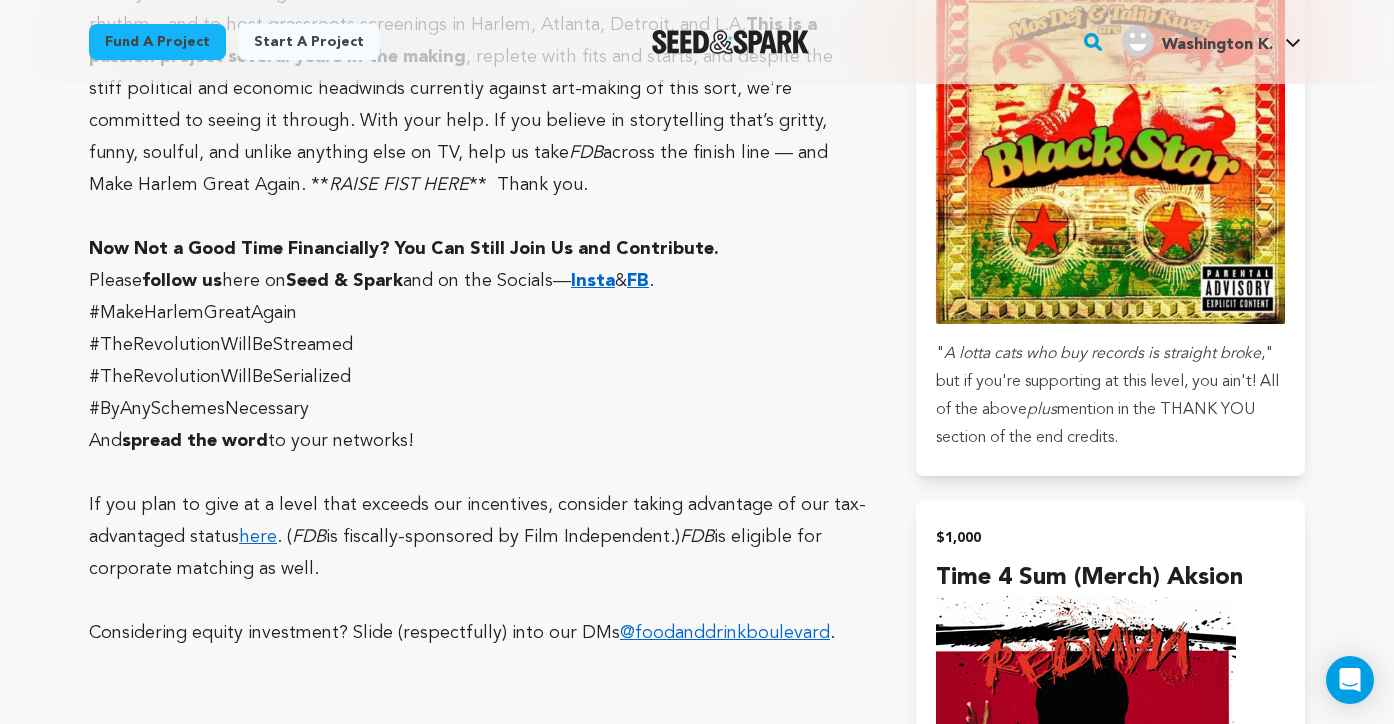 scroll, scrollTop: 4085, scrollLeft: 0, axis: vertical 